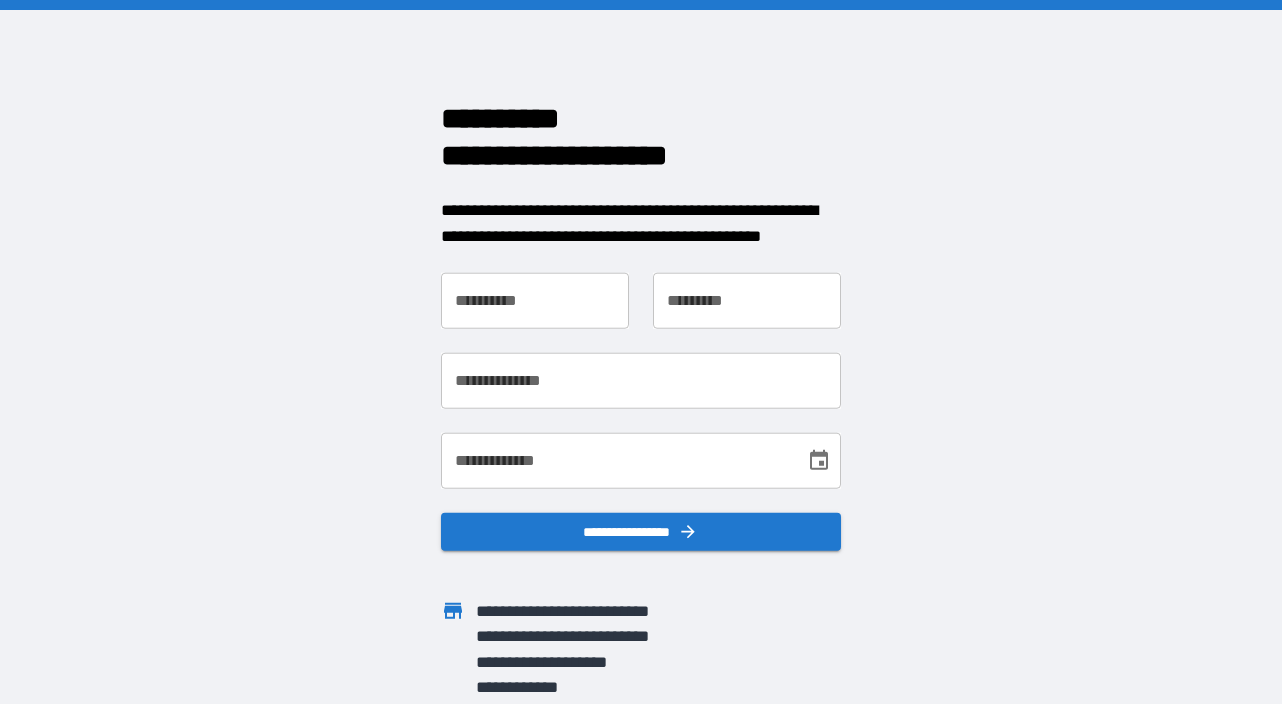 scroll, scrollTop: 0, scrollLeft: 0, axis: both 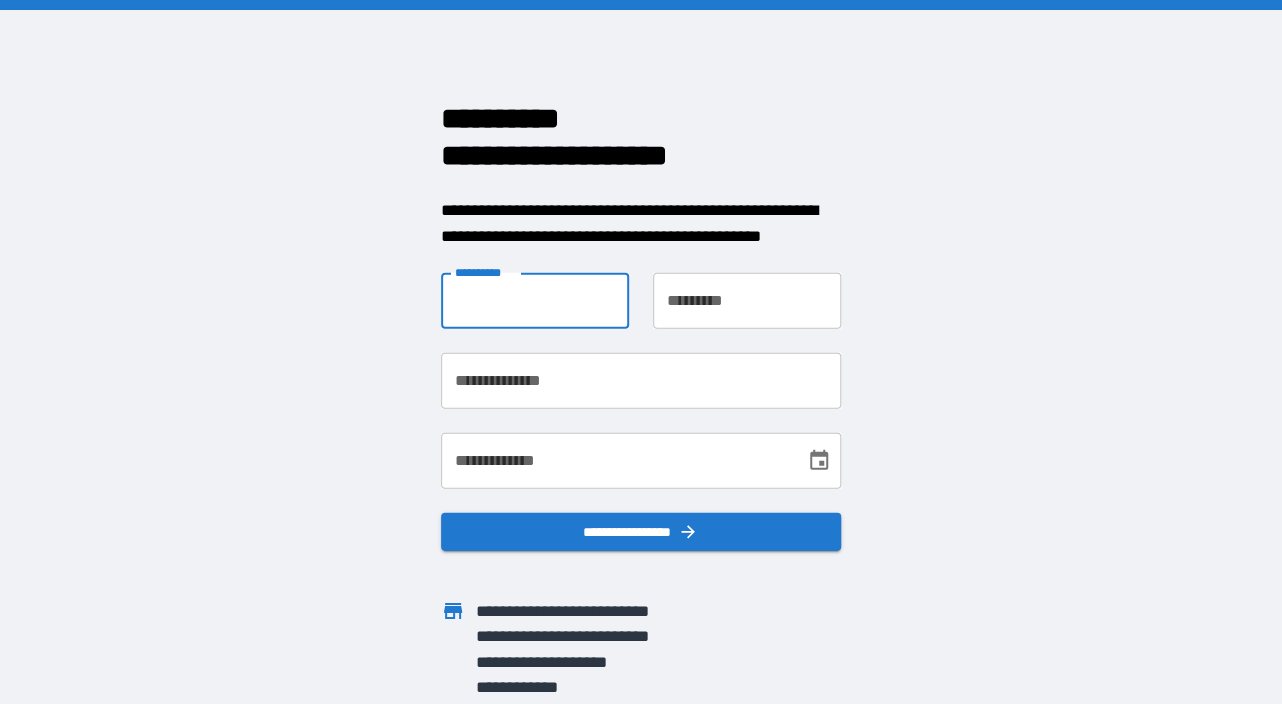click on "**********" at bounding box center (535, 301) 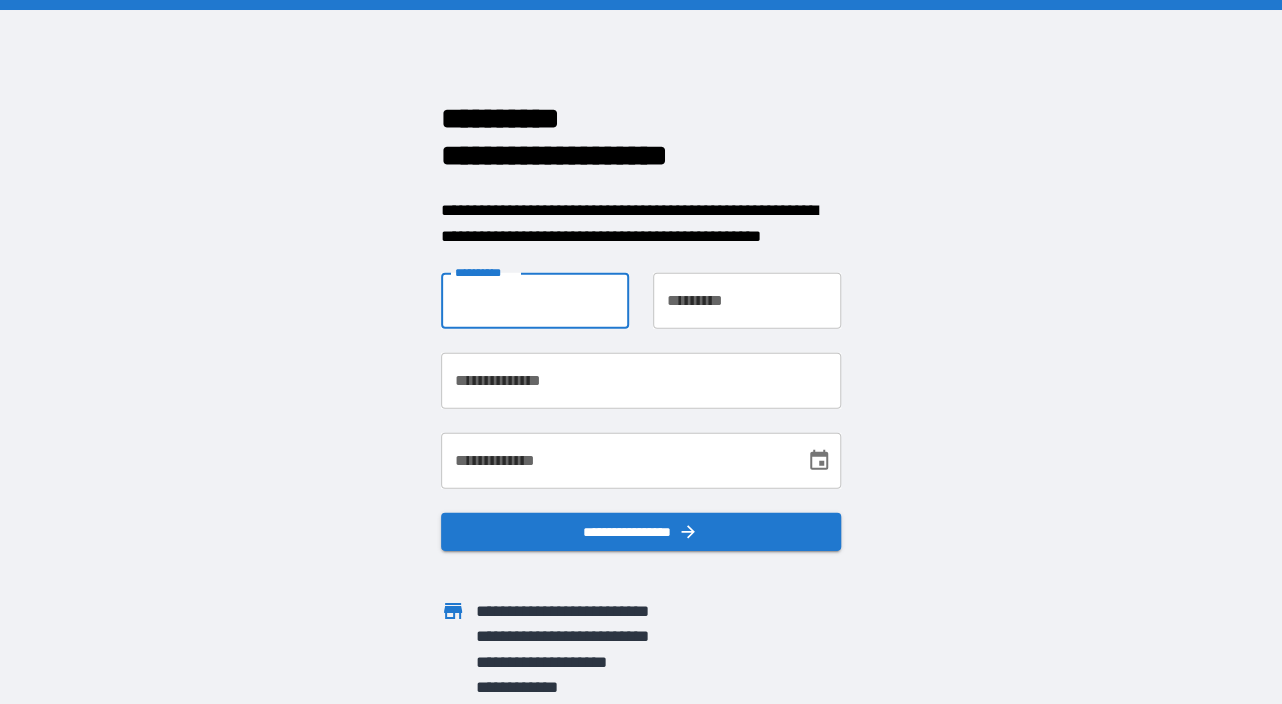 type on "*****" 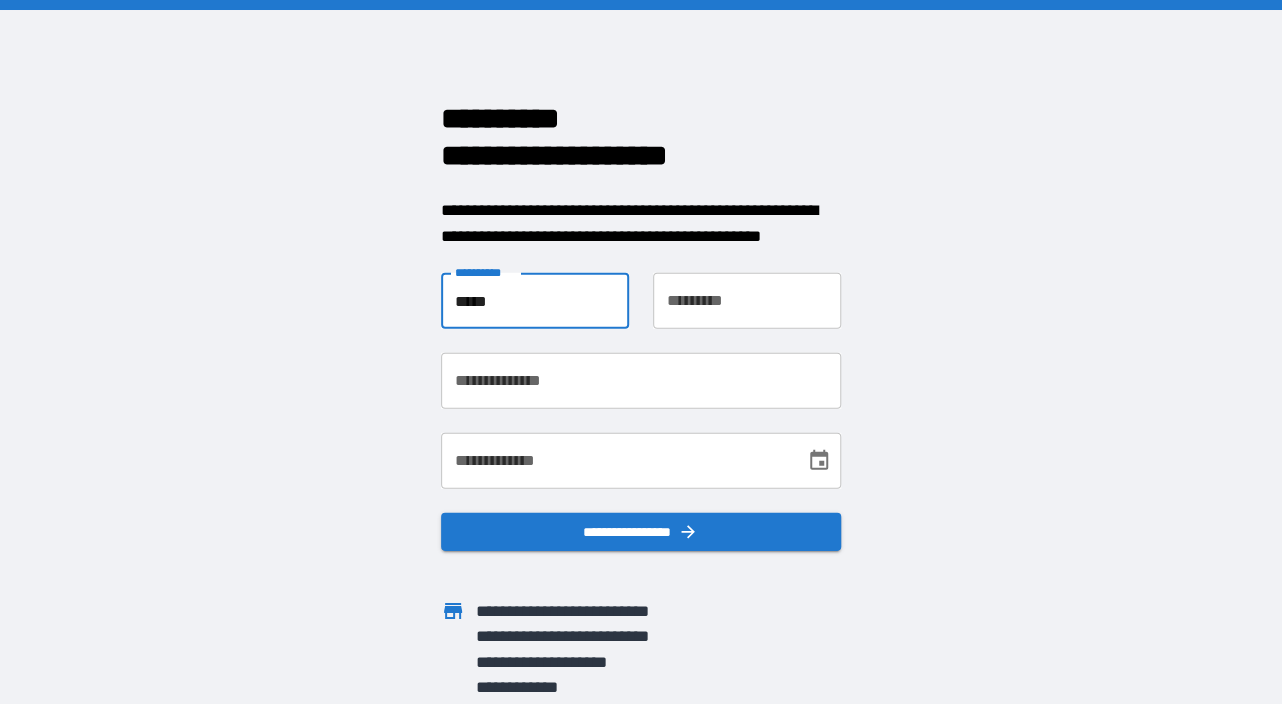 type on "******" 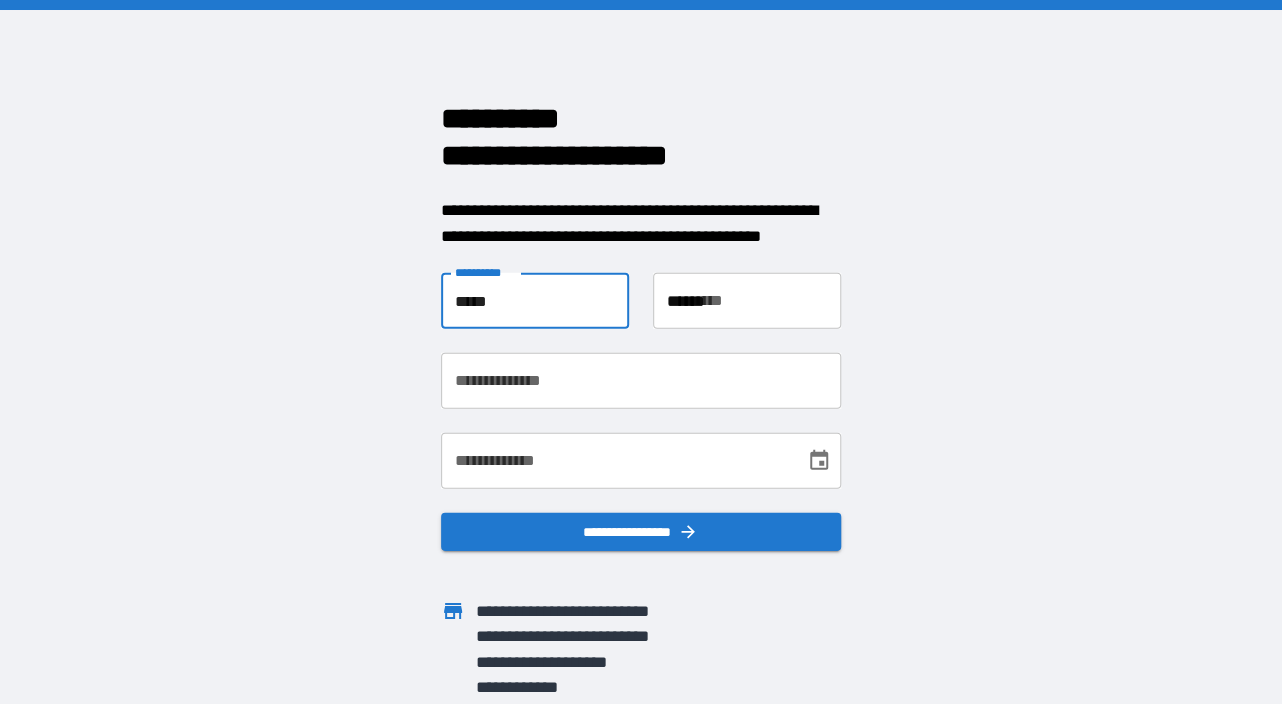 type on "**********" 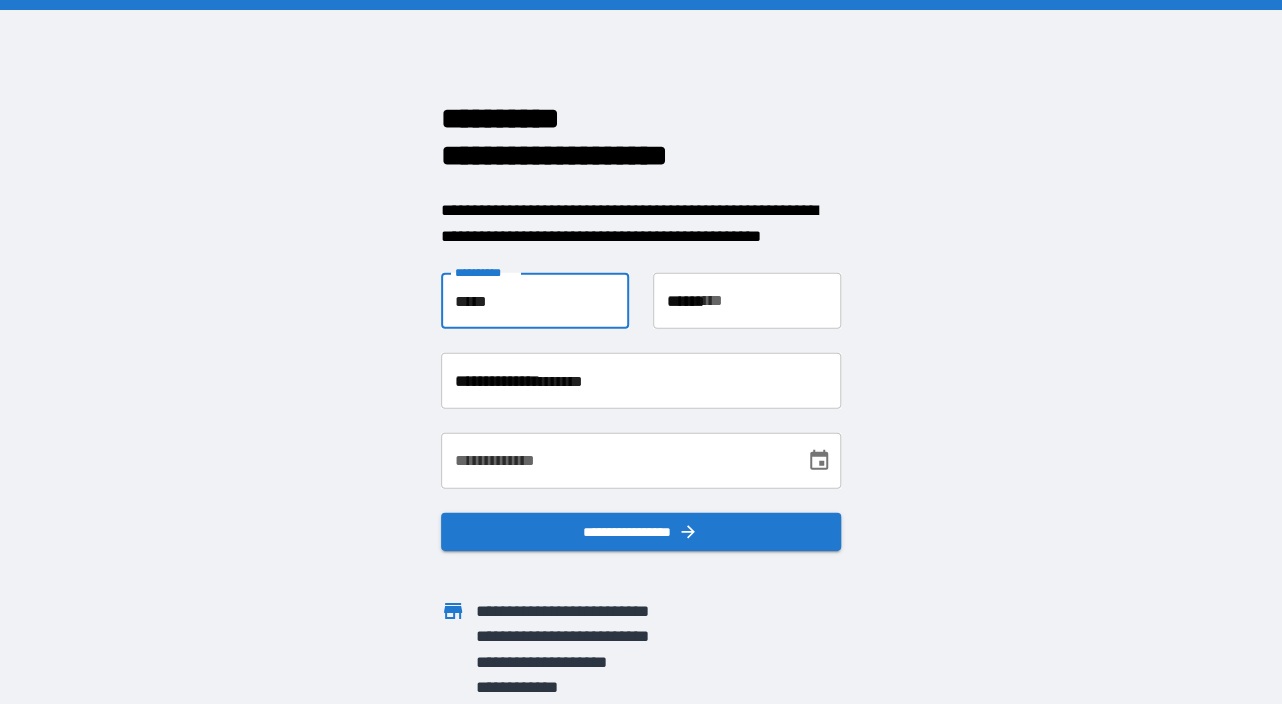 type on "**********" 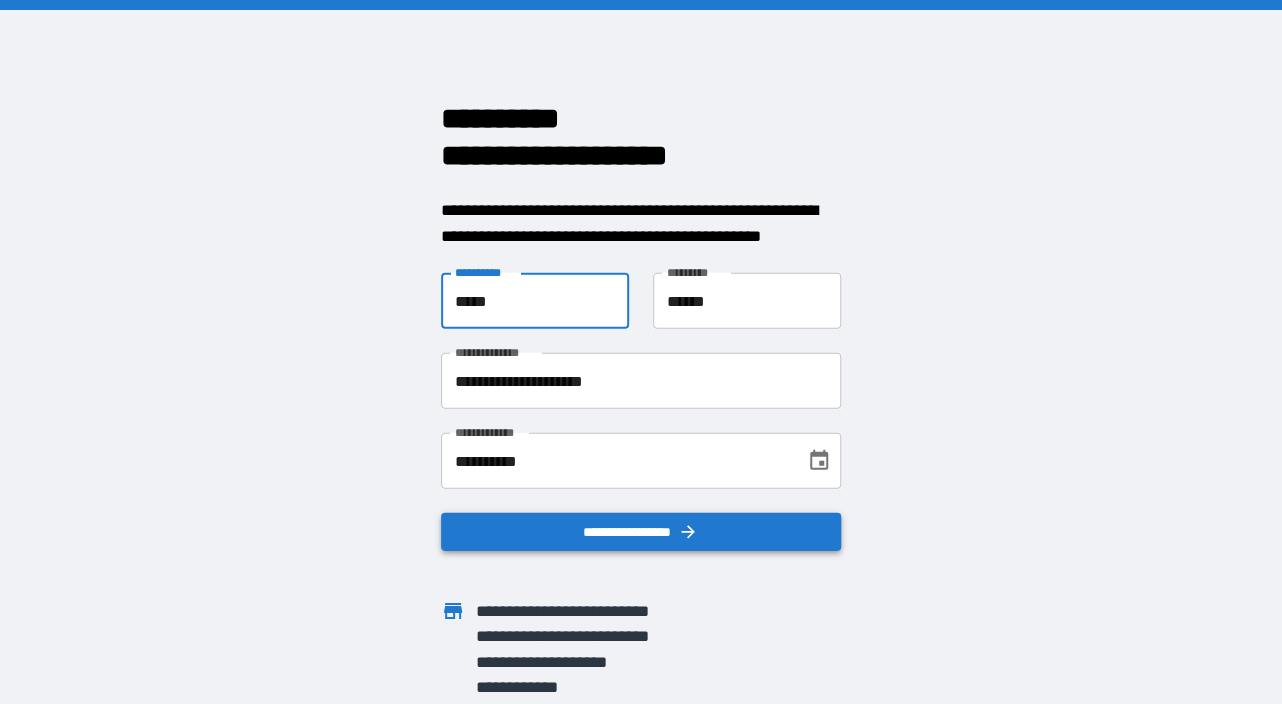 click on "**********" at bounding box center (641, 532) 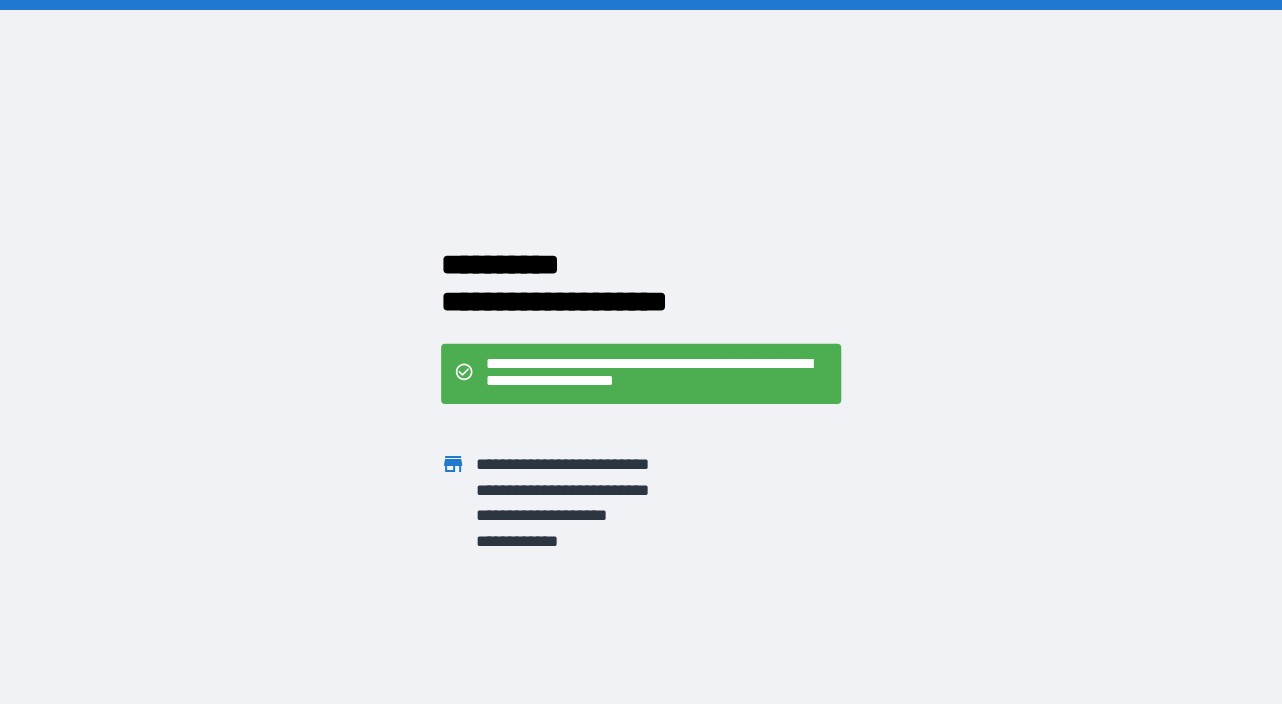 click on "**********" at bounding box center [657, 374] 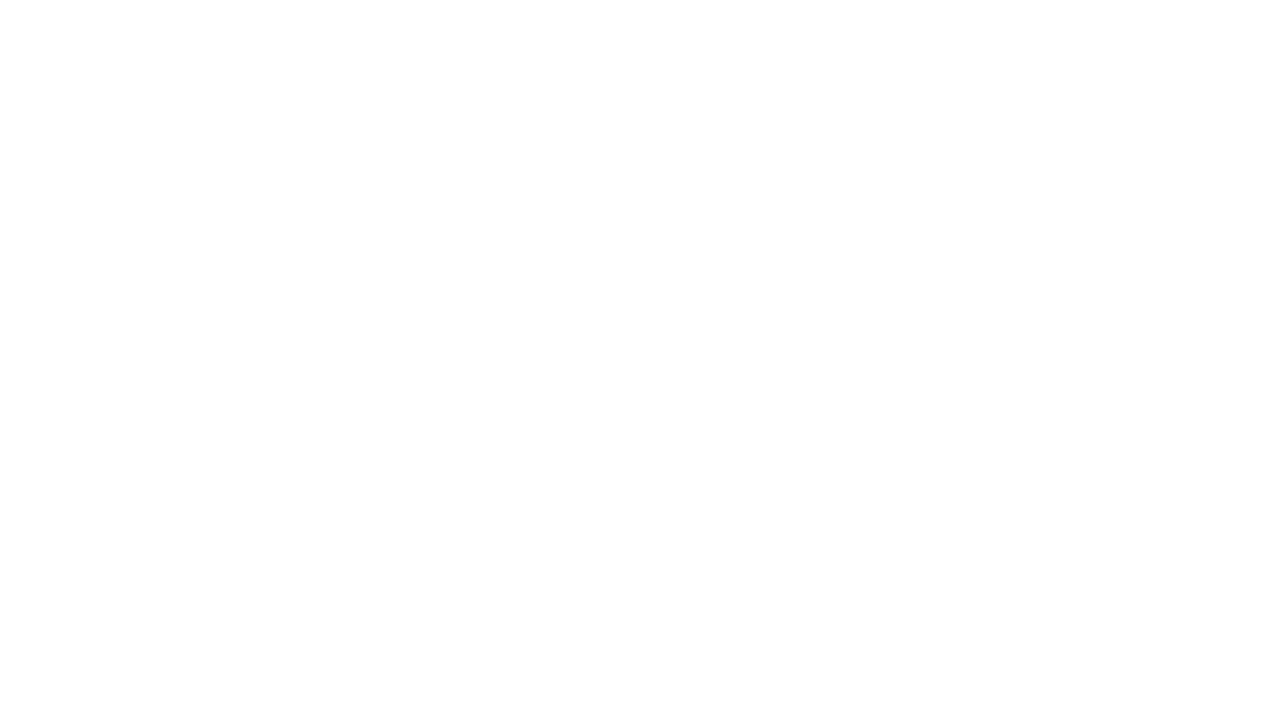 scroll, scrollTop: 0, scrollLeft: 0, axis: both 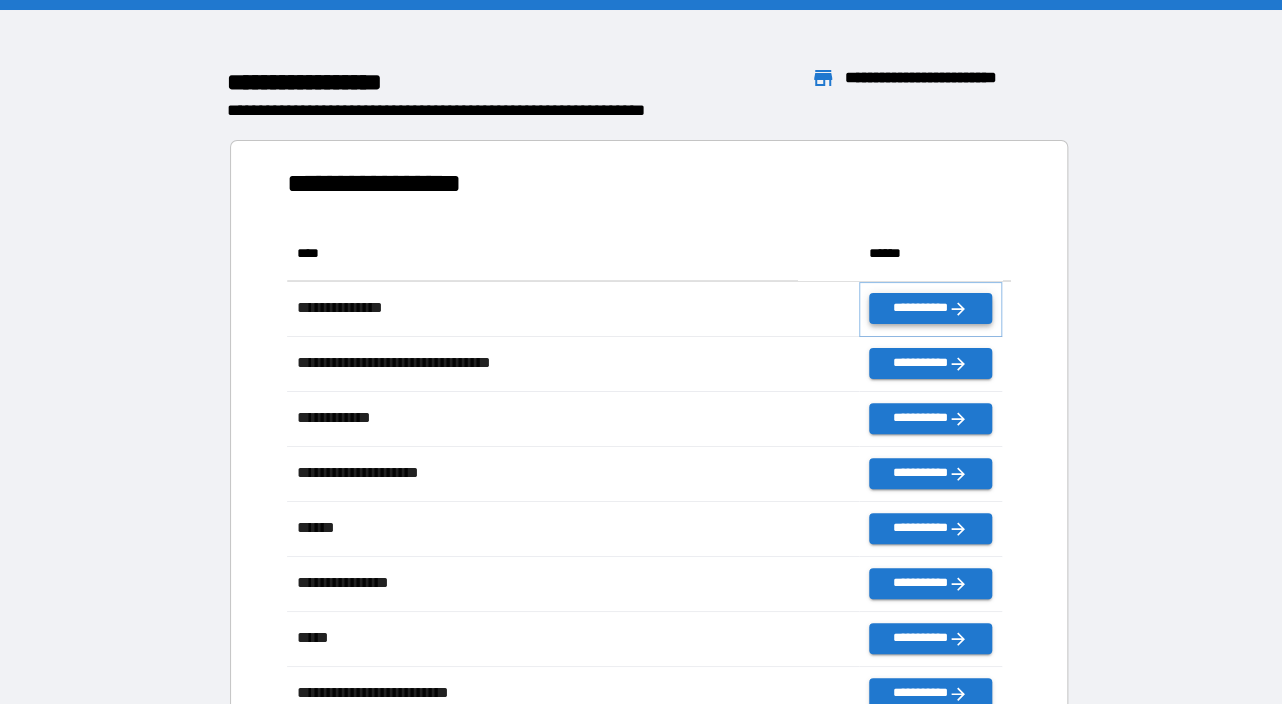 click on "**********" at bounding box center [930, 308] 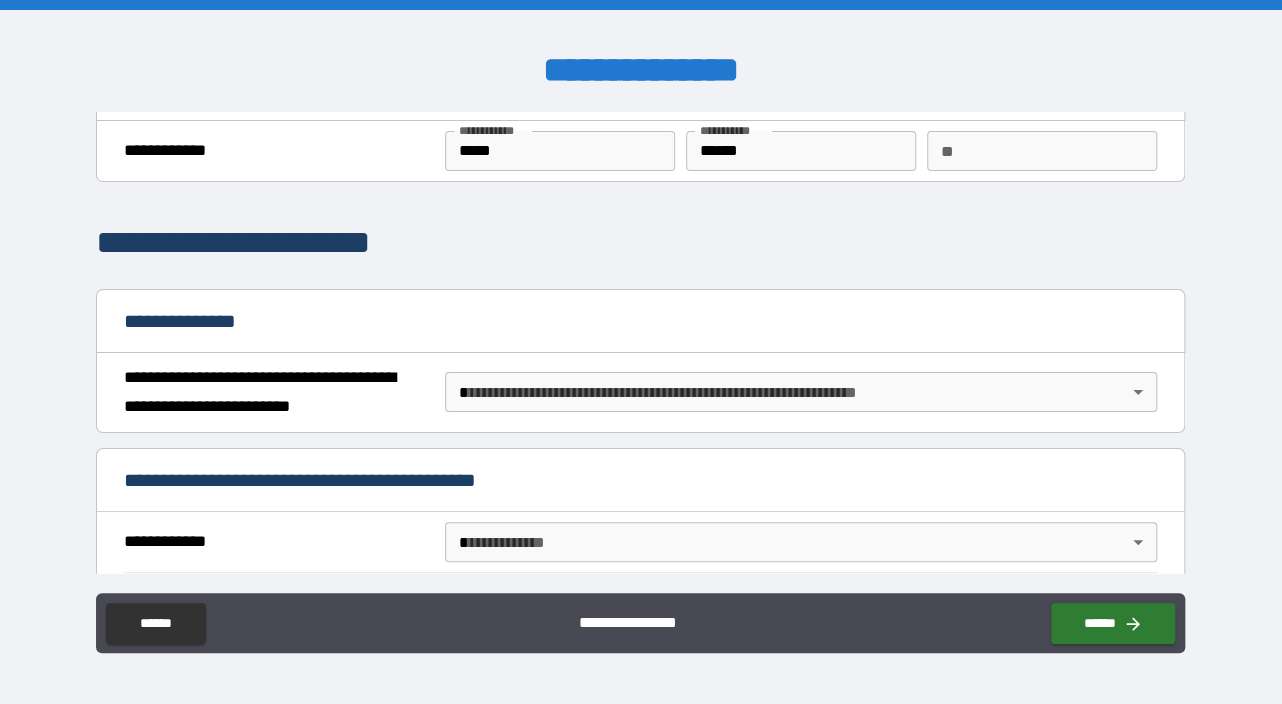 scroll, scrollTop: 100, scrollLeft: 0, axis: vertical 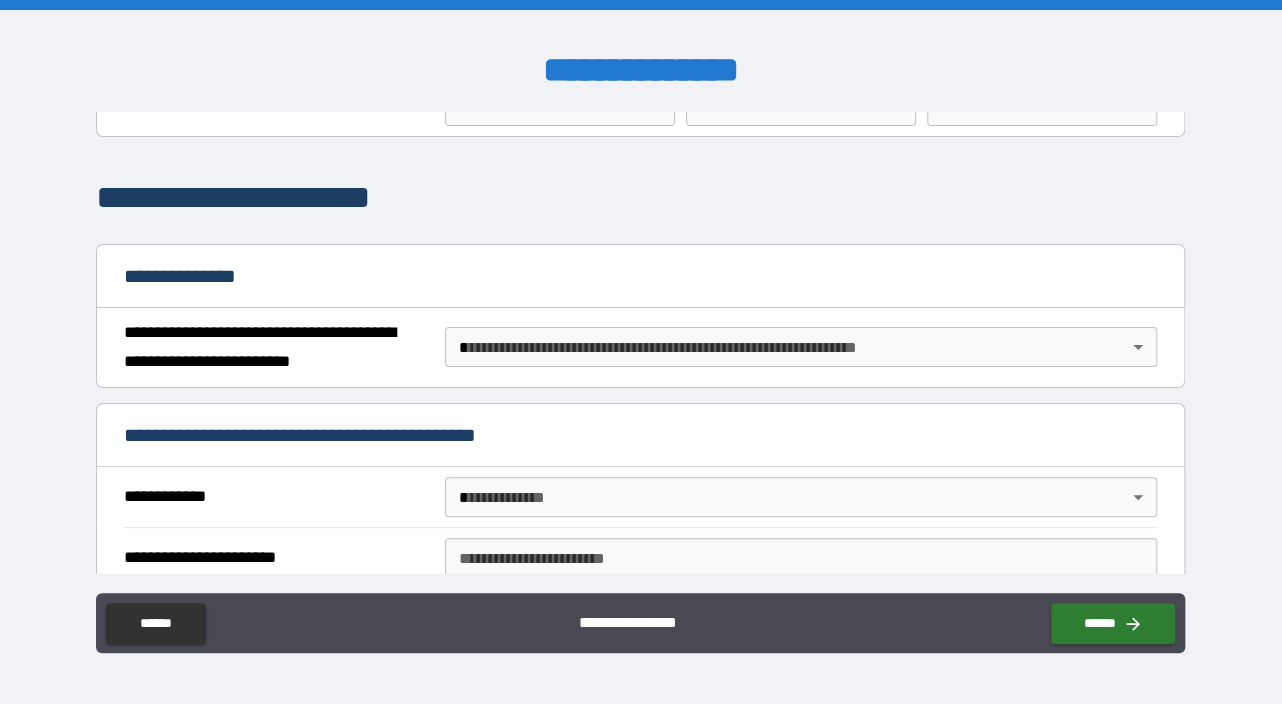 click on "**********" at bounding box center [641, 352] 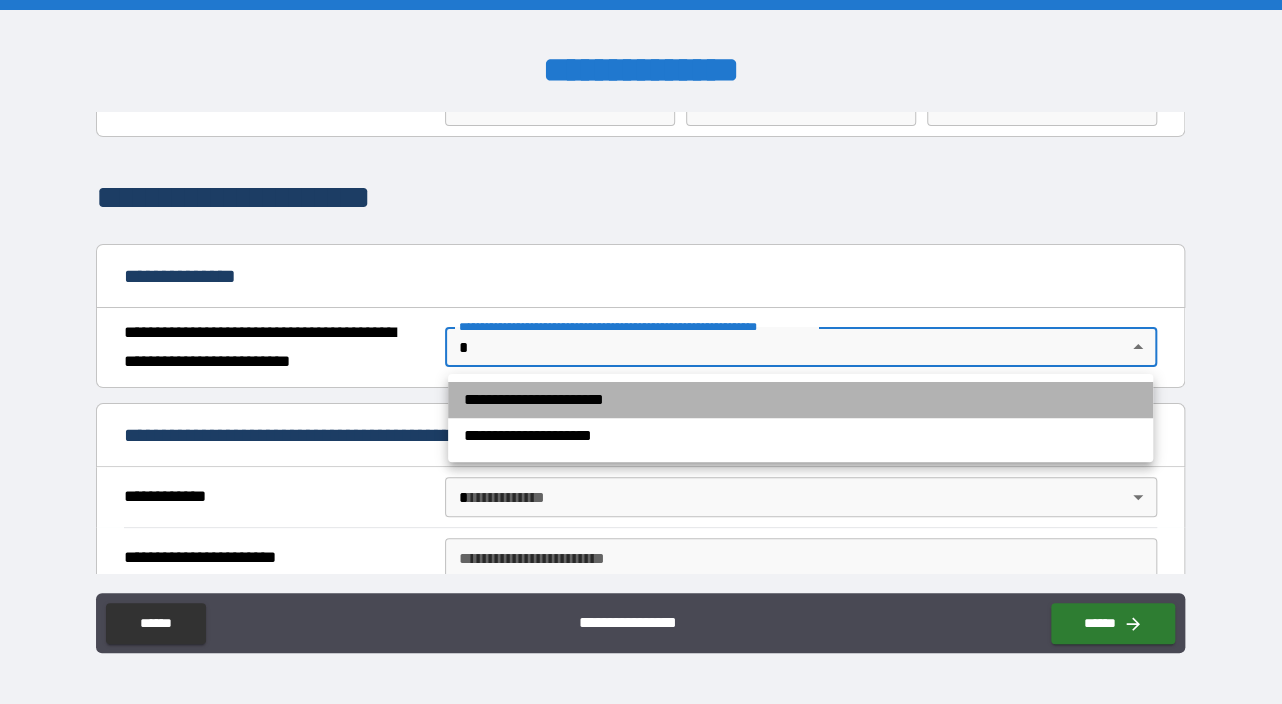 click on "**********" at bounding box center [800, 400] 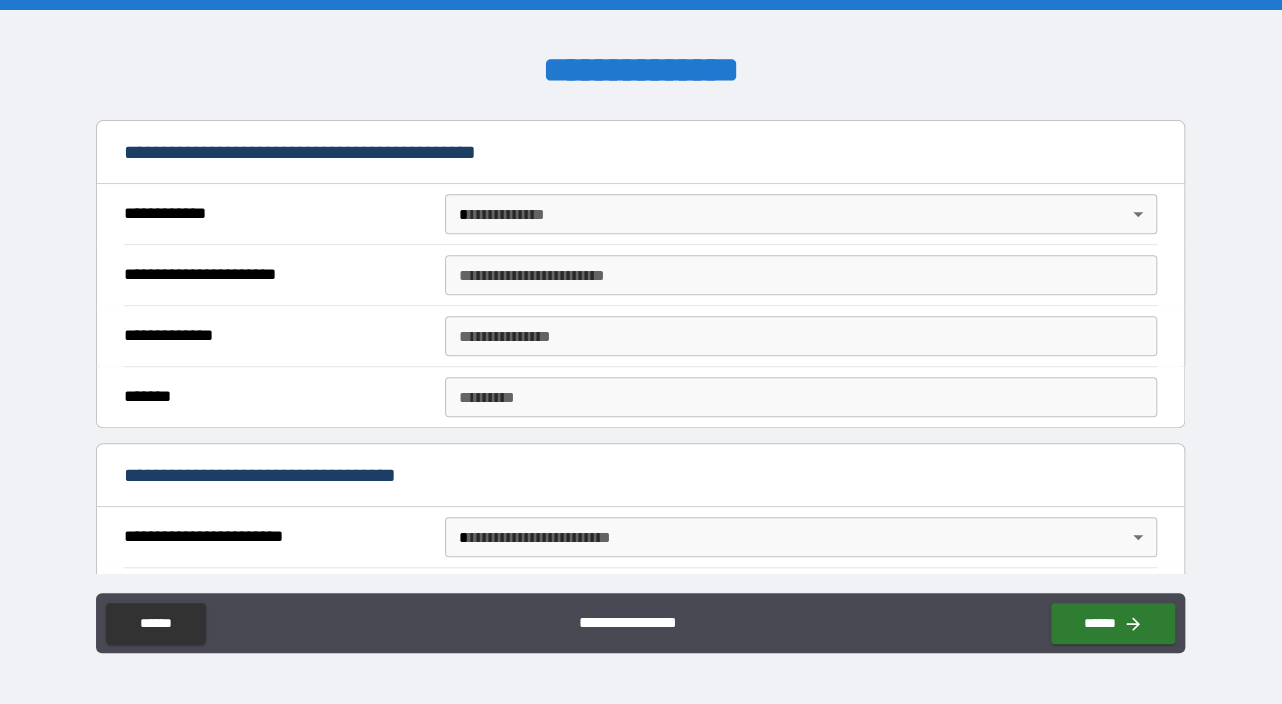 scroll, scrollTop: 400, scrollLeft: 0, axis: vertical 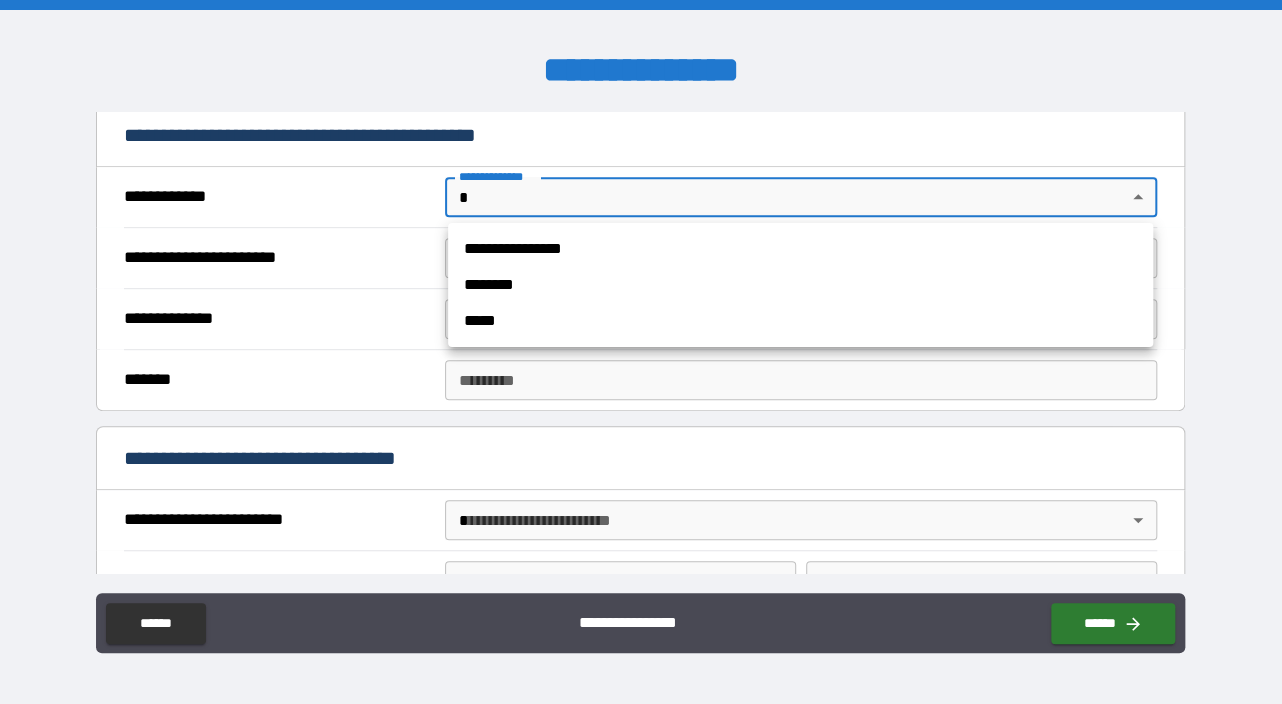 click on "**********" at bounding box center (641, 352) 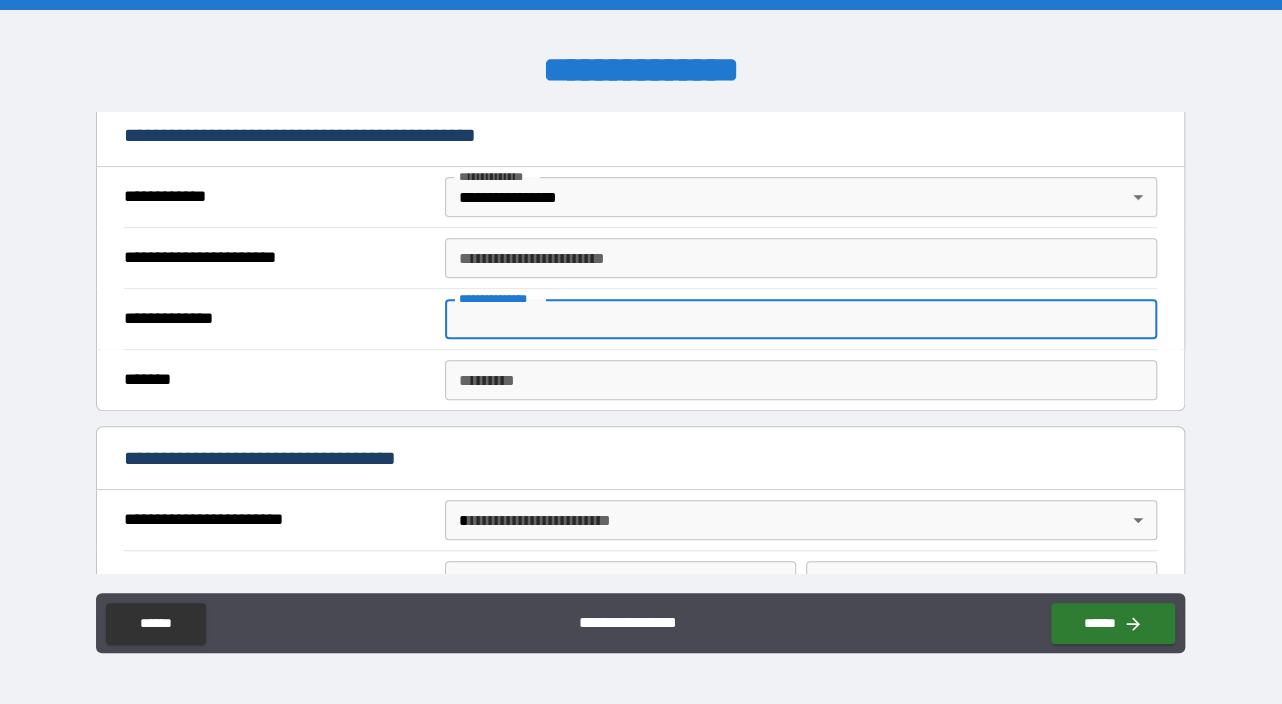 click on "**********" at bounding box center [801, 319] 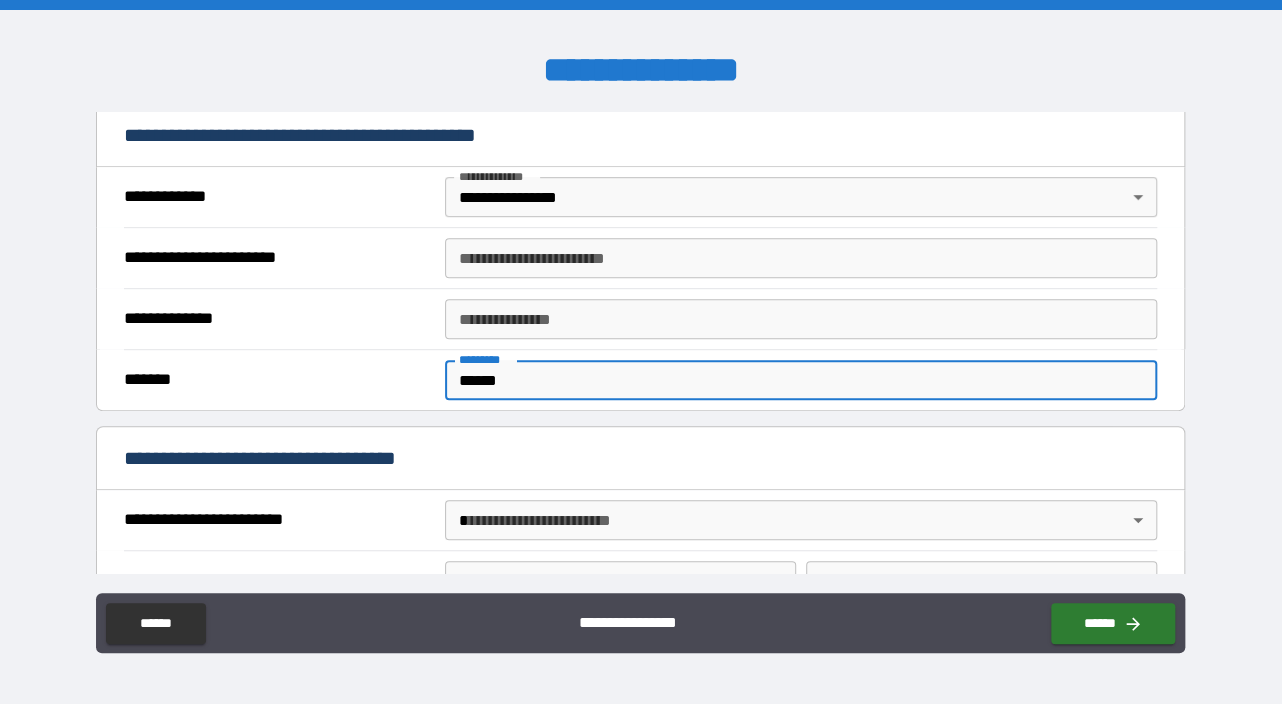 type on "******" 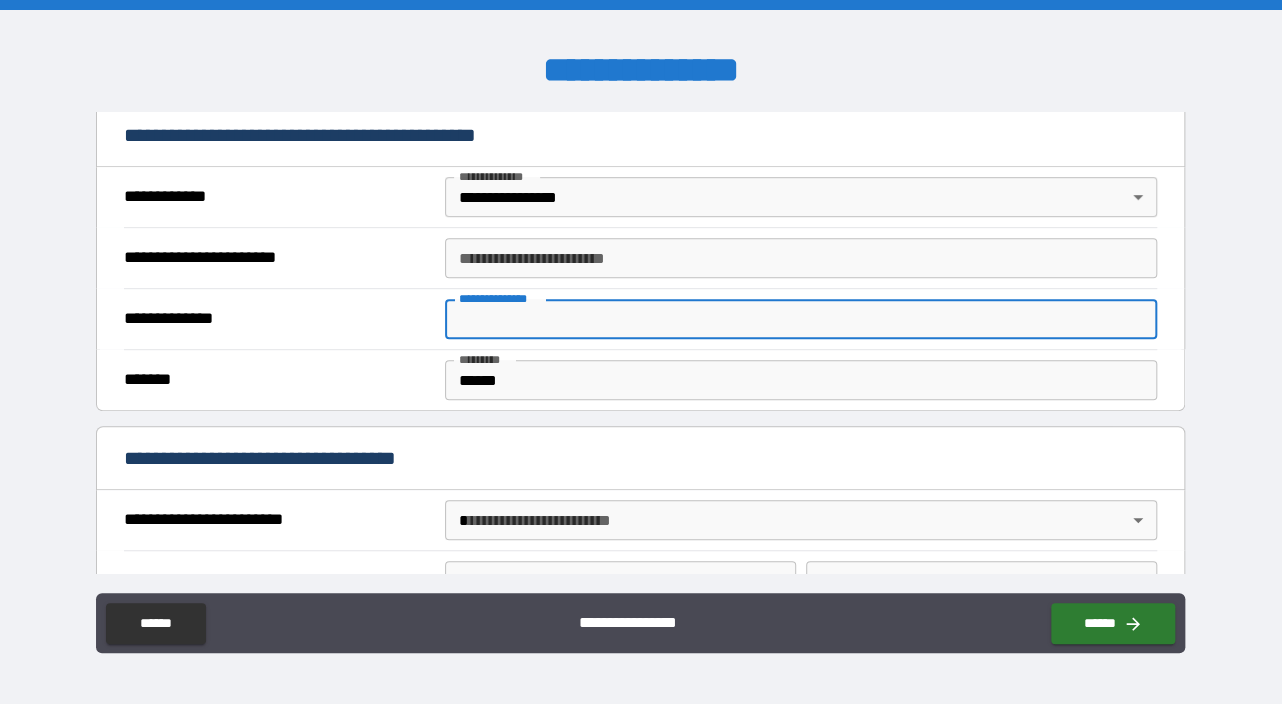 click on "**********" at bounding box center (801, 319) 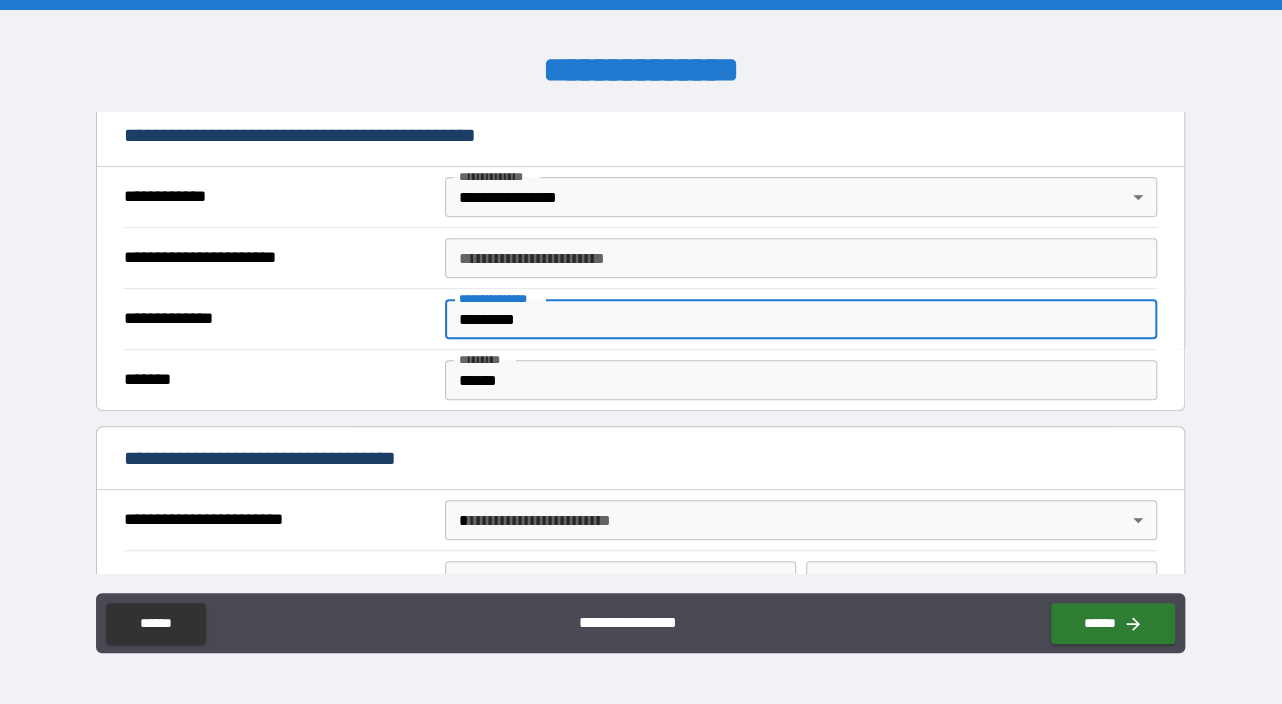 type on "*********" 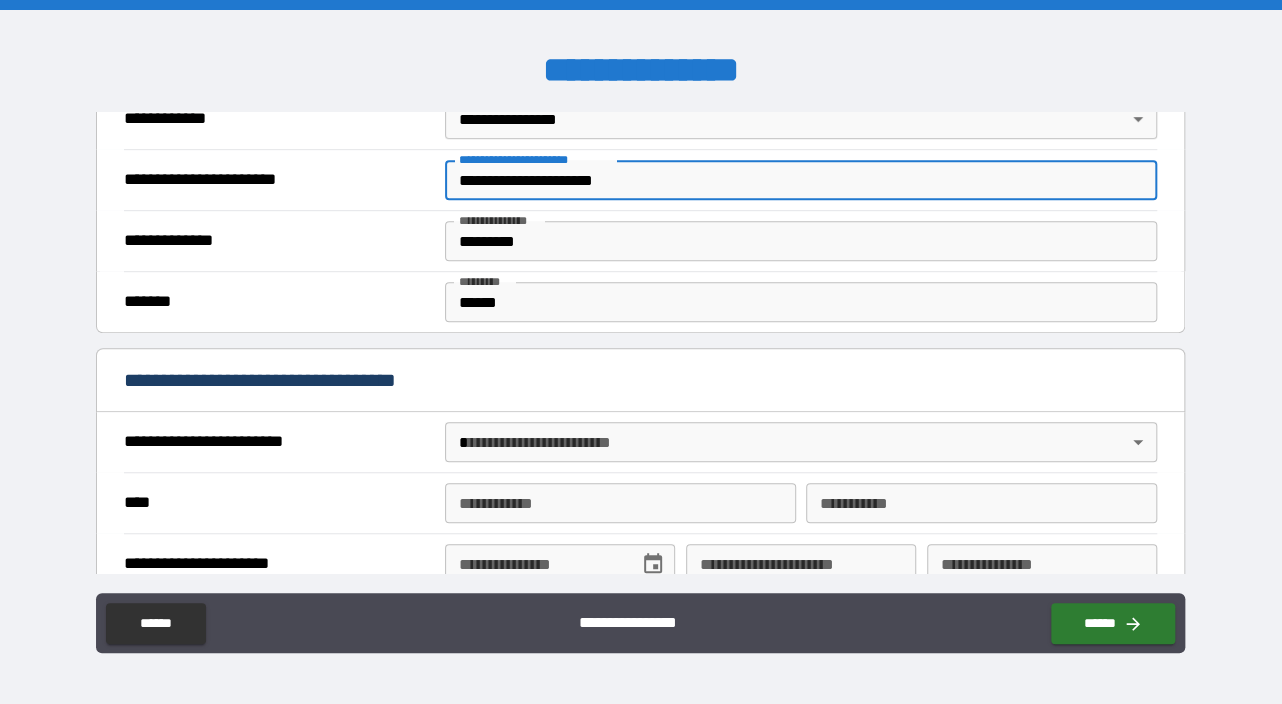 scroll, scrollTop: 600, scrollLeft: 0, axis: vertical 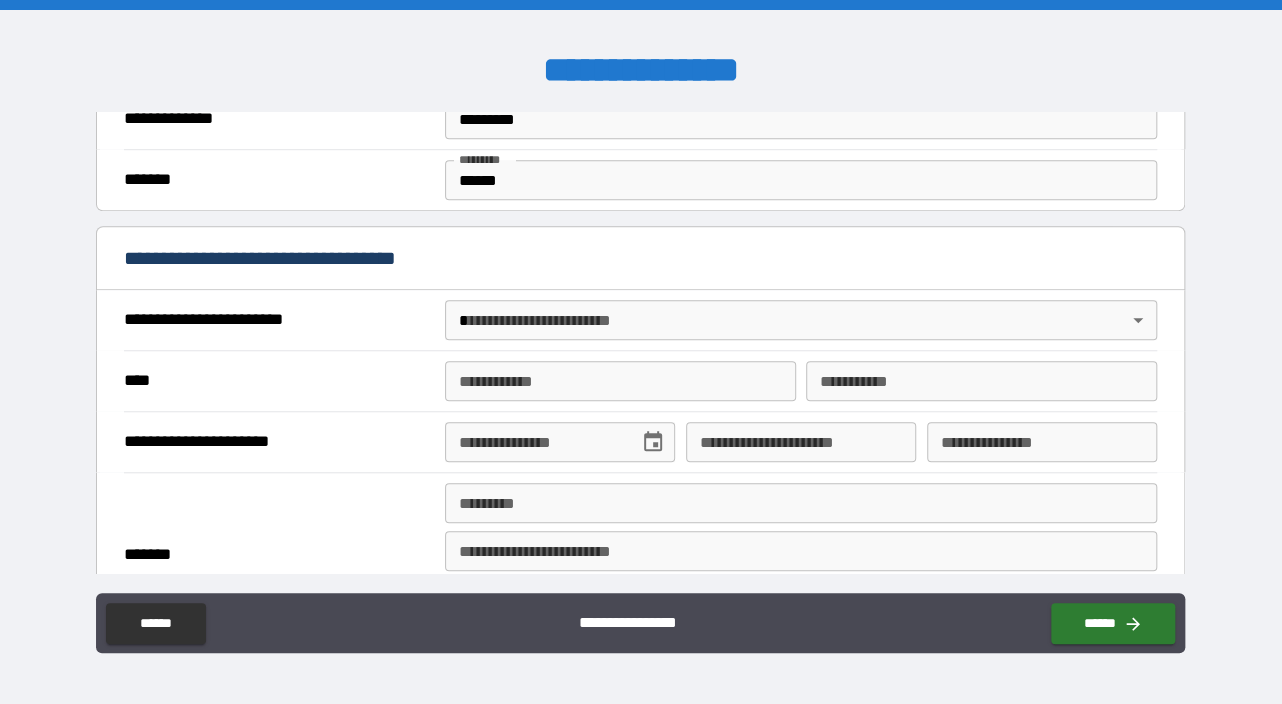 type on "**********" 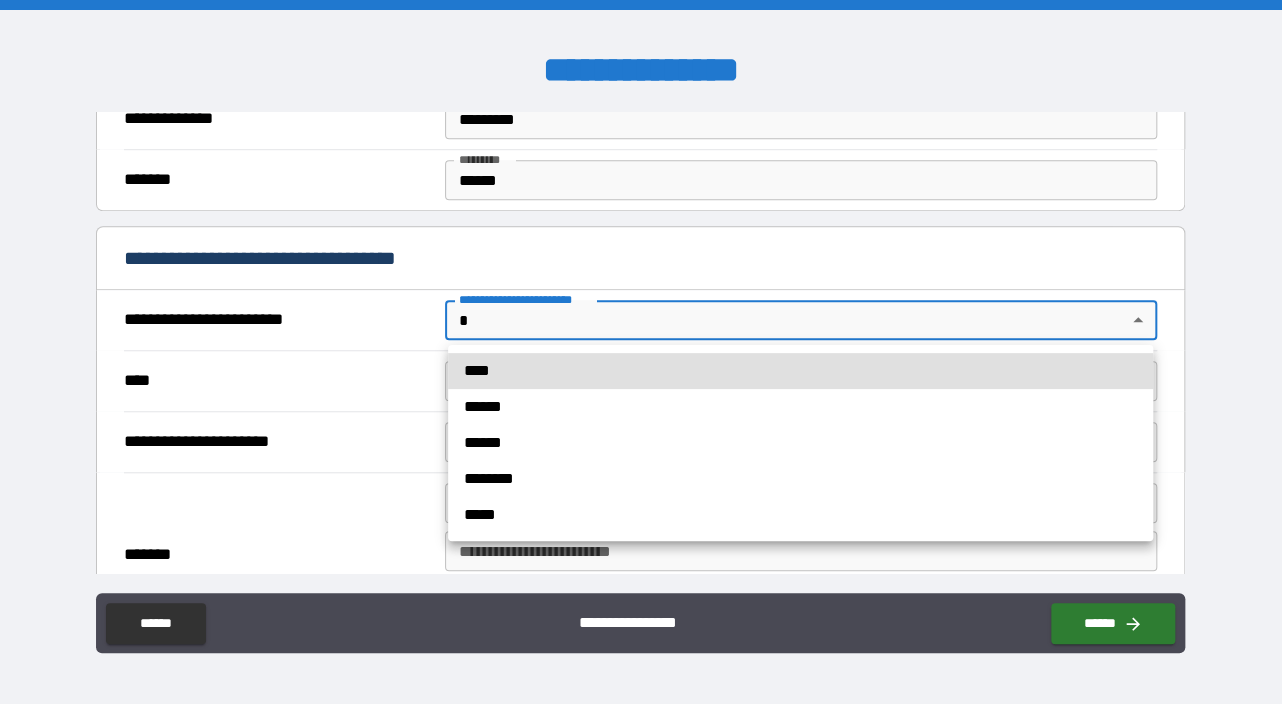click on "******" at bounding box center (800, 443) 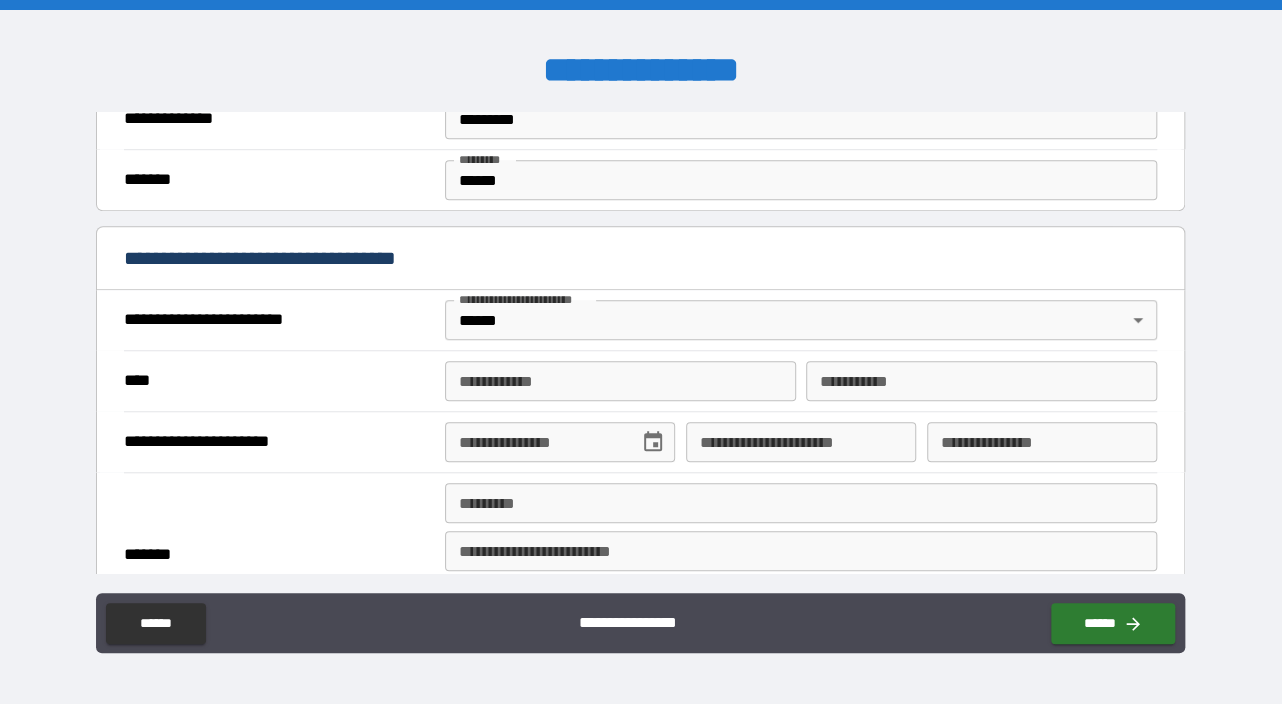 click on "******" at bounding box center (800, 400) 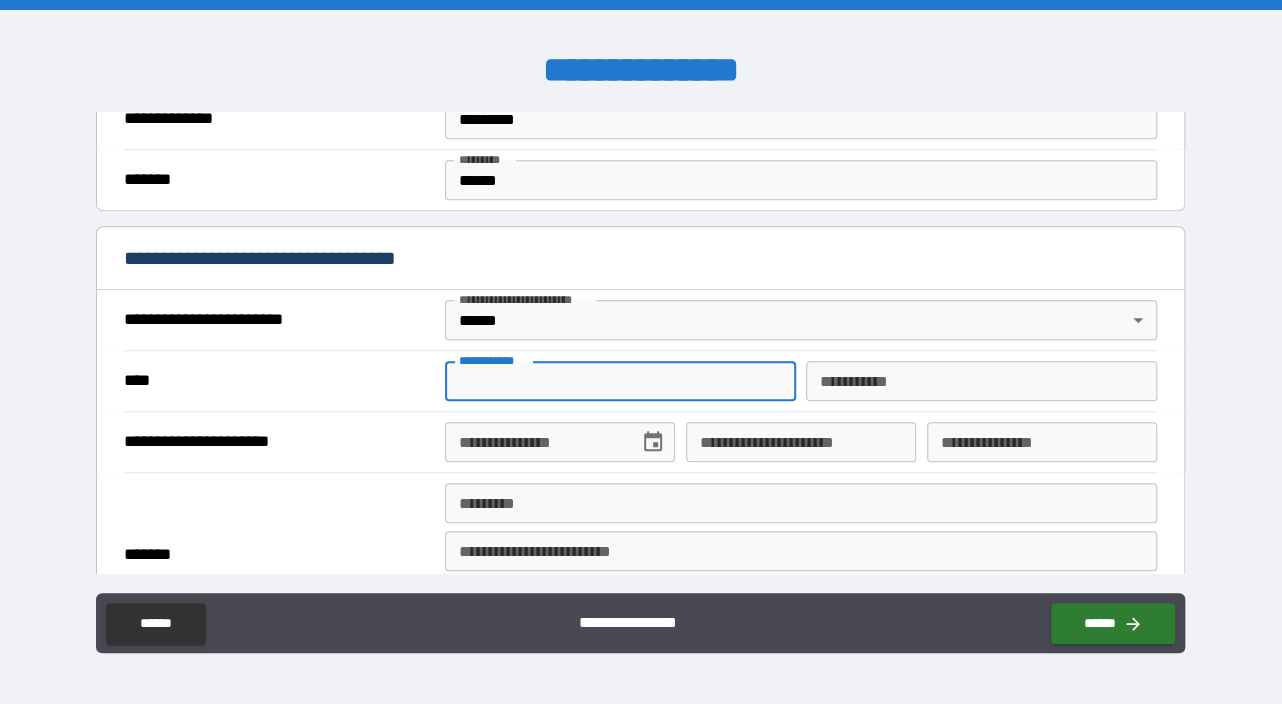 type on "******" 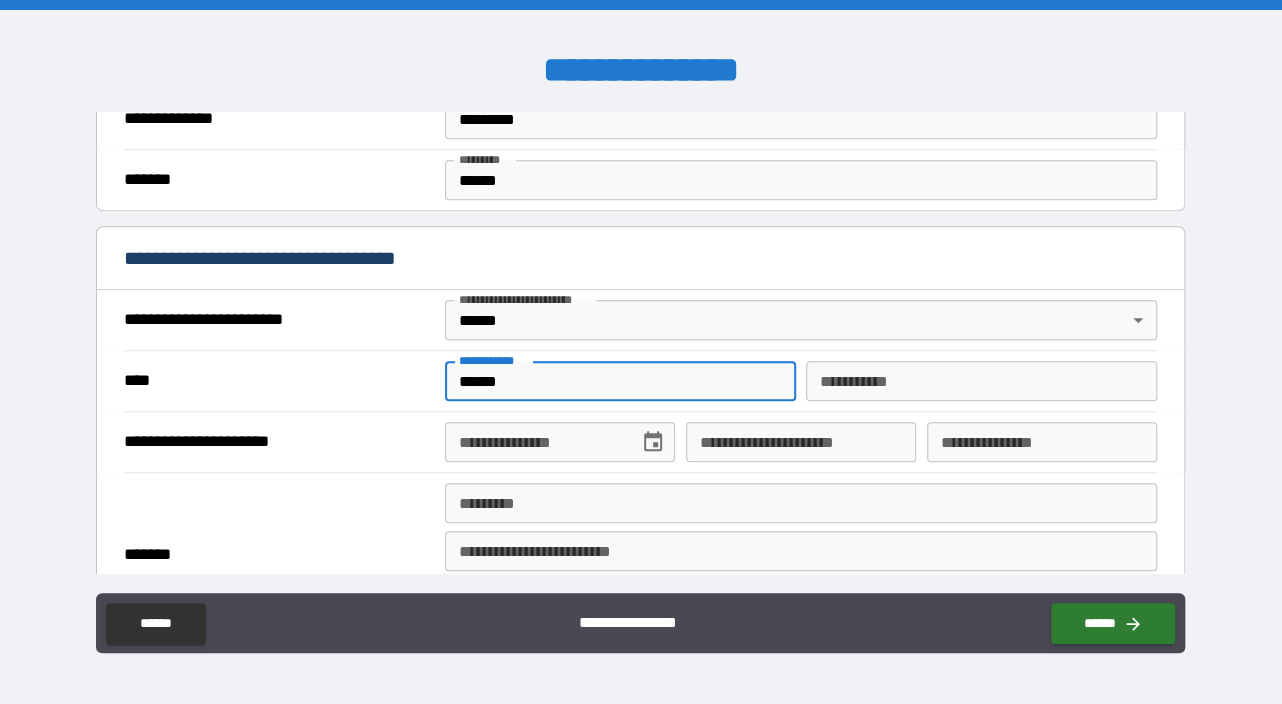 type on "******" 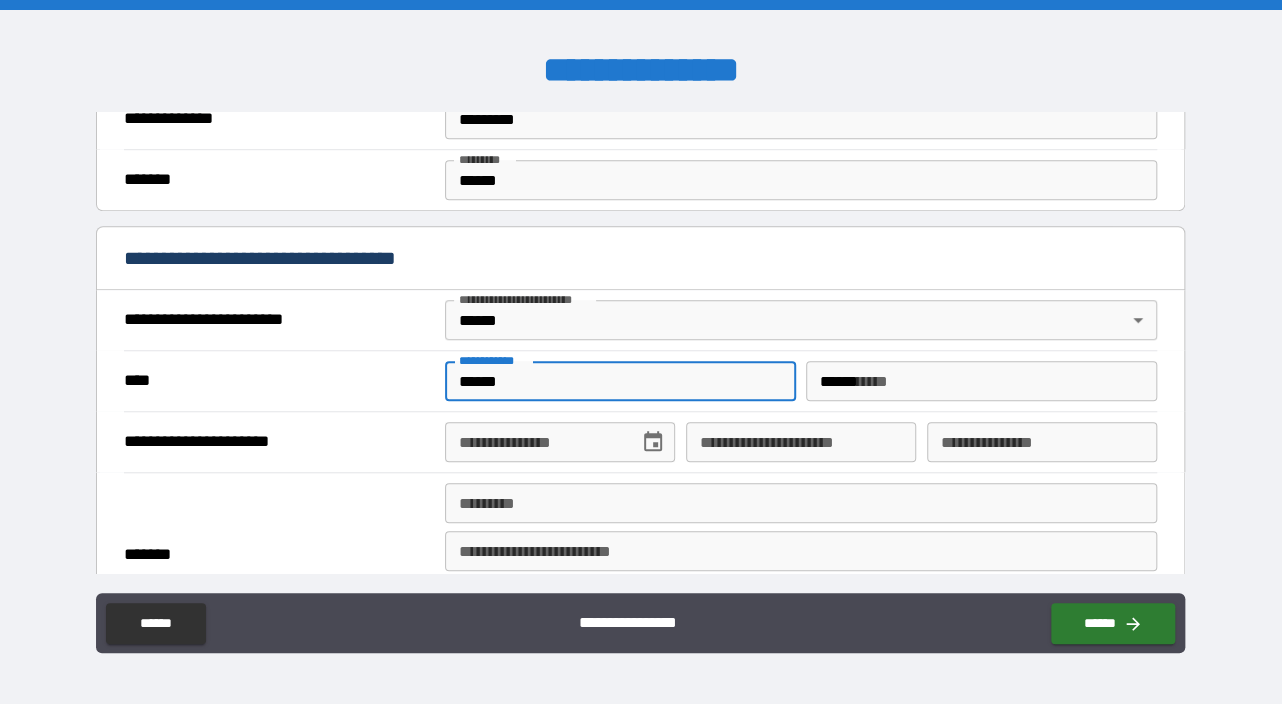 type on "**********" 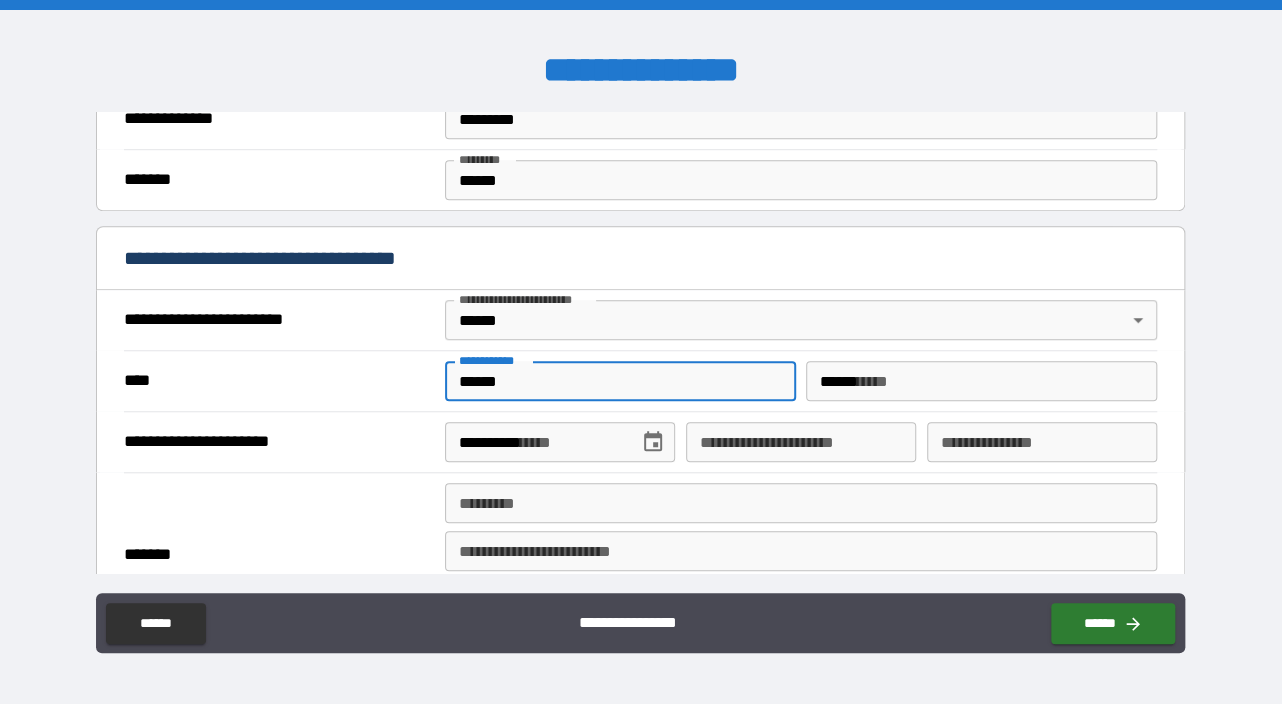 type on "**********" 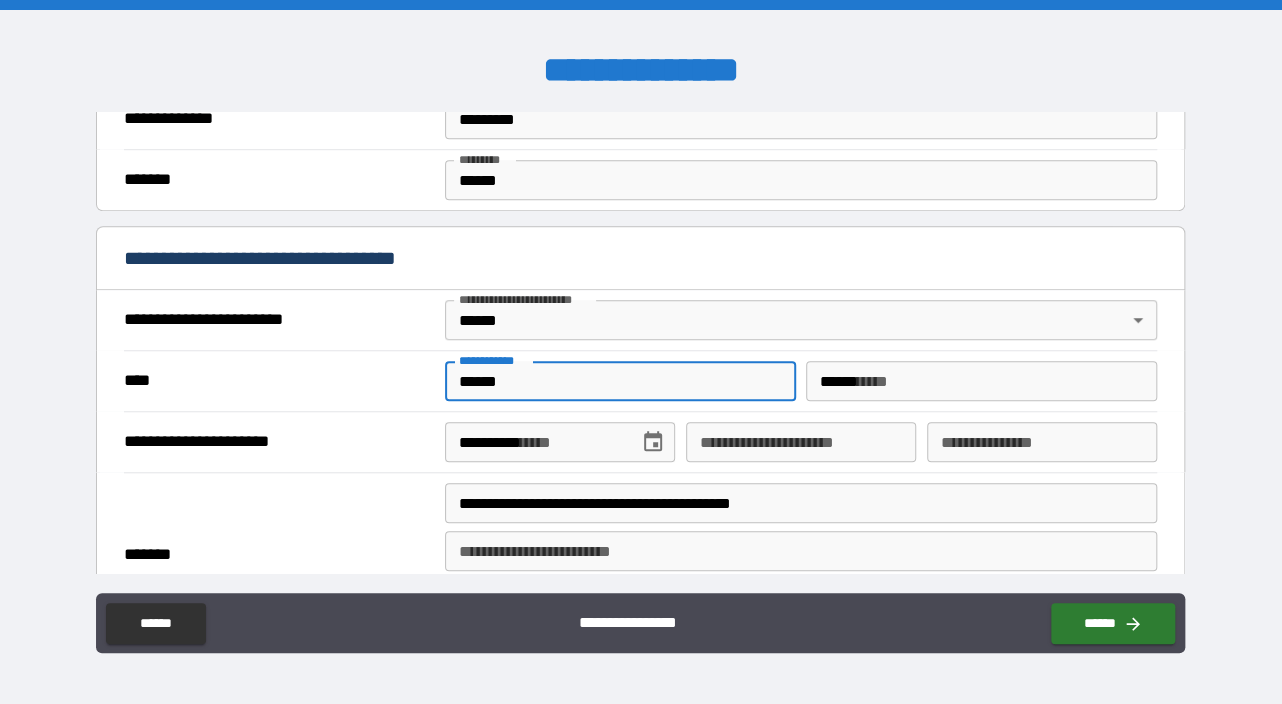 type on "*********" 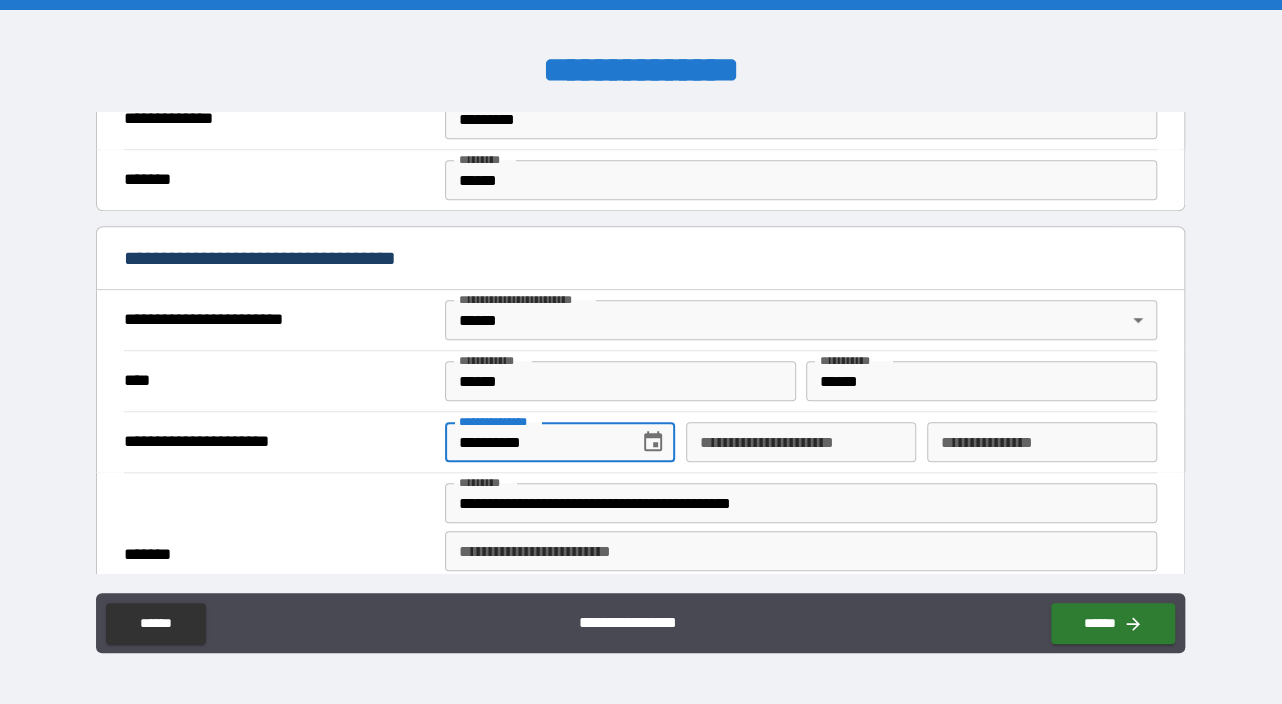 click on "**********" at bounding box center [535, 442] 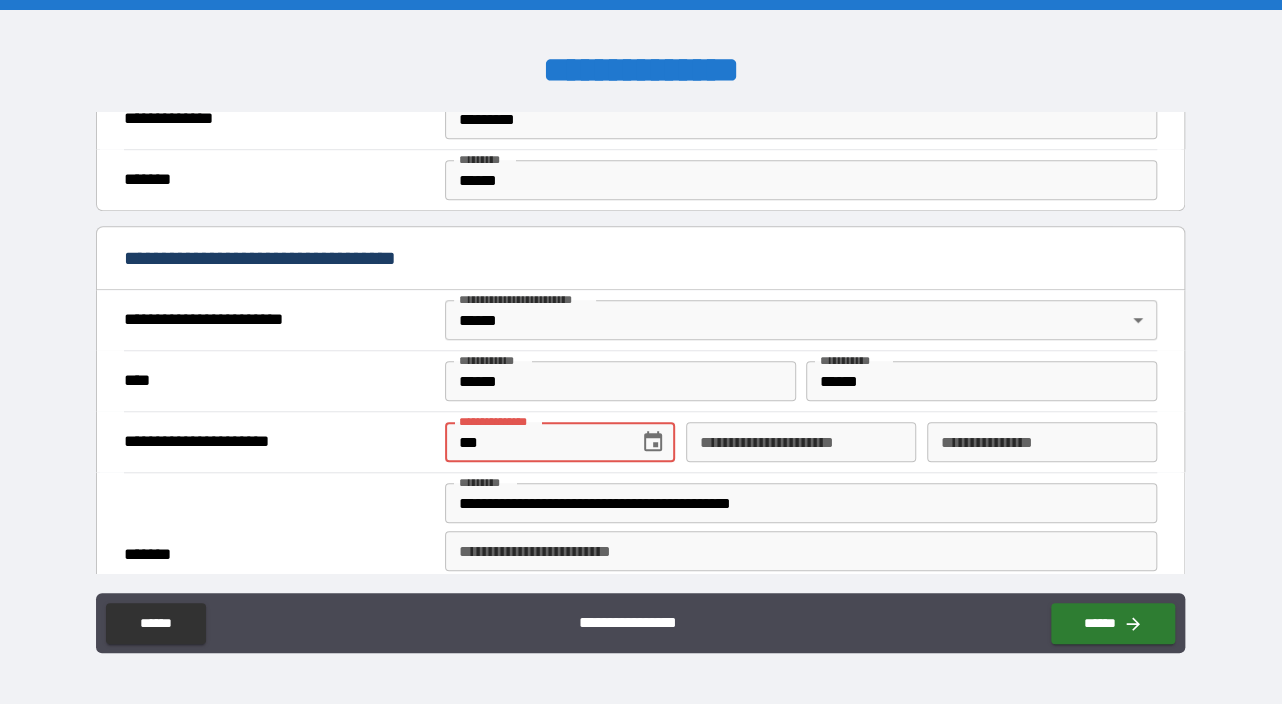 type on "*" 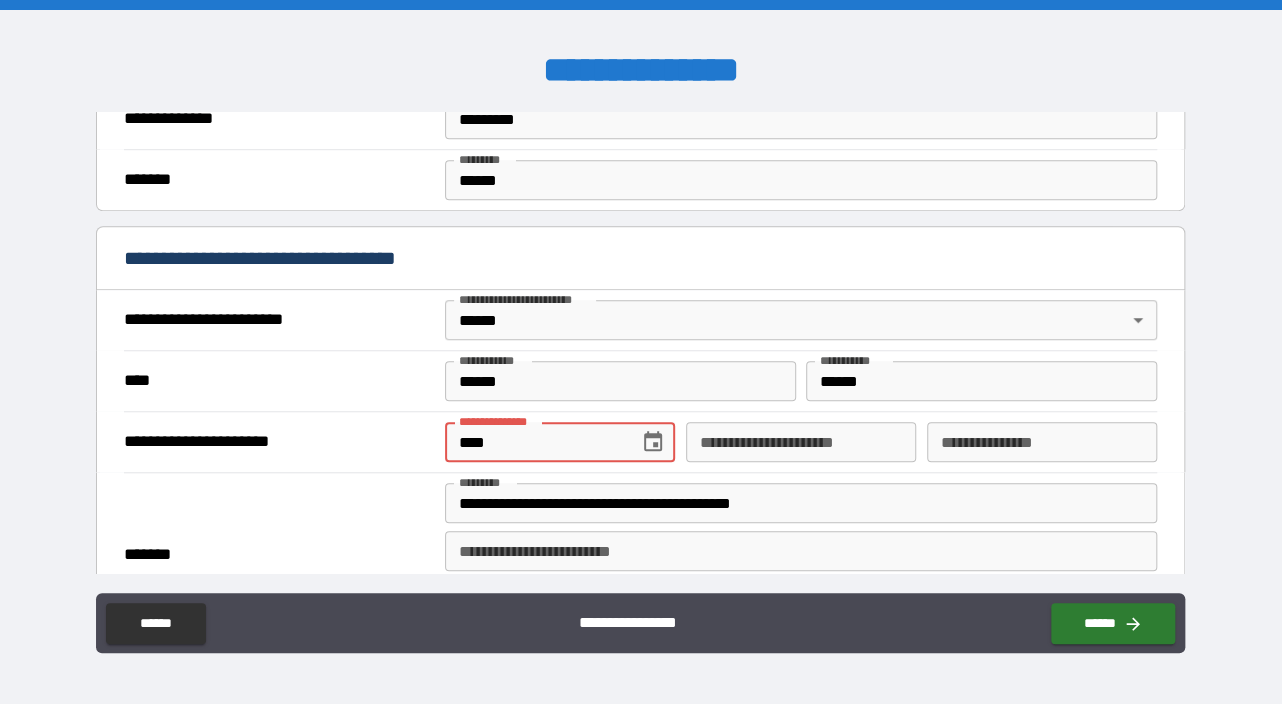 type on "**********" 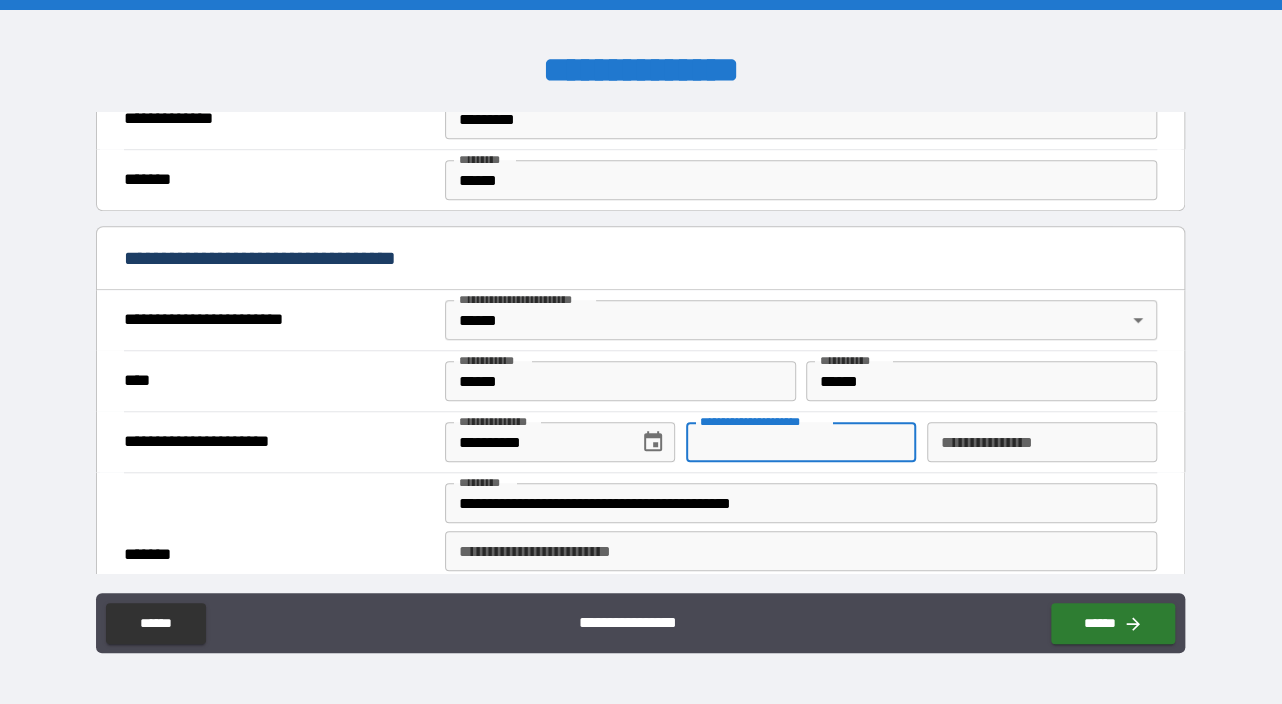 click on "**********" at bounding box center (801, 442) 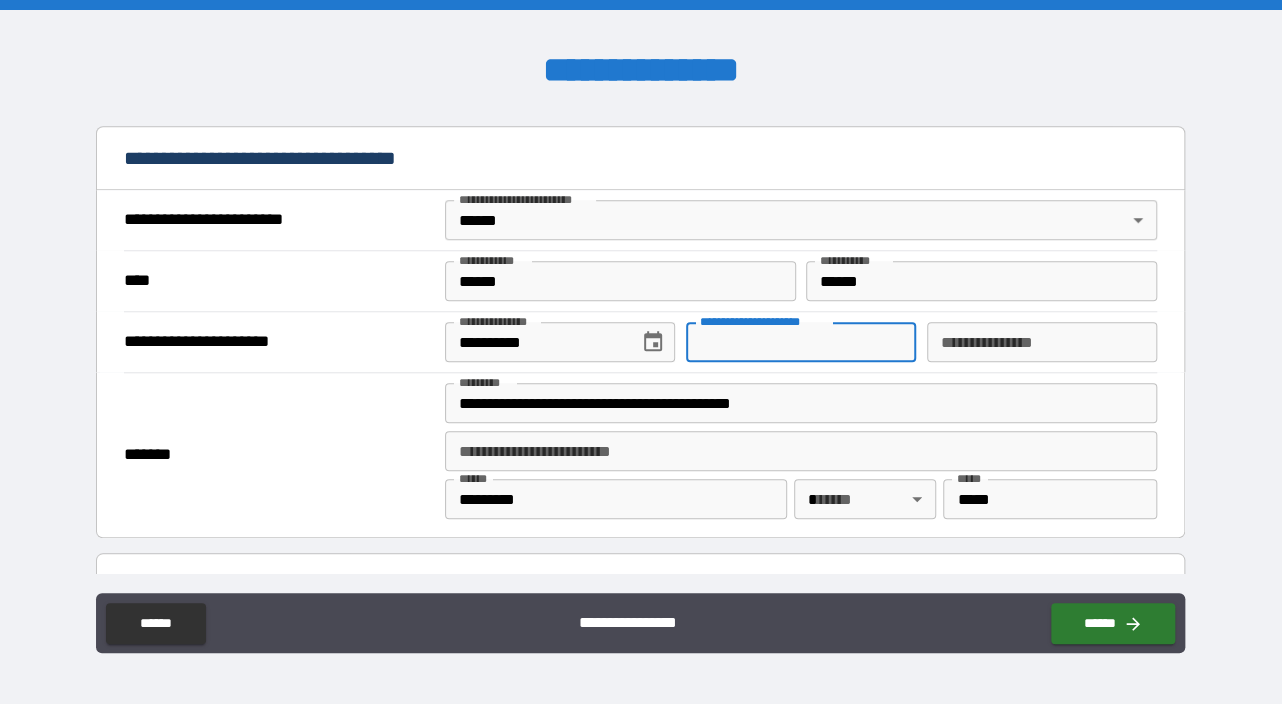 click on "**********" at bounding box center [801, 403] 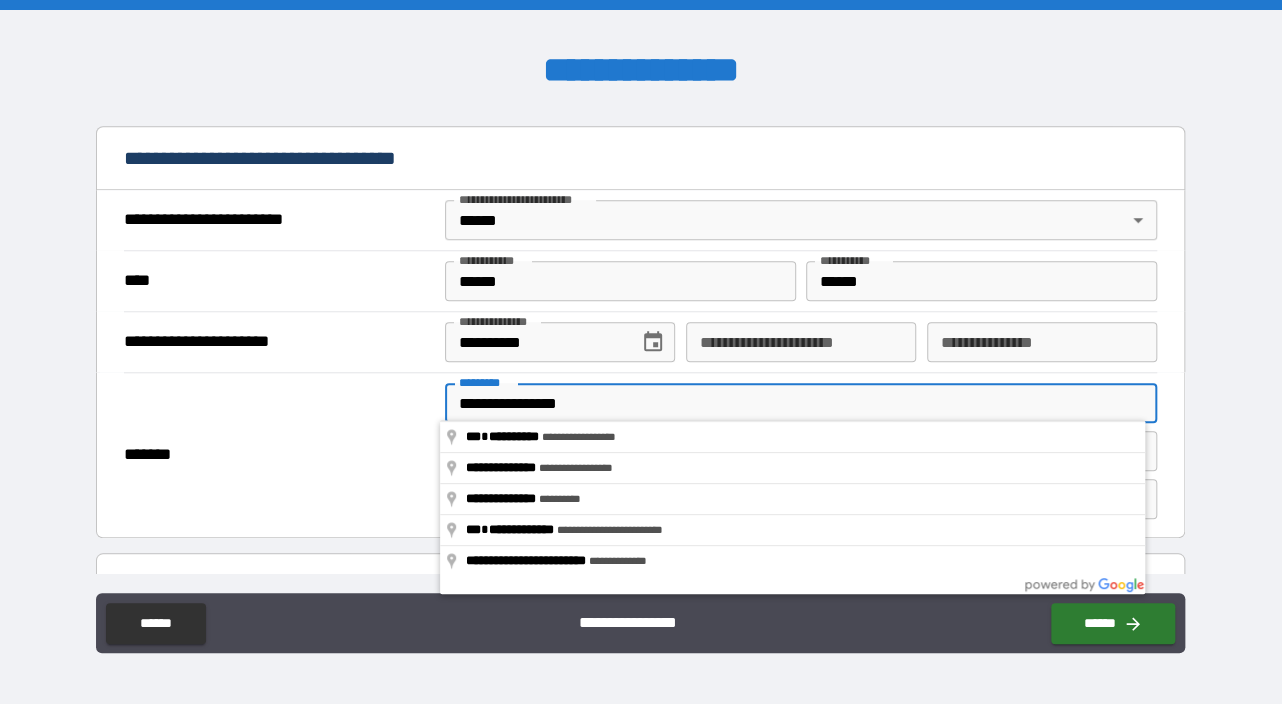 type on "**********" 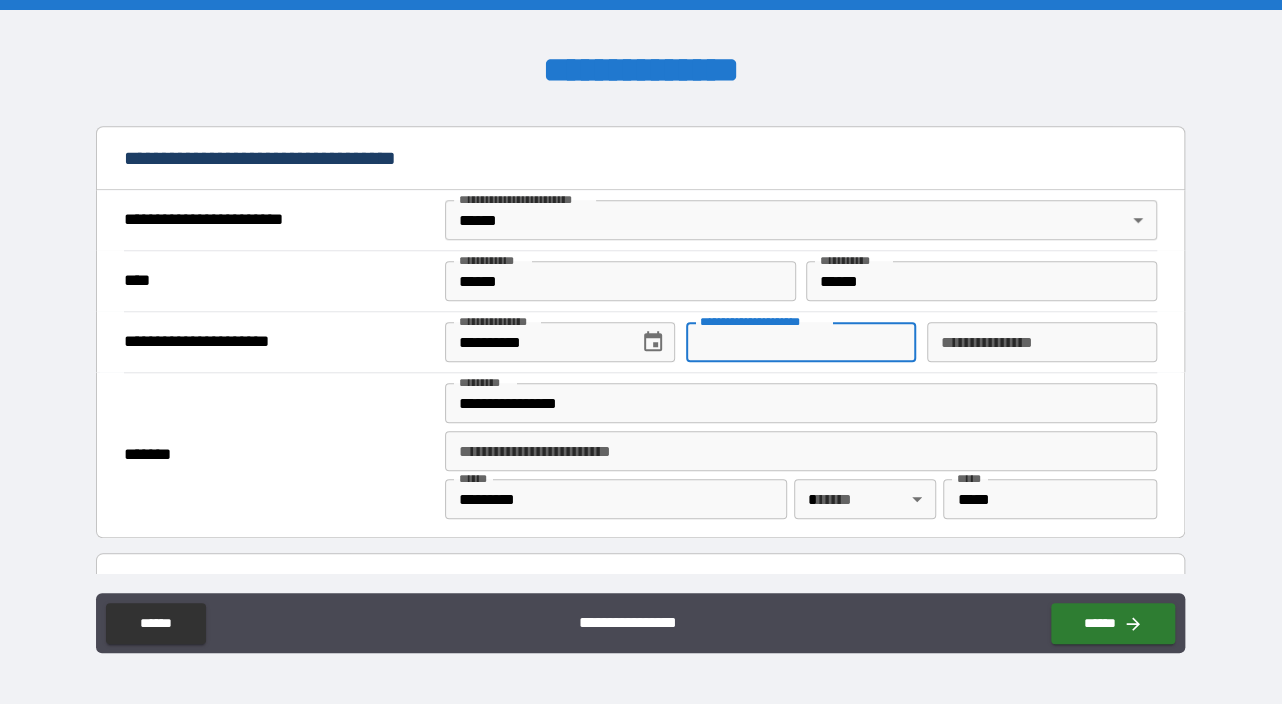 click on "**********" at bounding box center [801, 342] 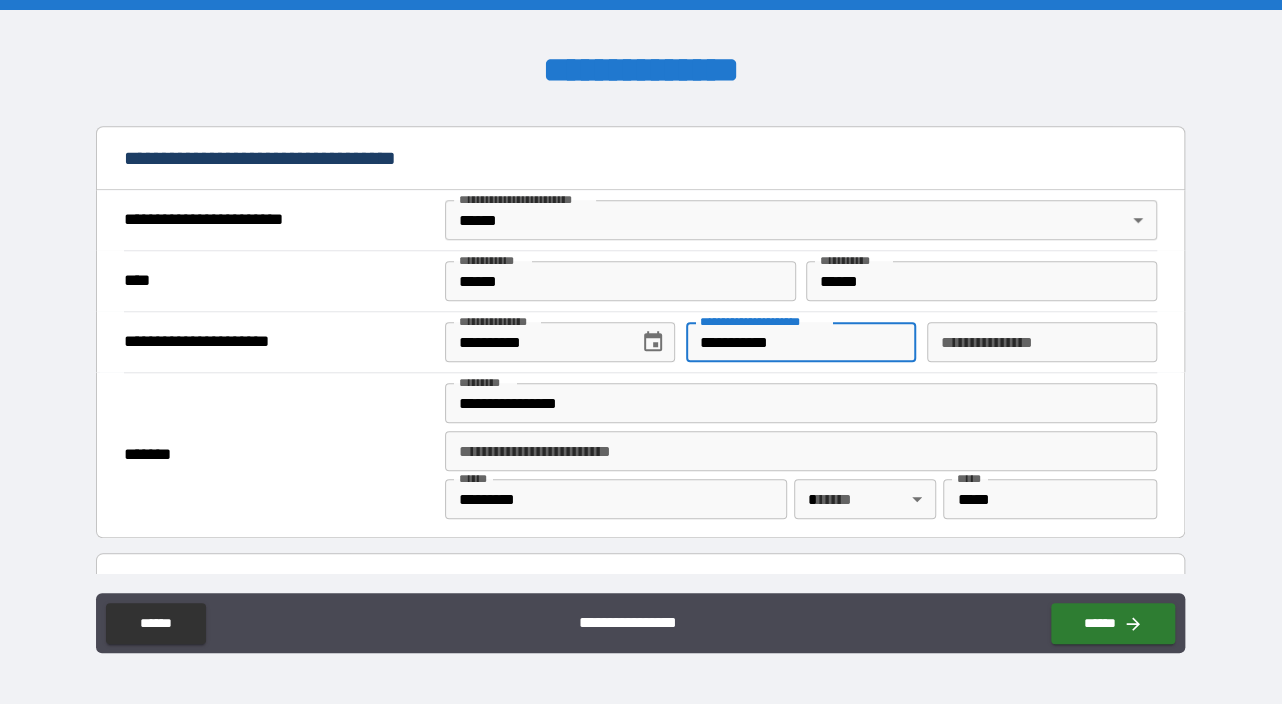 type on "**********" 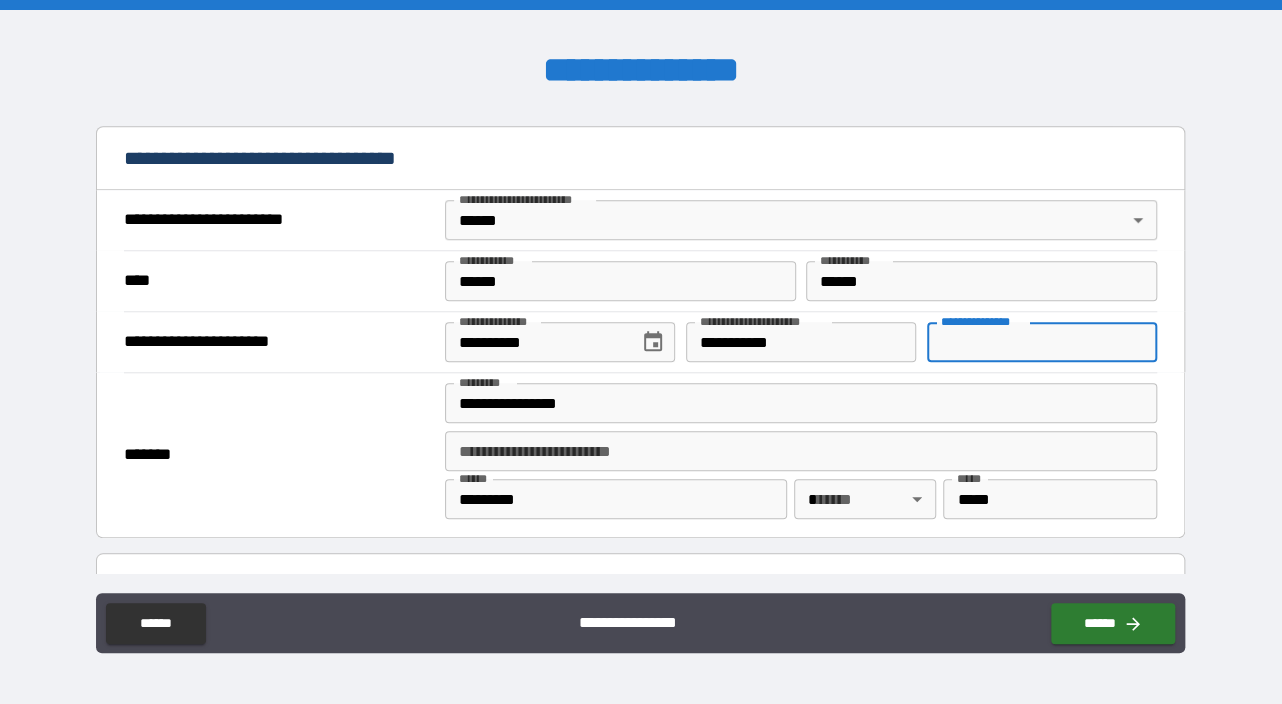 click on "**********" at bounding box center (641, 352) 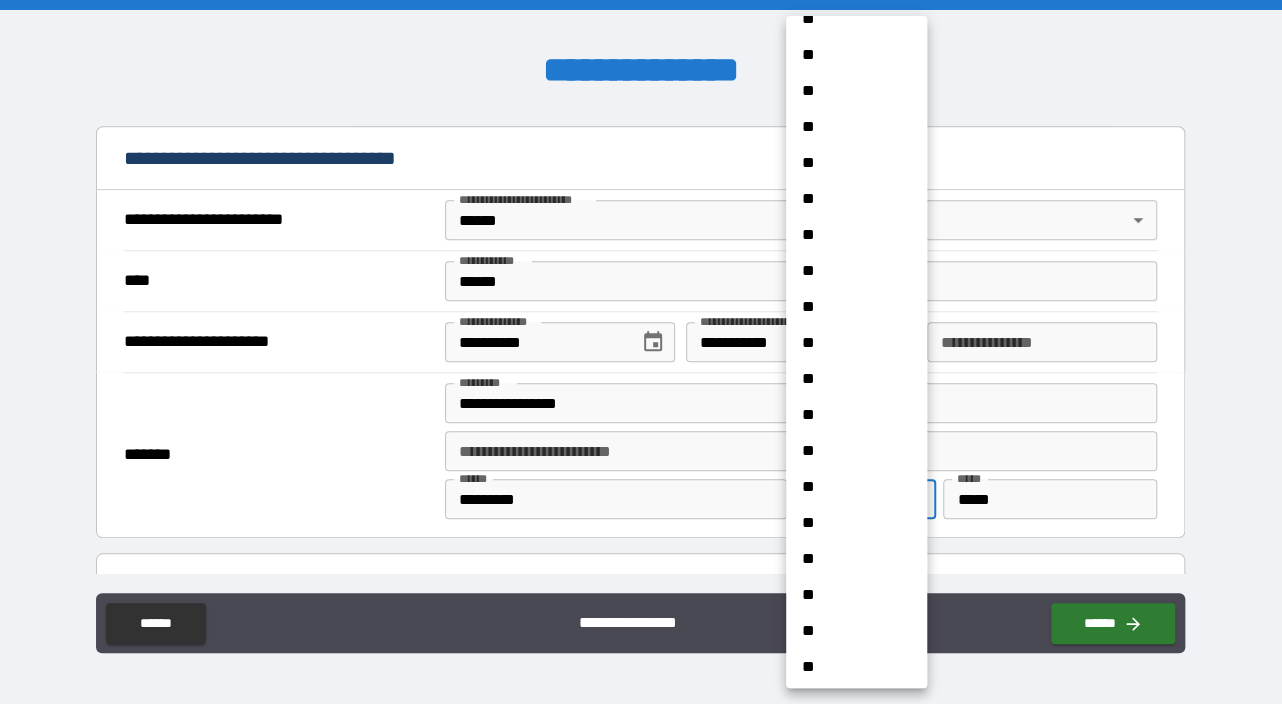 scroll, scrollTop: 900, scrollLeft: 0, axis: vertical 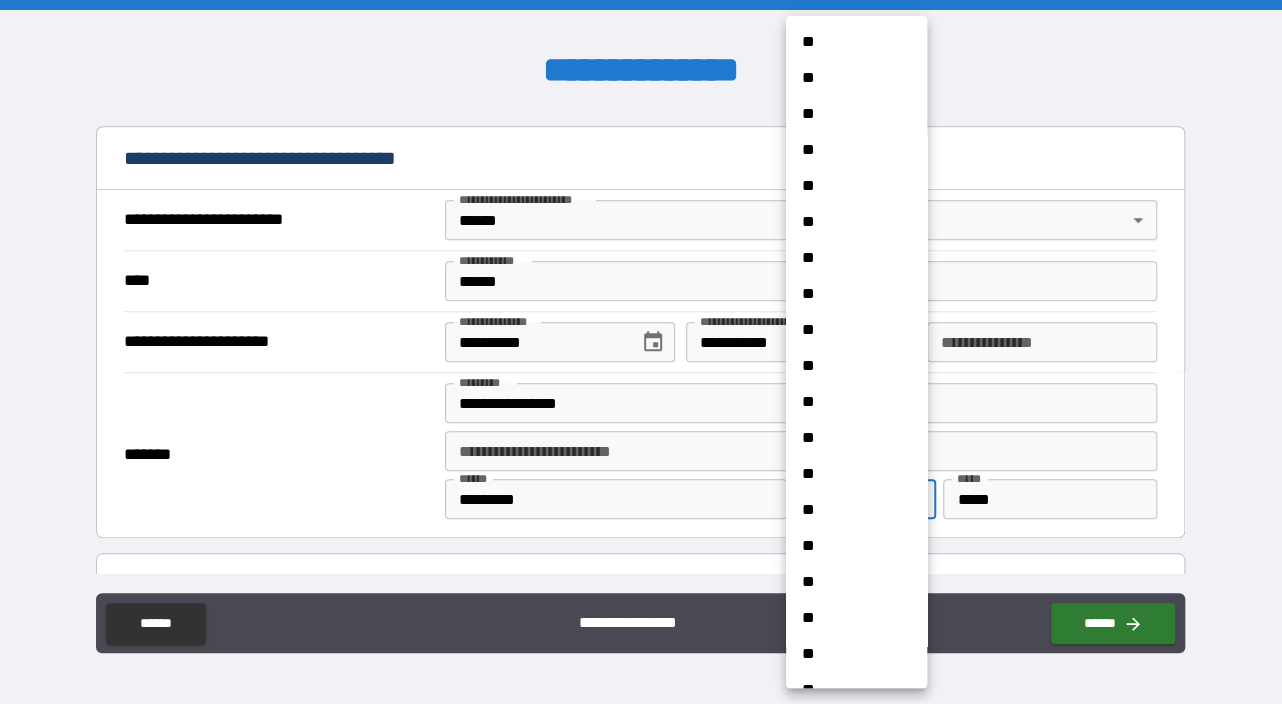 click on "**" at bounding box center [849, 438] 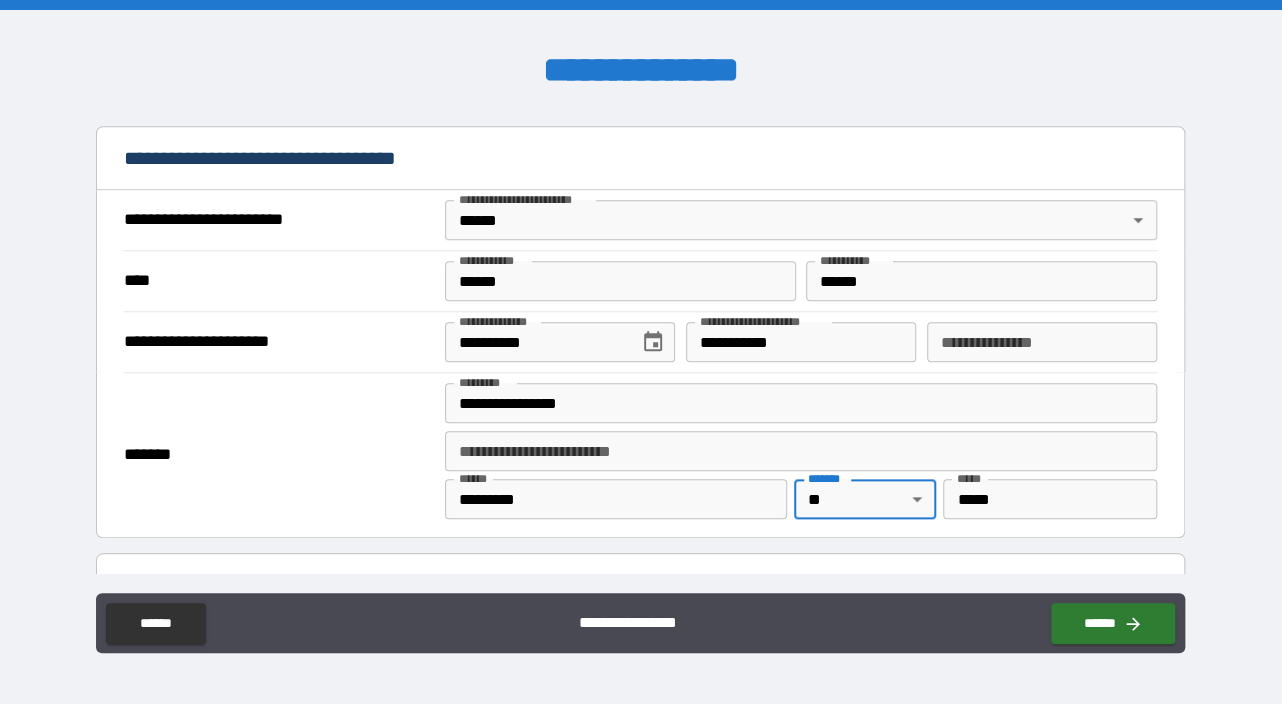 click on "**********" at bounding box center (1042, 342) 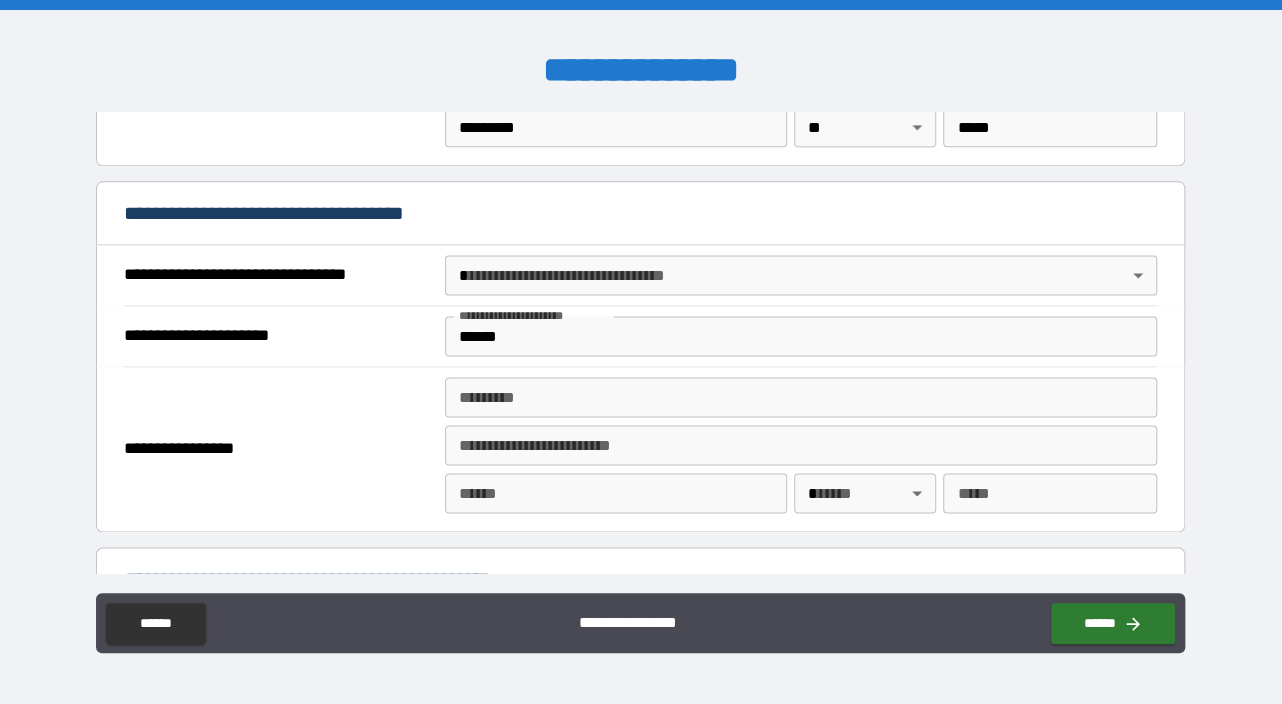 scroll, scrollTop: 1100, scrollLeft: 0, axis: vertical 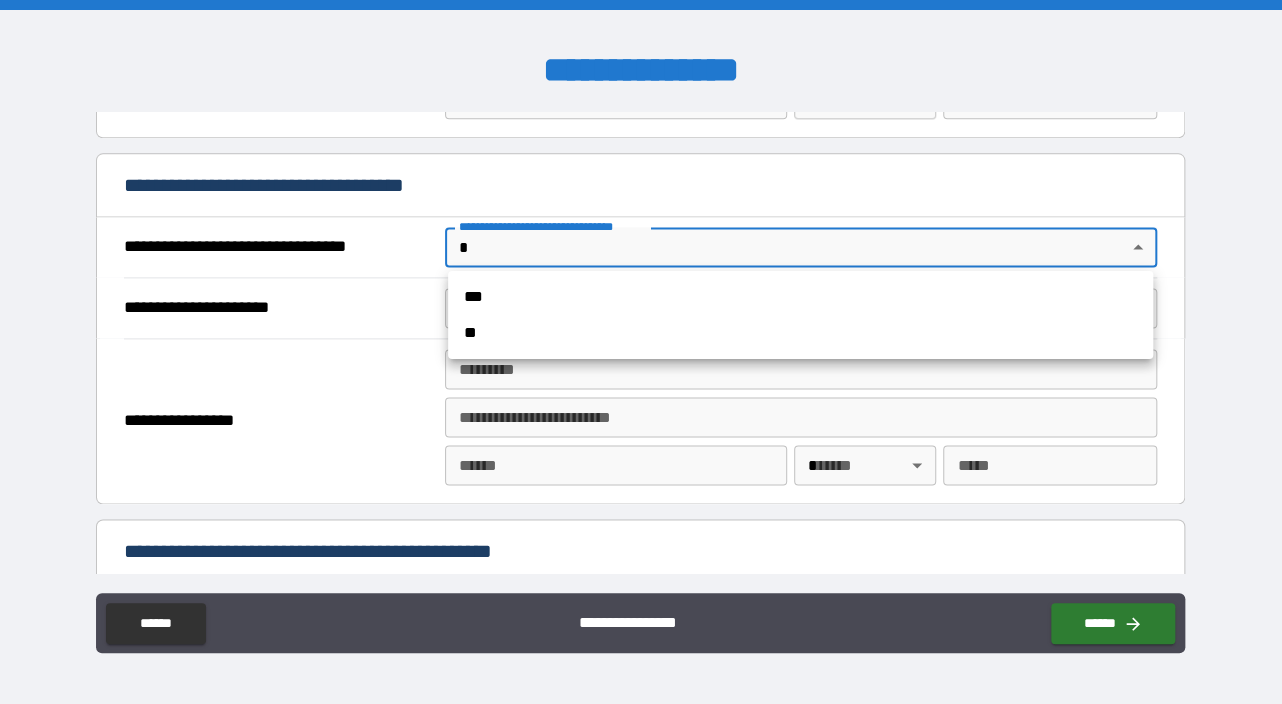 click on "**********" at bounding box center (641, 352) 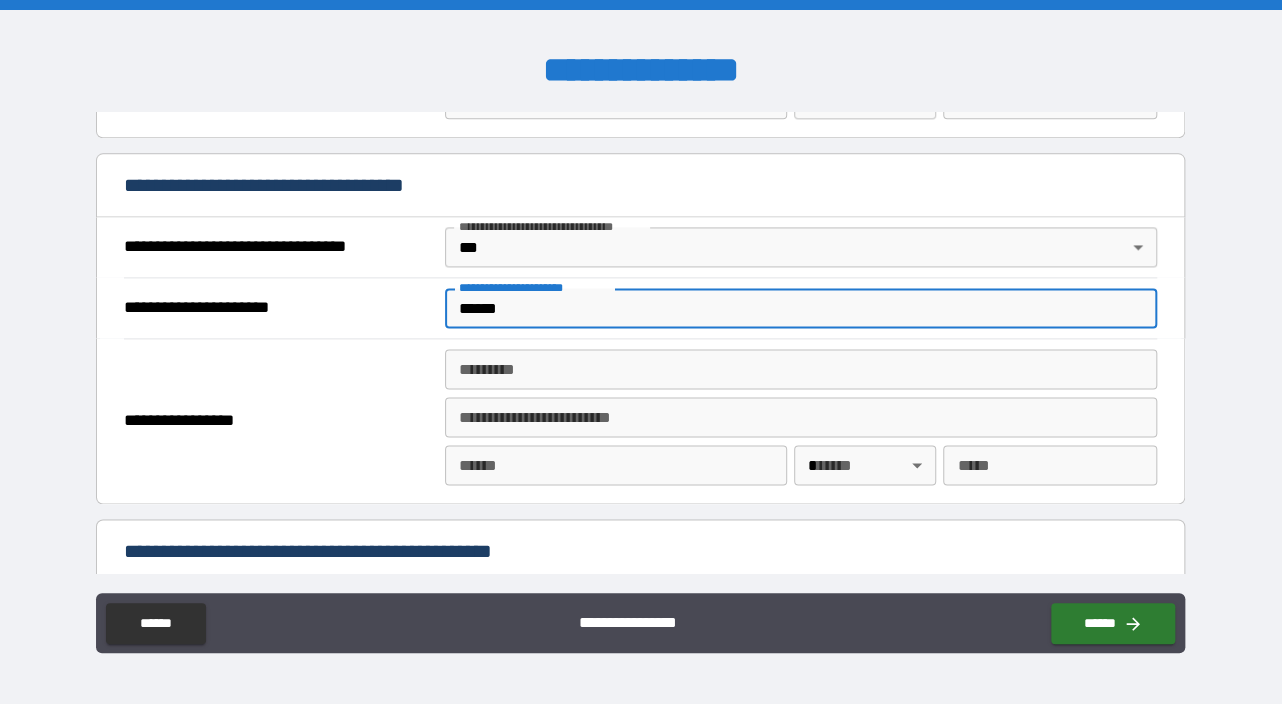 click on "******" at bounding box center [801, 308] 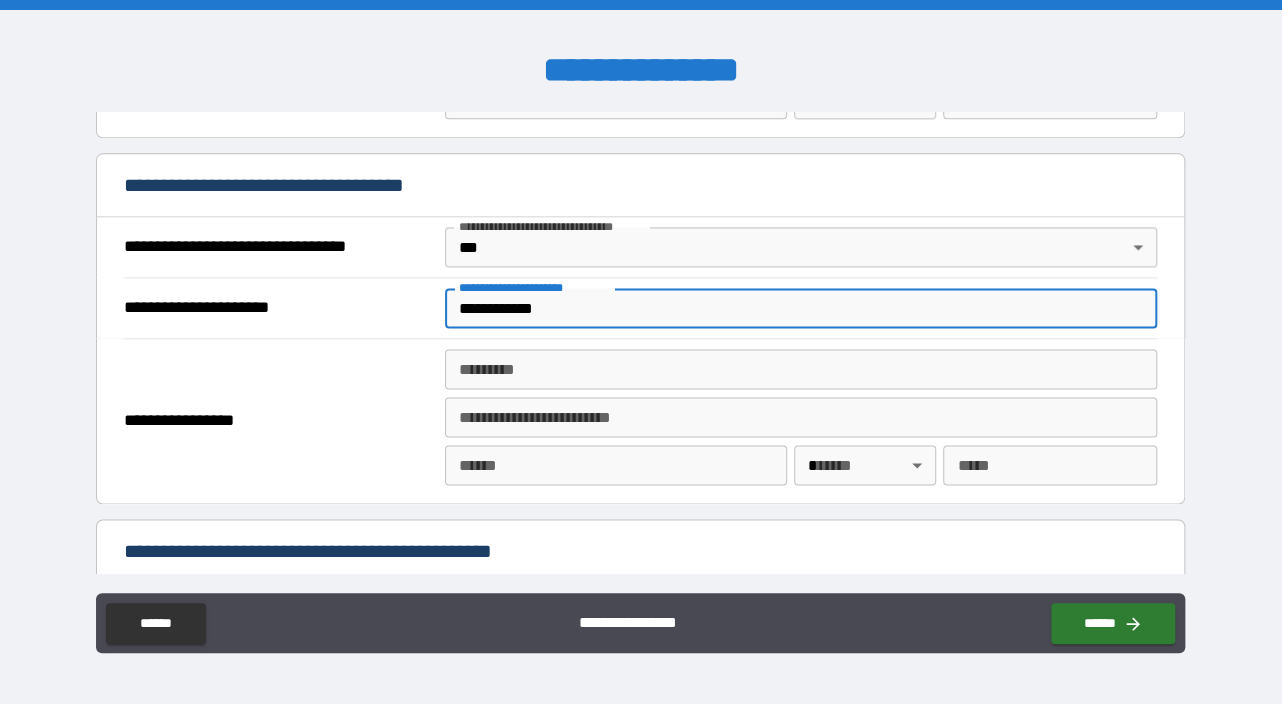 type on "**********" 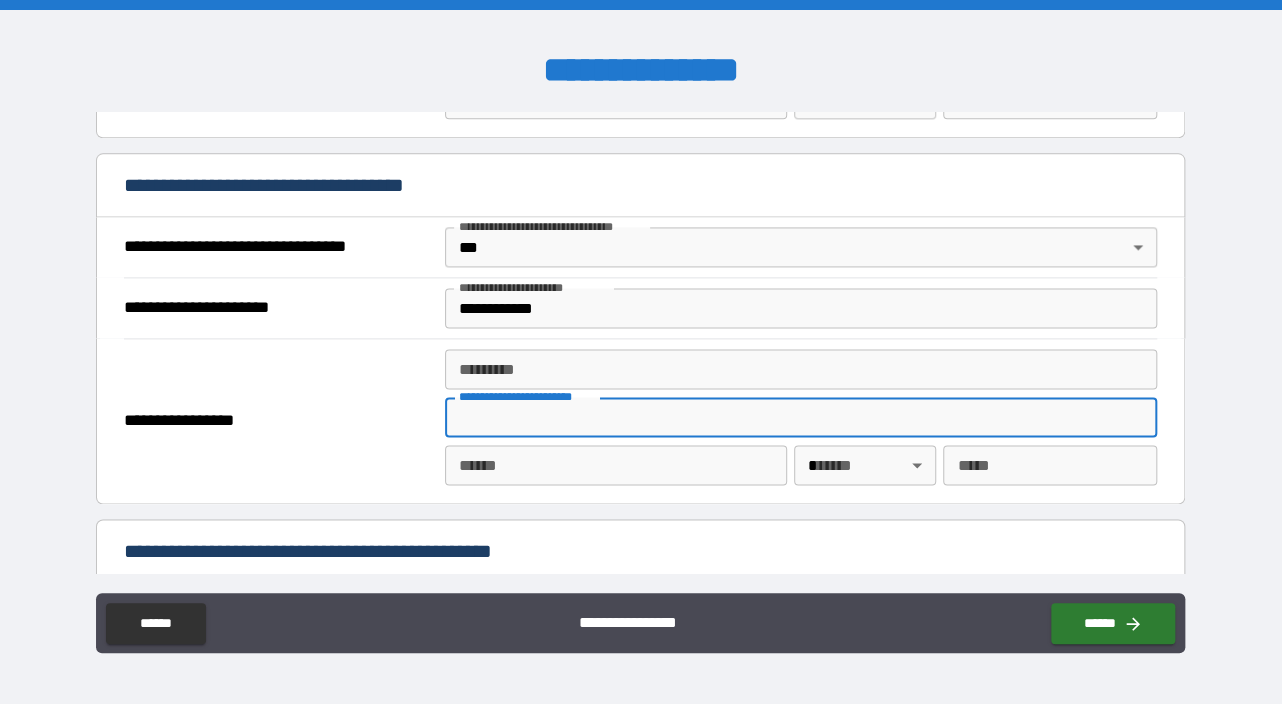 drag, startPoint x: 903, startPoint y: 424, endPoint x: 855, endPoint y: 483, distance: 76.05919 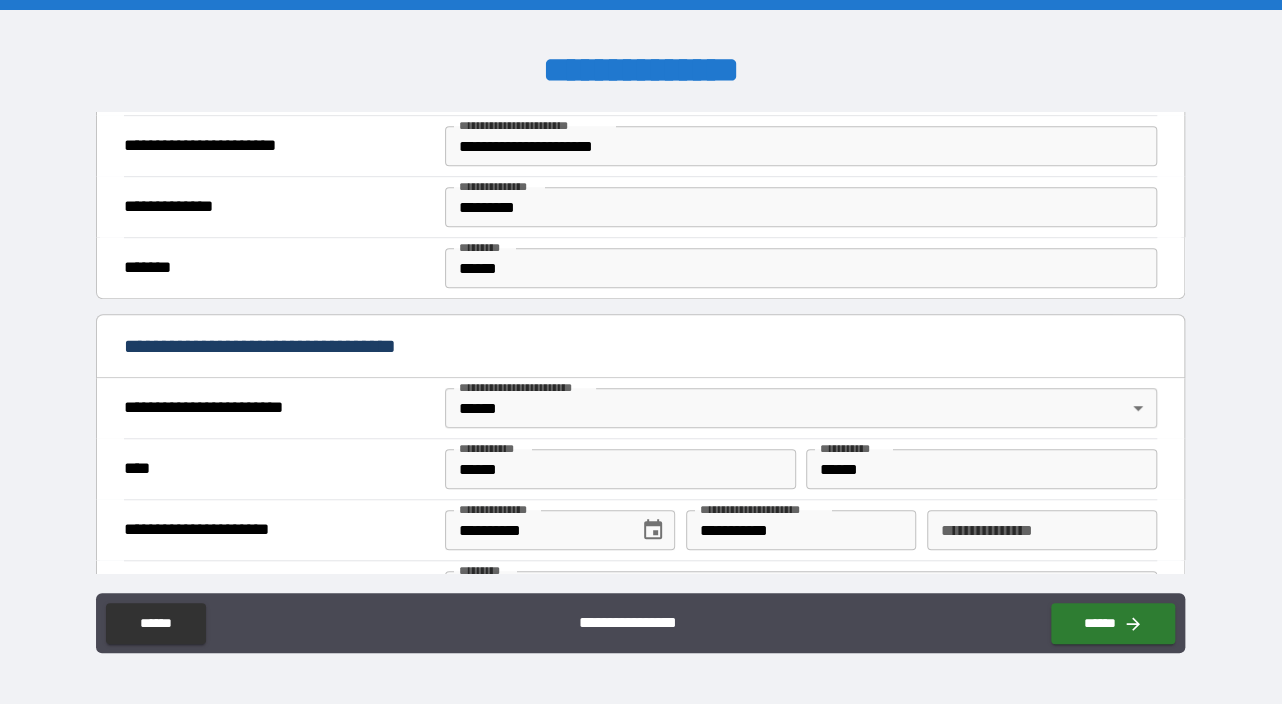 scroll, scrollTop: 300, scrollLeft: 0, axis: vertical 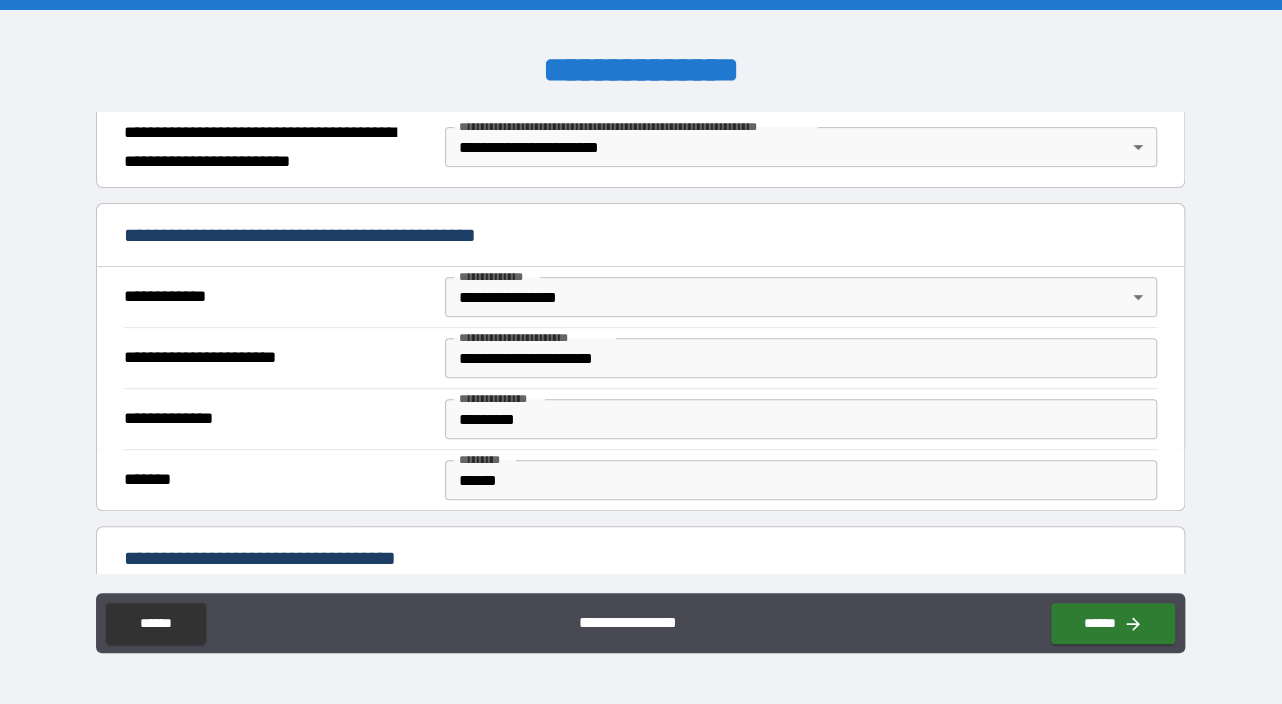 click on "*********" at bounding box center (801, 419) 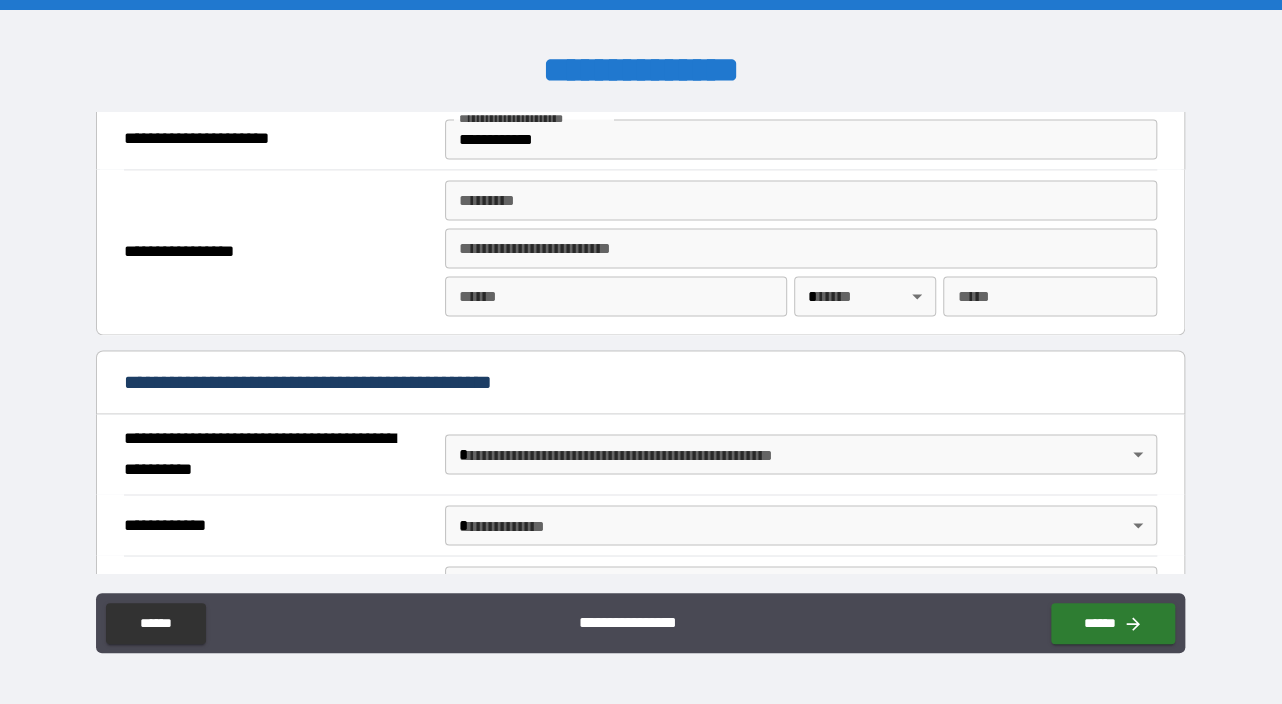 scroll, scrollTop: 1400, scrollLeft: 0, axis: vertical 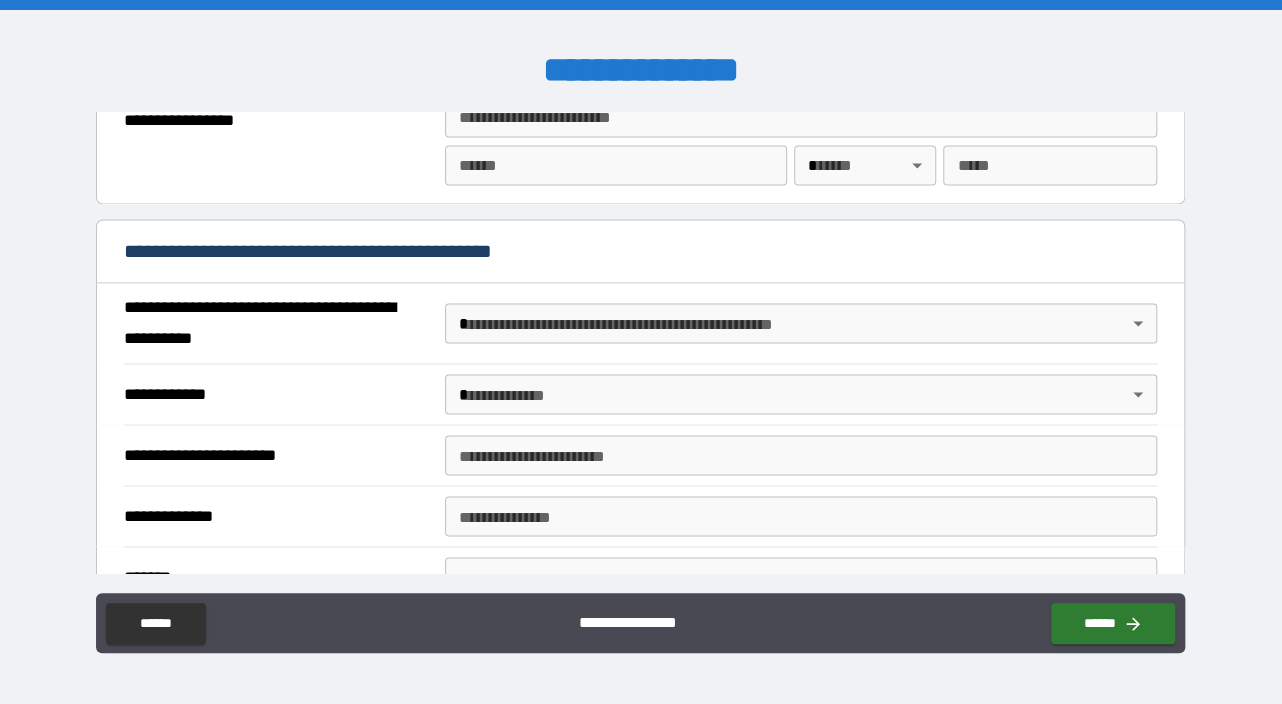 type on "**********" 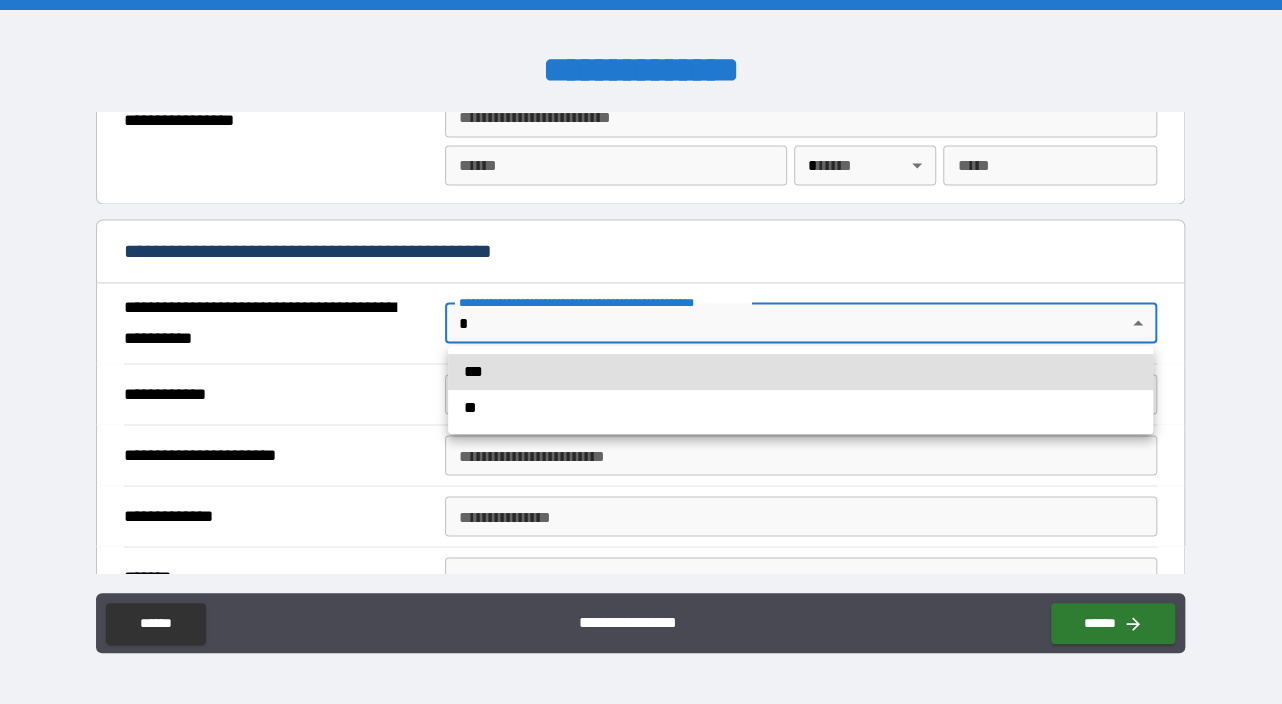click at bounding box center [641, 352] 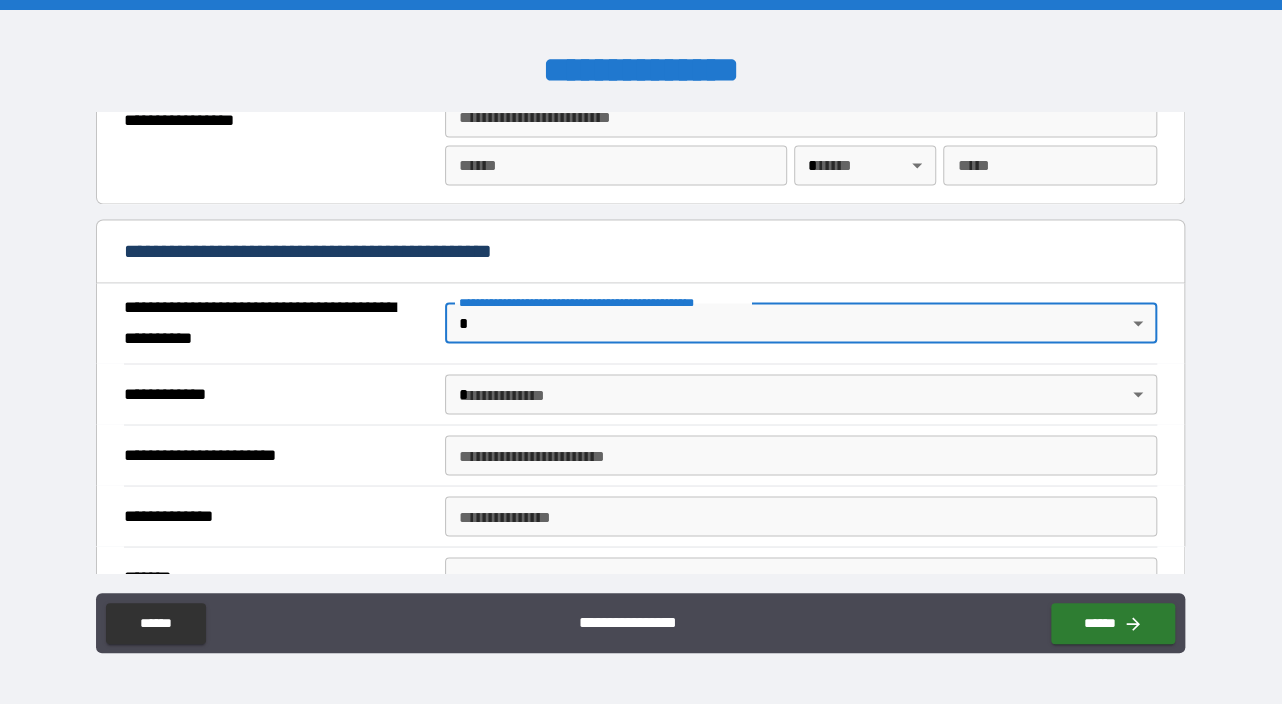 click on "**********" at bounding box center (641, 352) 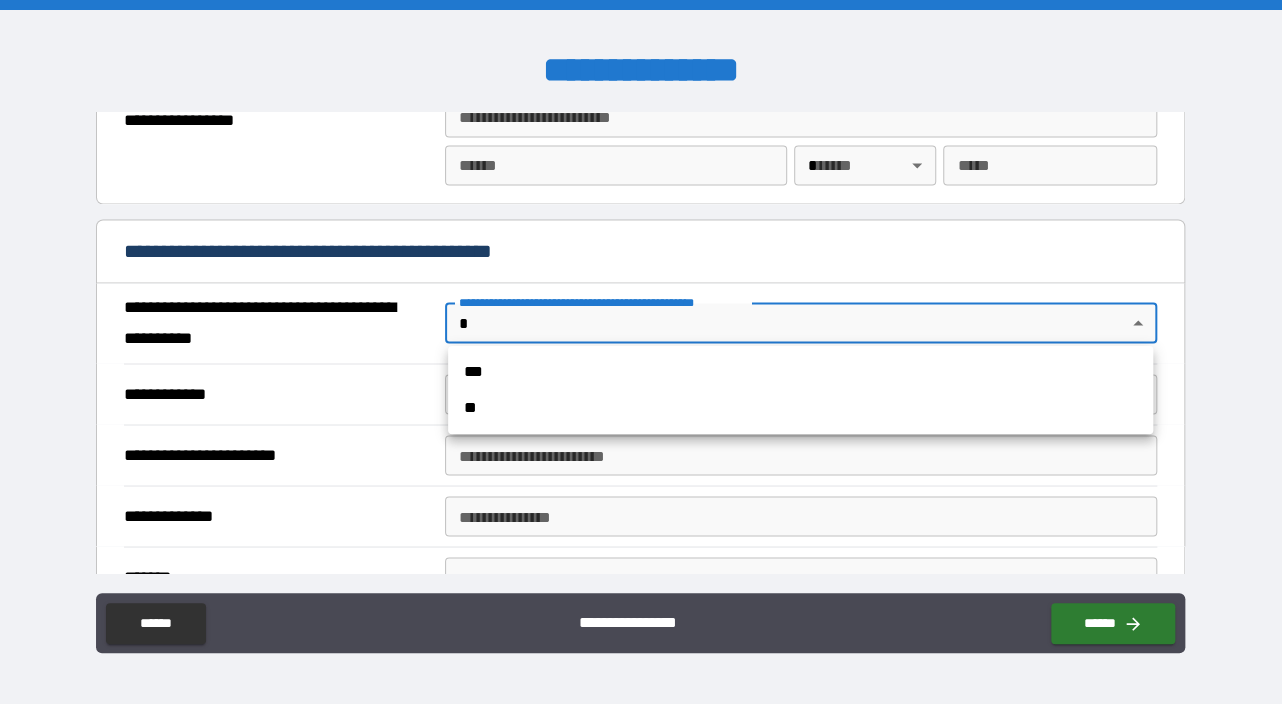 click on "**" at bounding box center [800, 408] 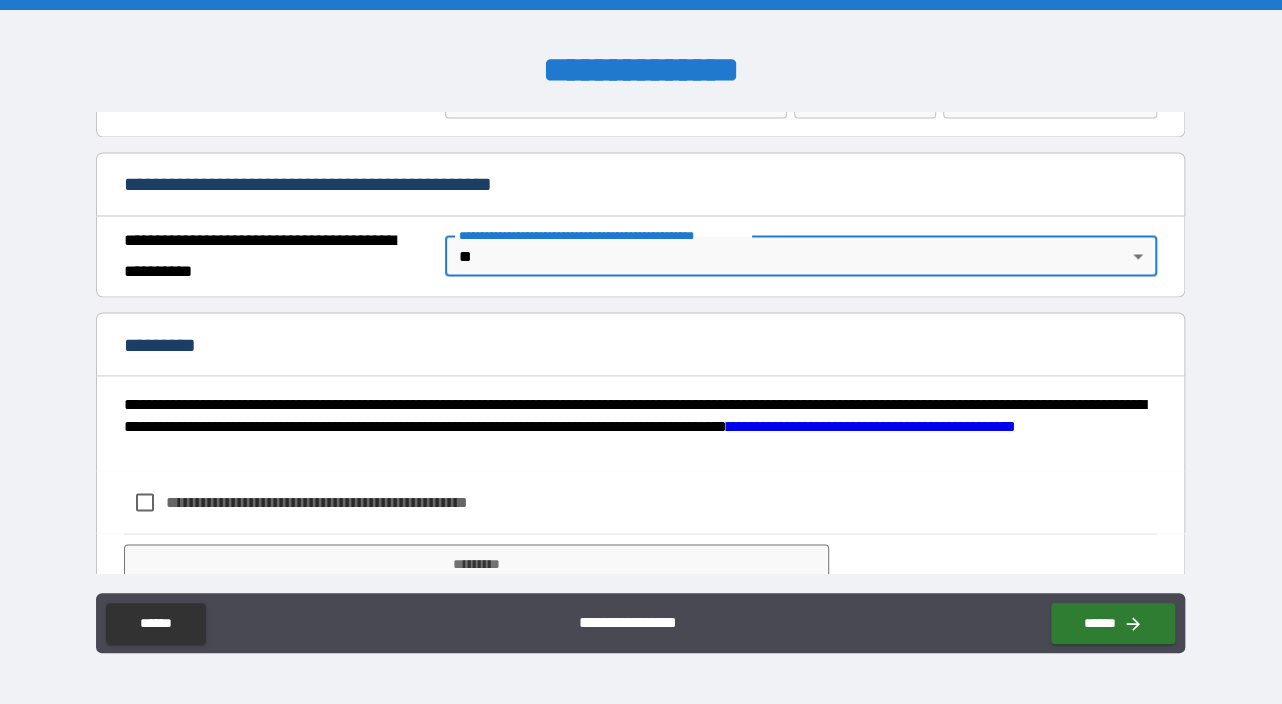 scroll, scrollTop: 1542, scrollLeft: 0, axis: vertical 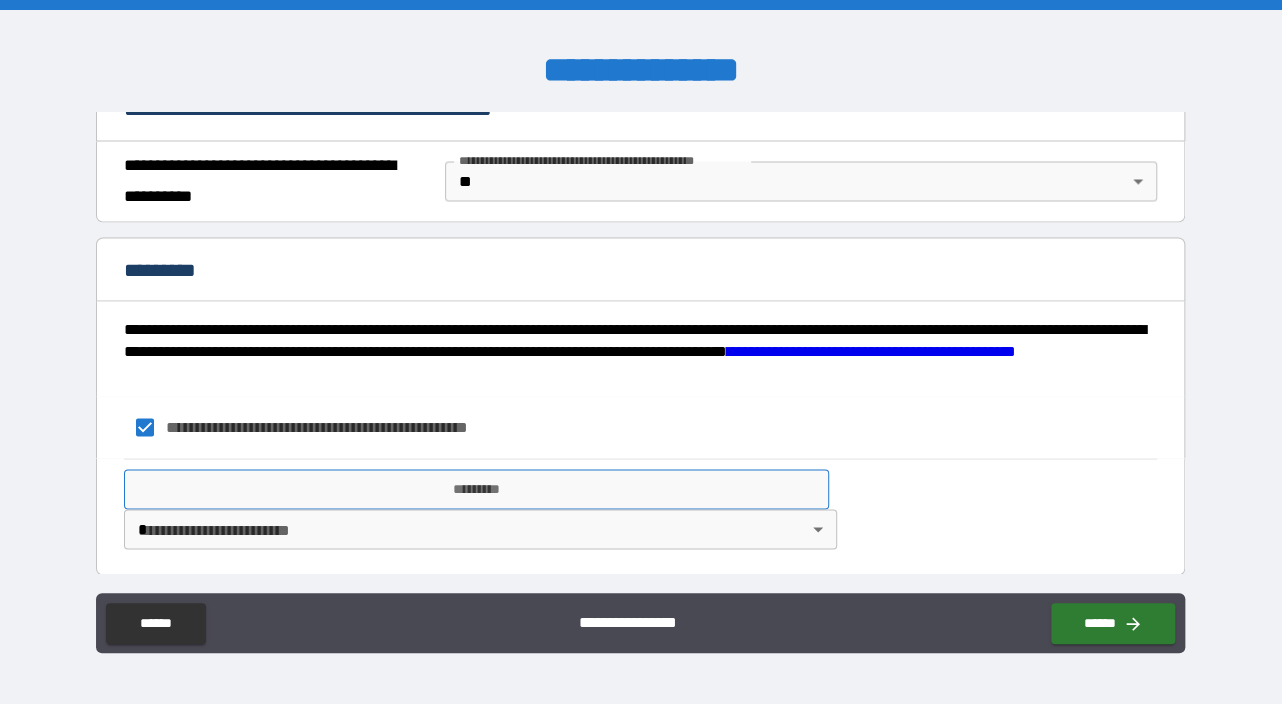 click on "*********" at bounding box center [476, 489] 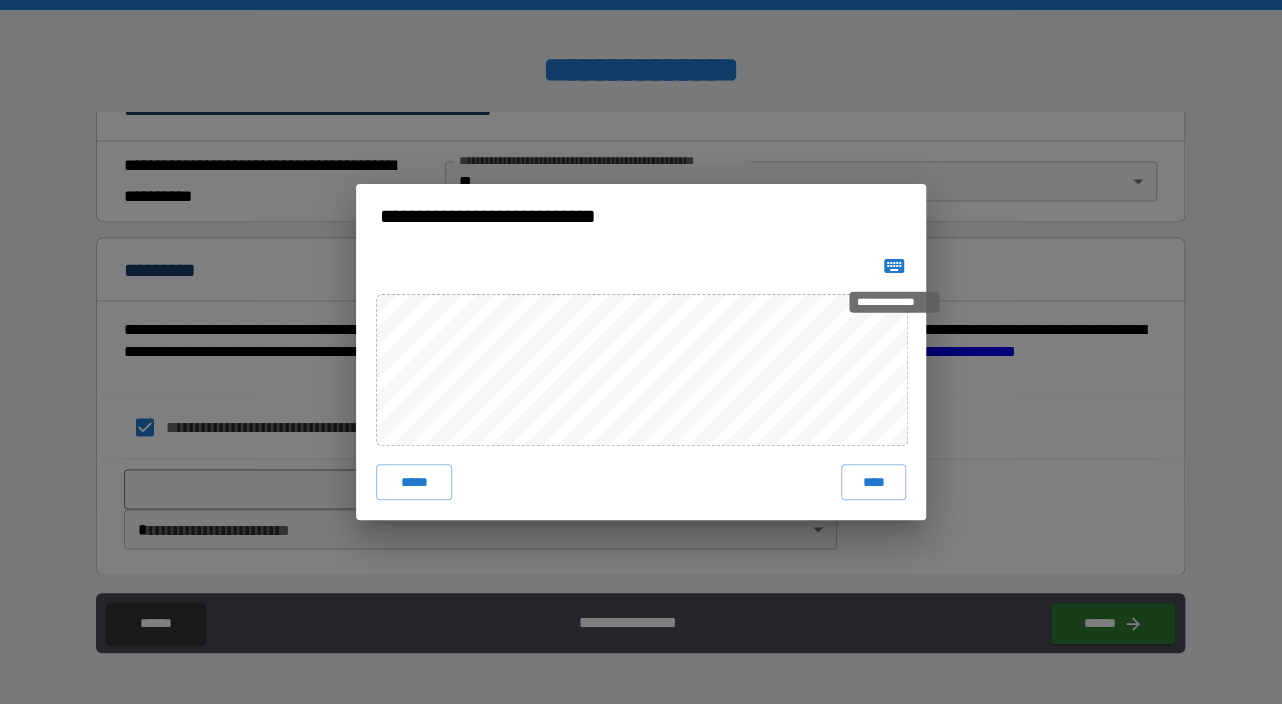 click 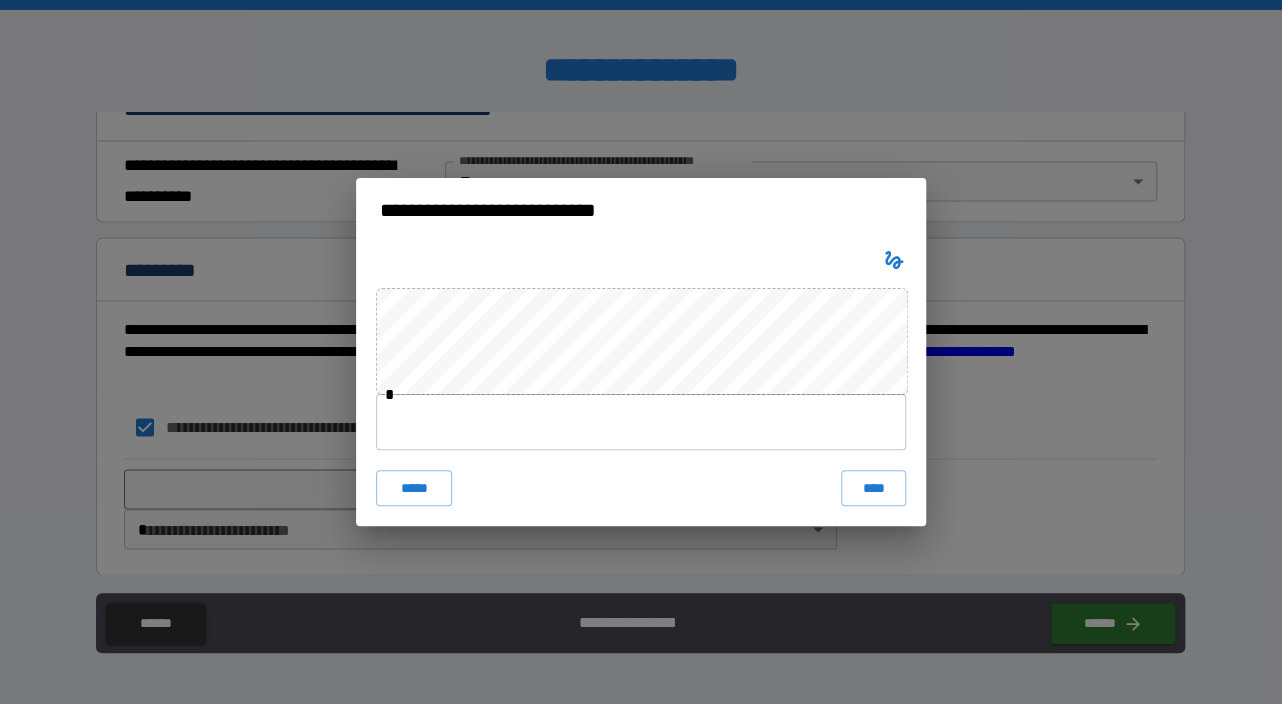 click on "* ***** ****" at bounding box center (641, 384) 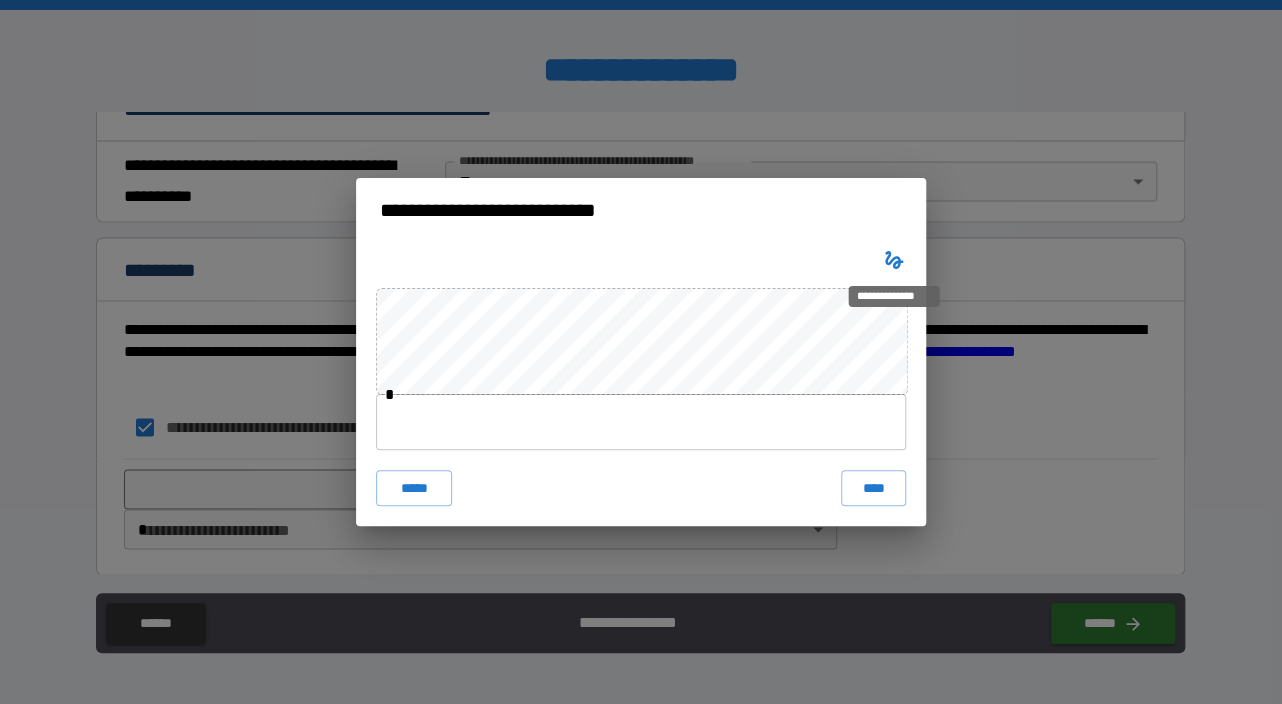click 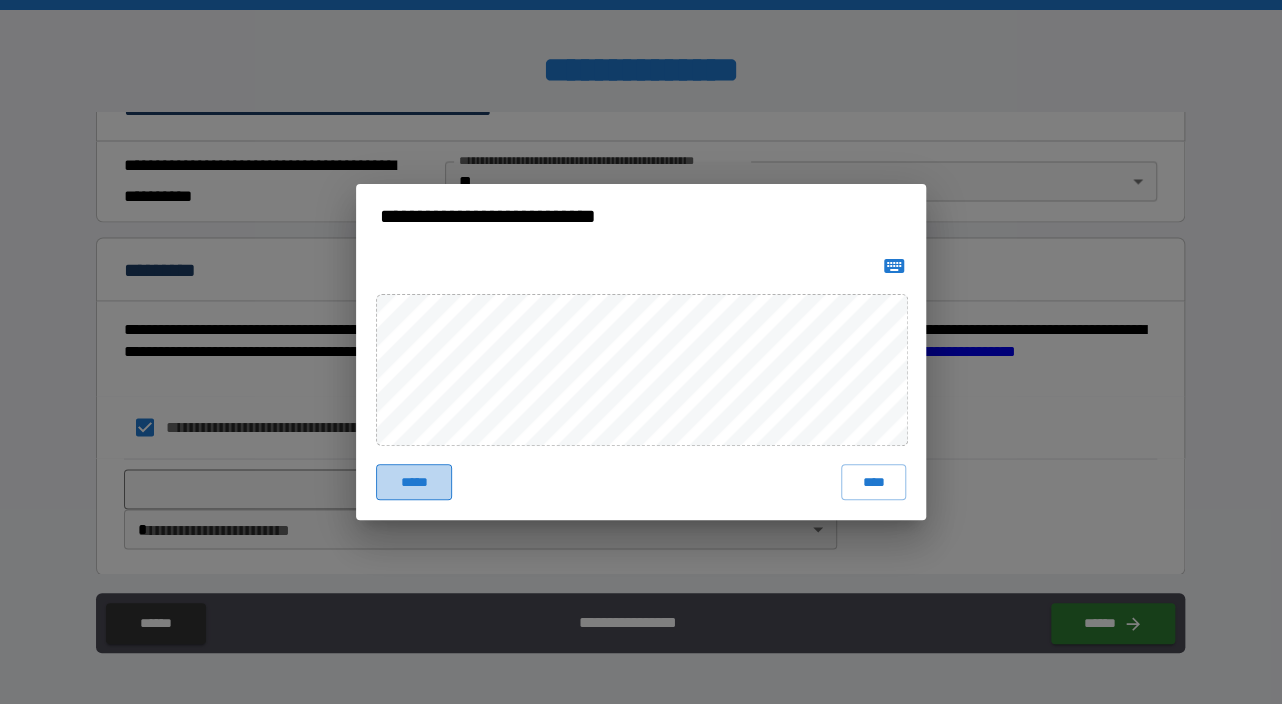 click on "*****" at bounding box center (414, 482) 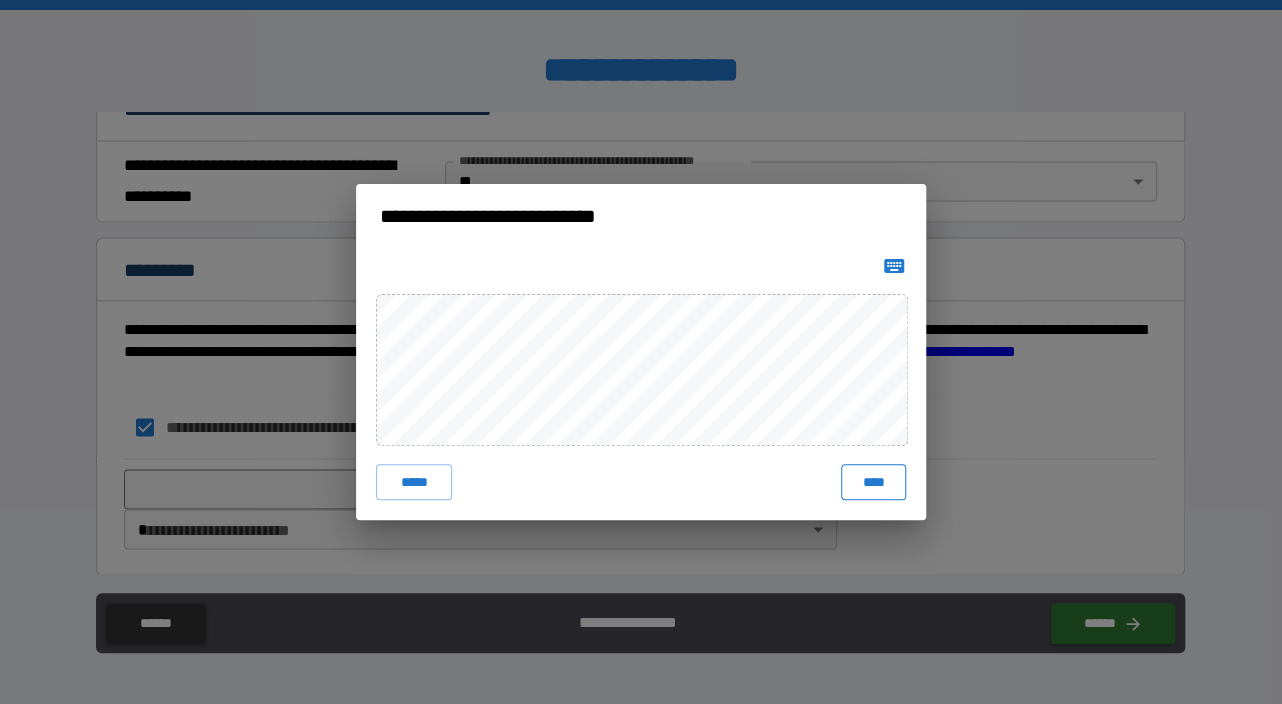 click on "****" at bounding box center [873, 482] 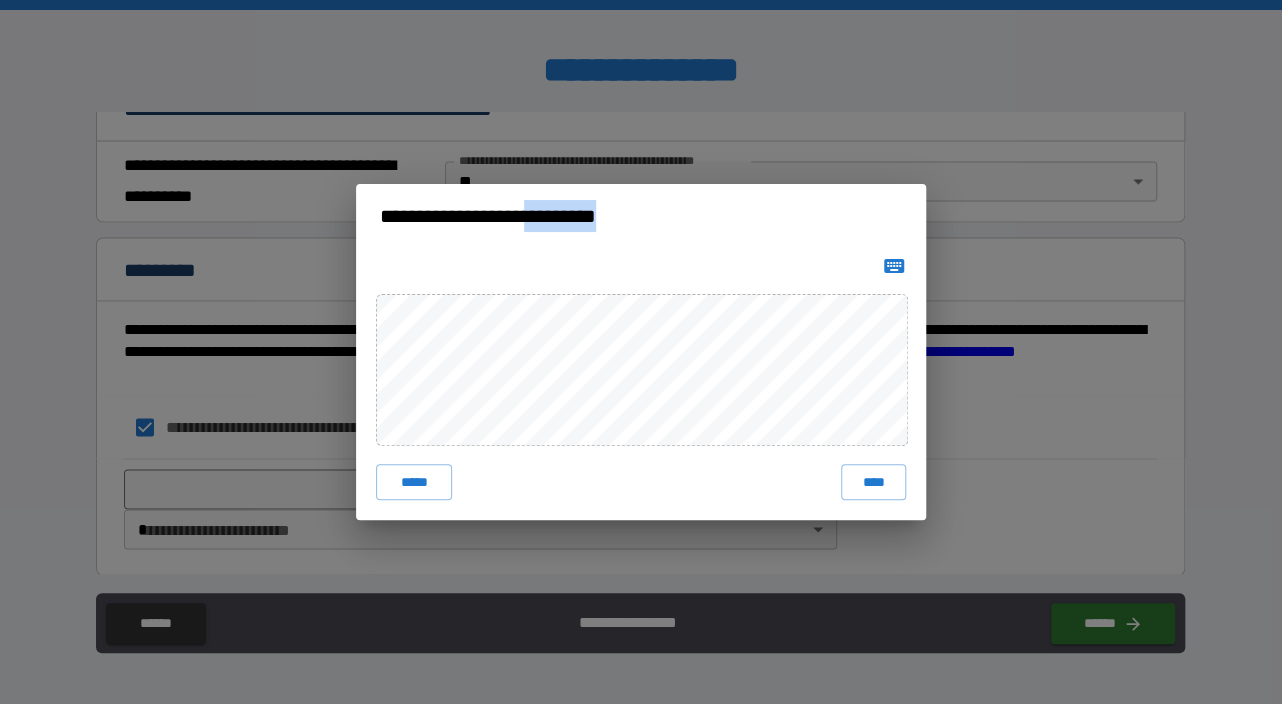 click on "***** ****" at bounding box center (641, 384) 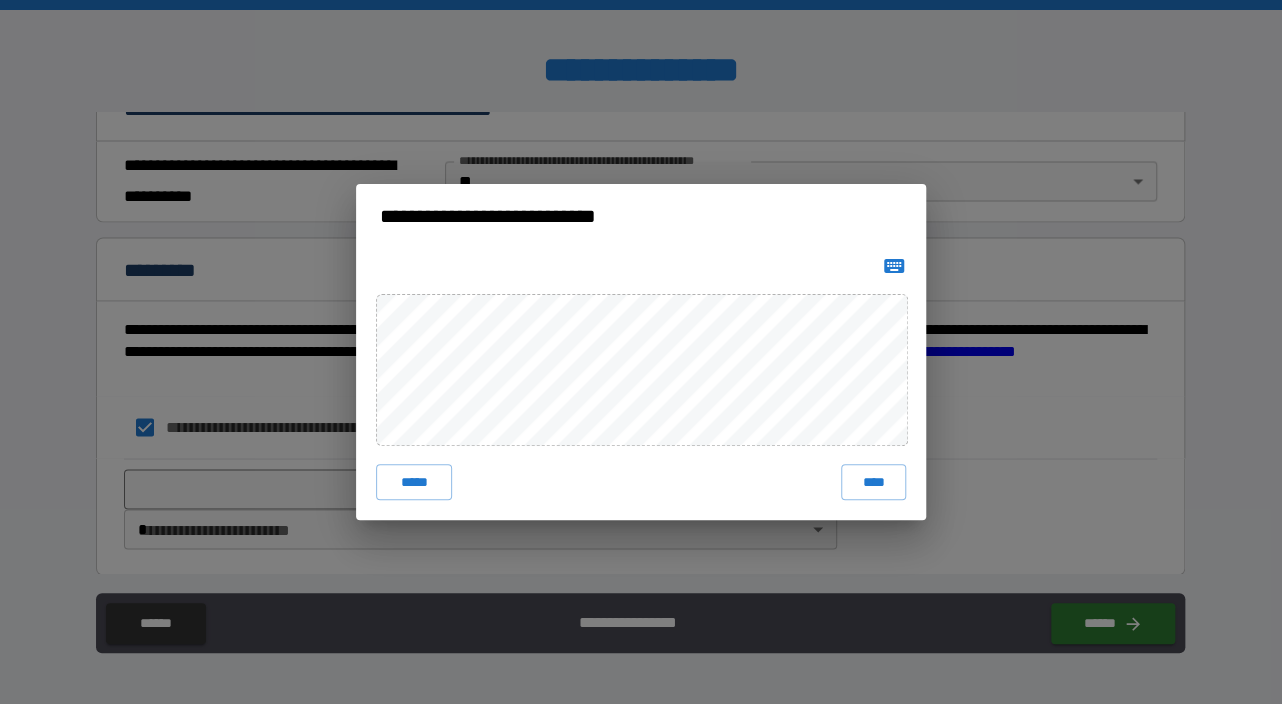 click on "***** ****" at bounding box center (641, 384) 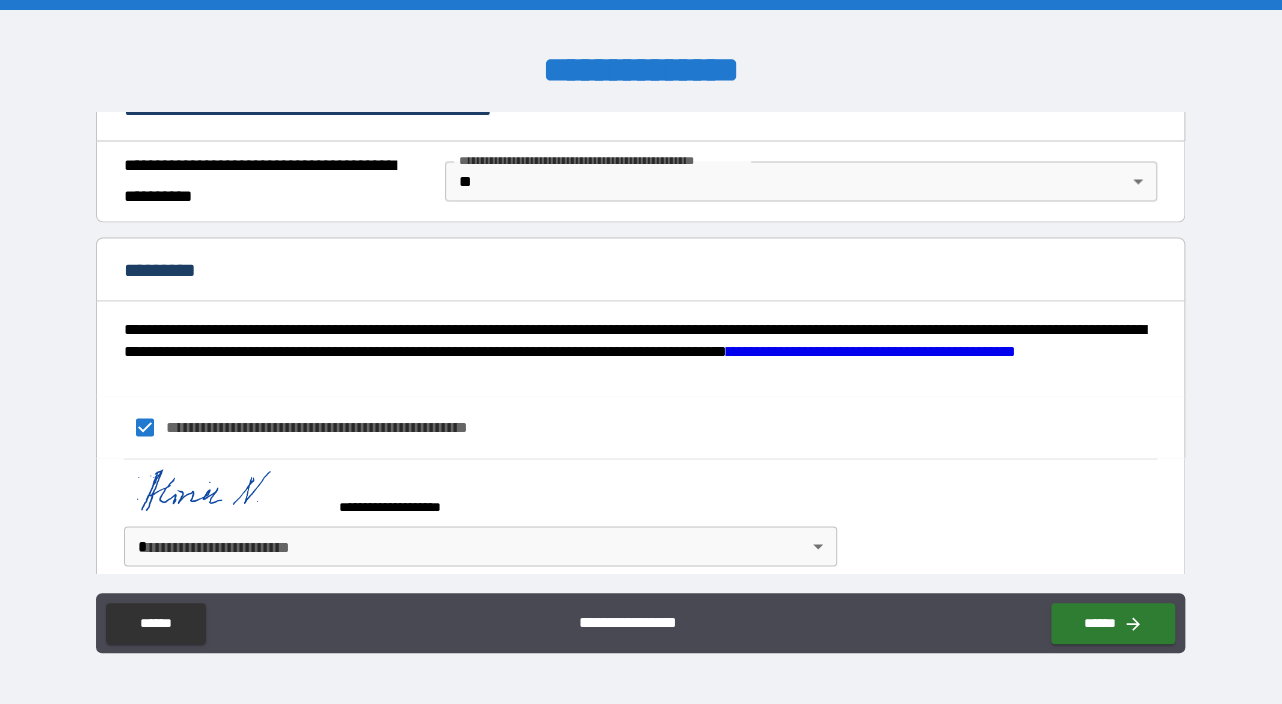 click on "**********" at bounding box center (641, 352) 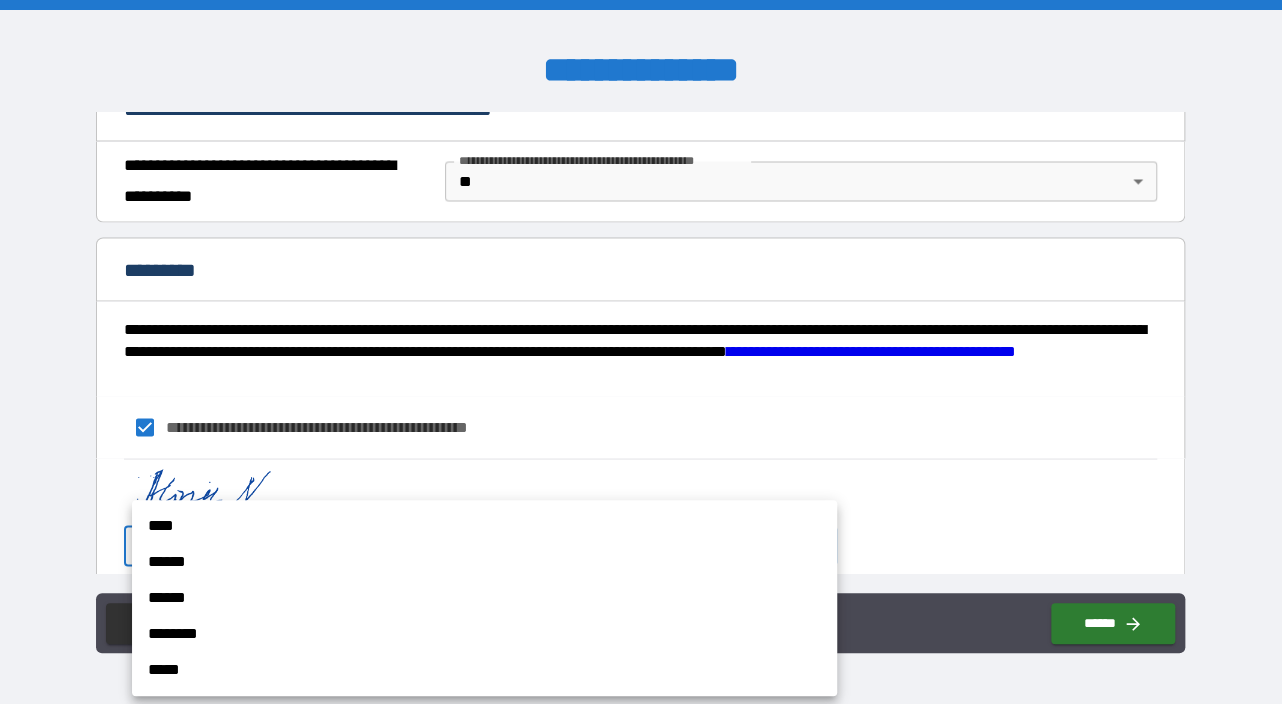 click at bounding box center (641, 352) 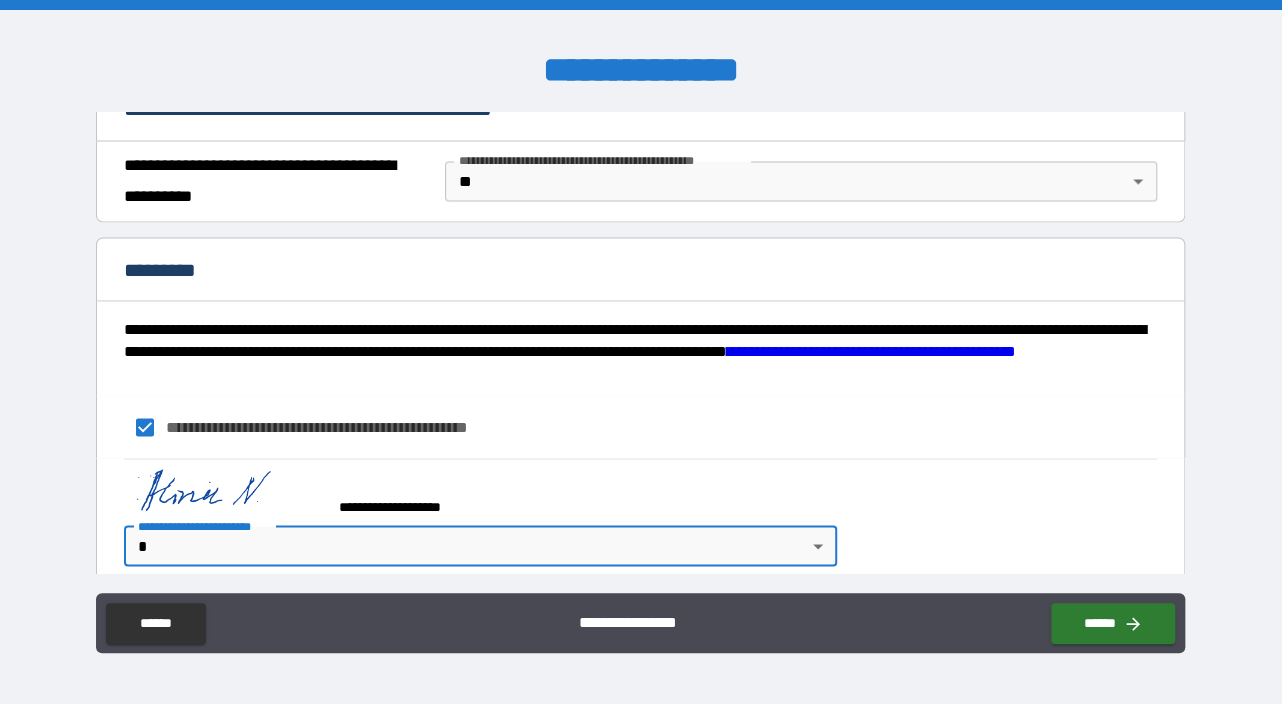scroll, scrollTop: 1559, scrollLeft: 0, axis: vertical 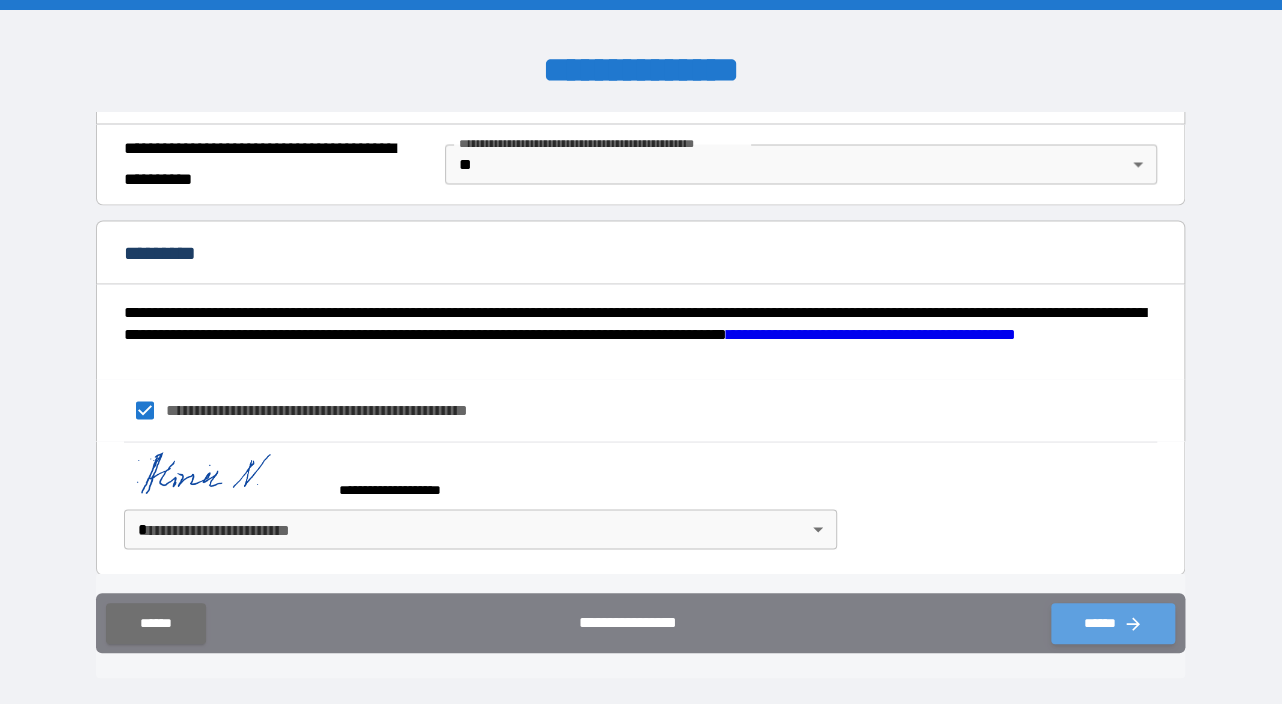 click on "******" at bounding box center [1113, 623] 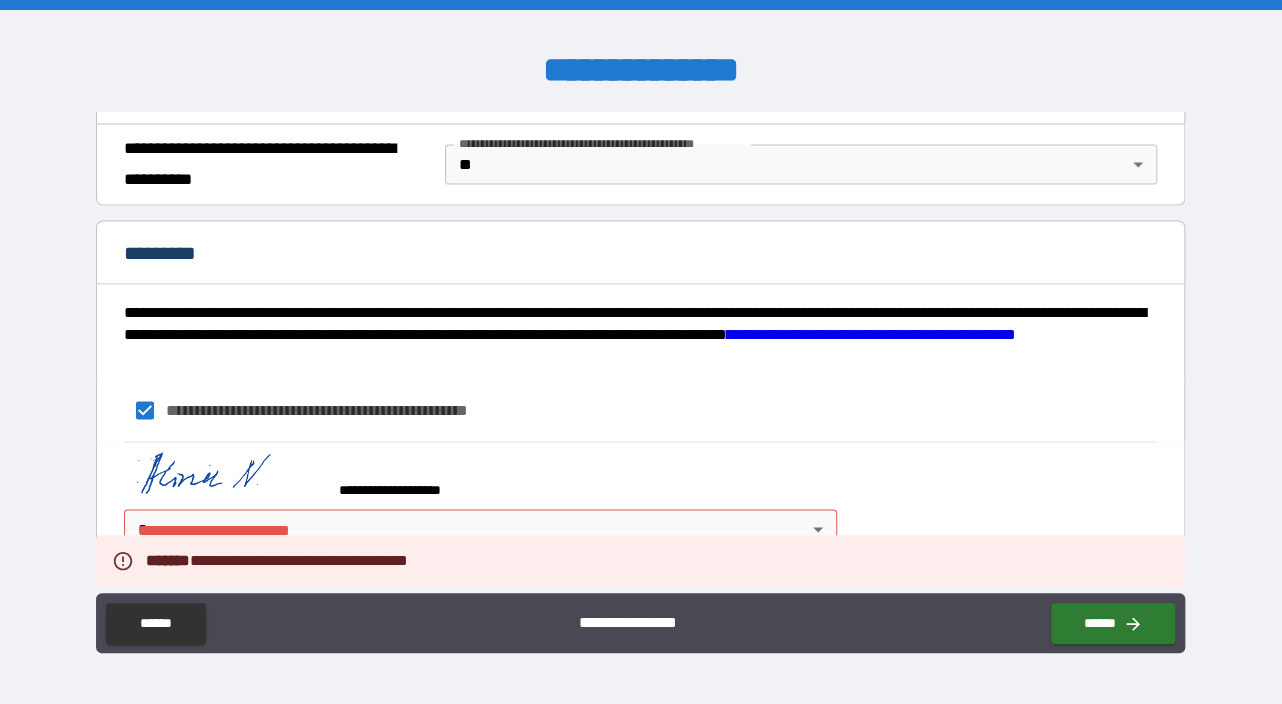 click on "**********" at bounding box center [641, 352] 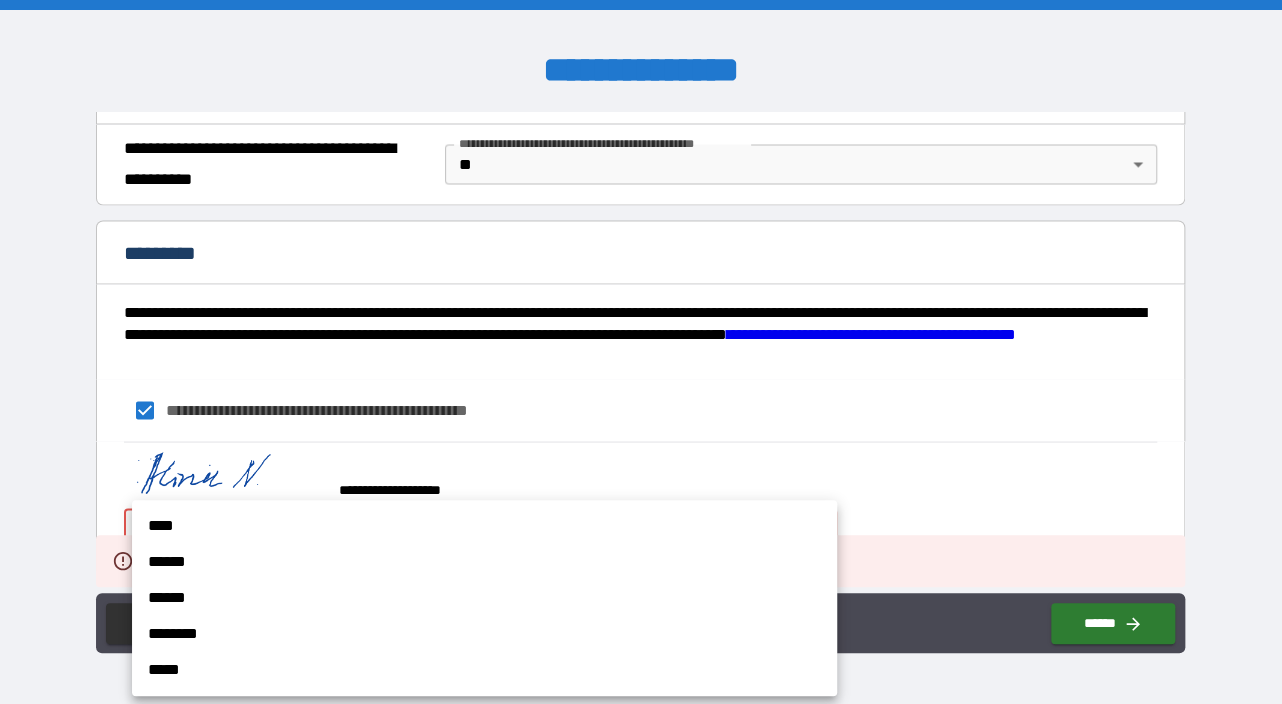click on "****" at bounding box center [484, 526] 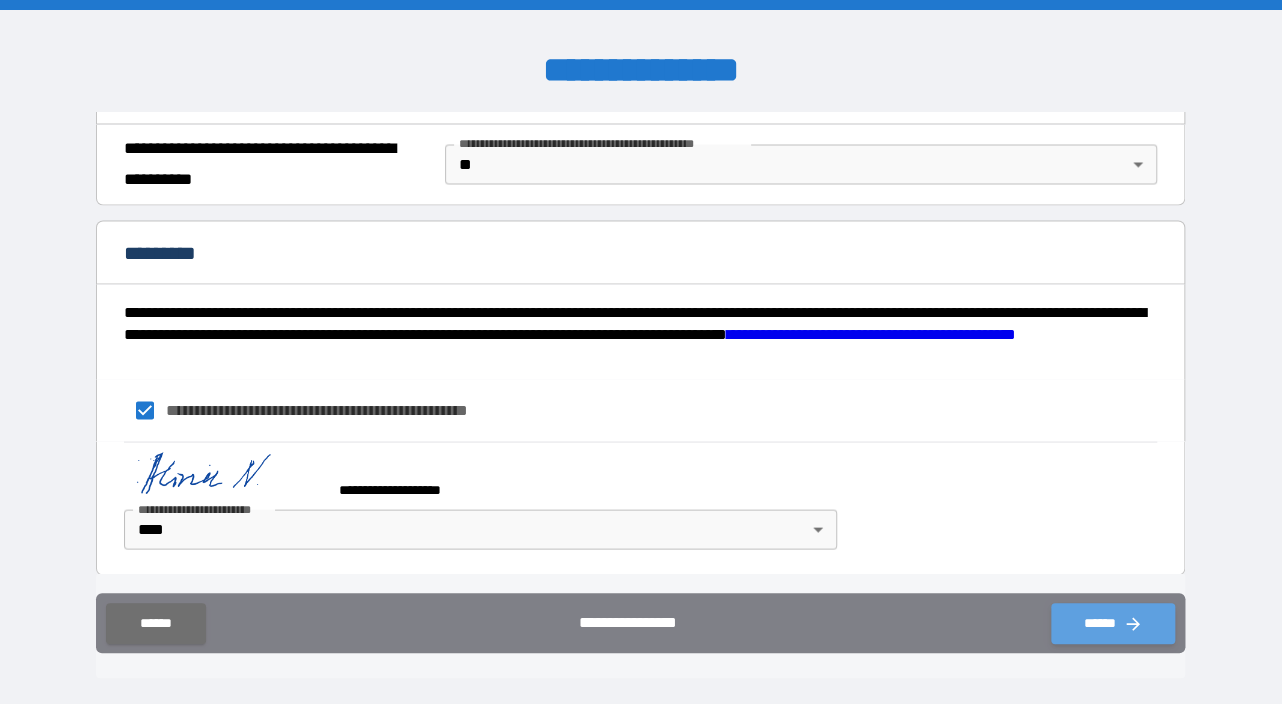 drag, startPoint x: 1107, startPoint y: 630, endPoint x: 1115, endPoint y: 621, distance: 12.0415945 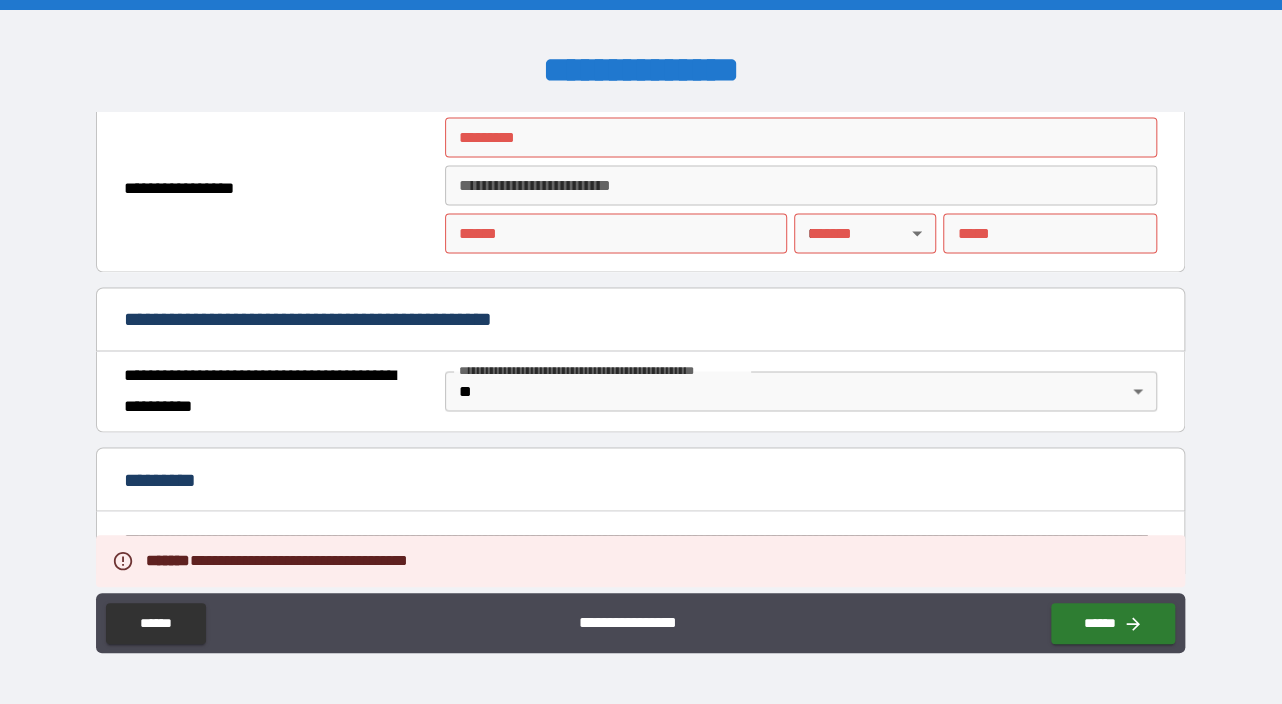 scroll, scrollTop: 1259, scrollLeft: 0, axis: vertical 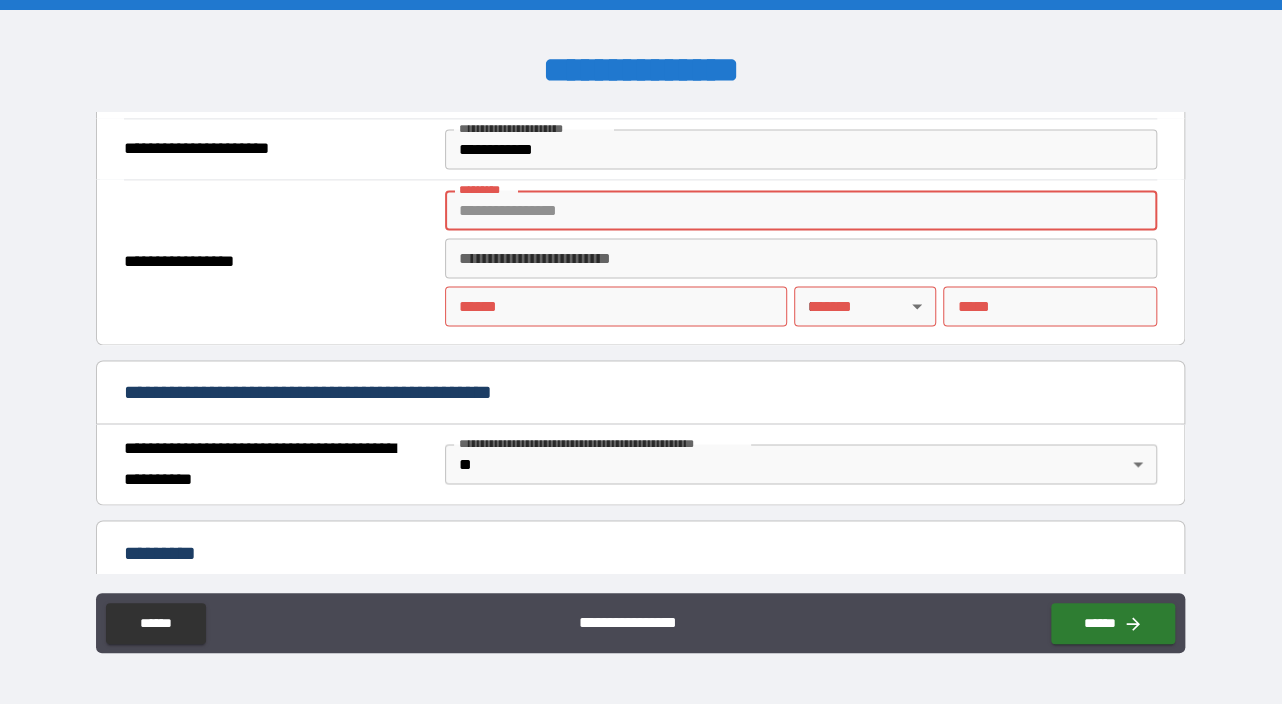 click on "*******   *" at bounding box center (801, 210) 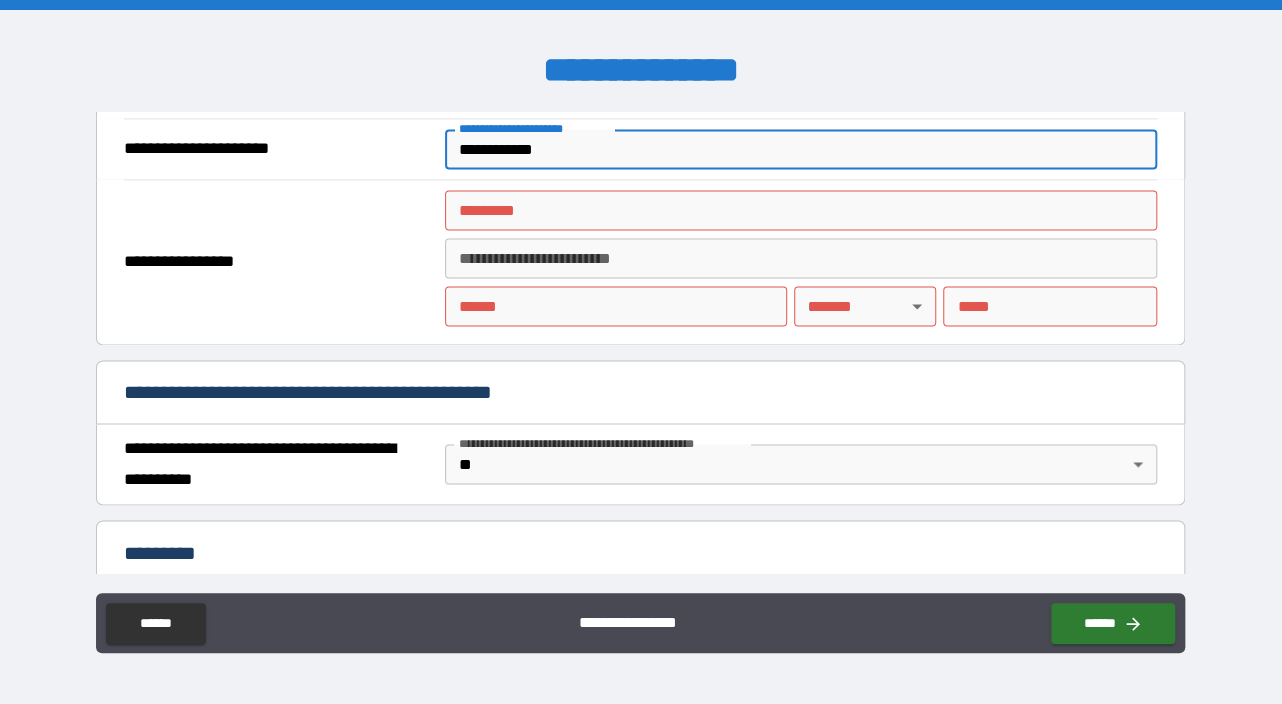 click on "**********" at bounding box center (801, 149) 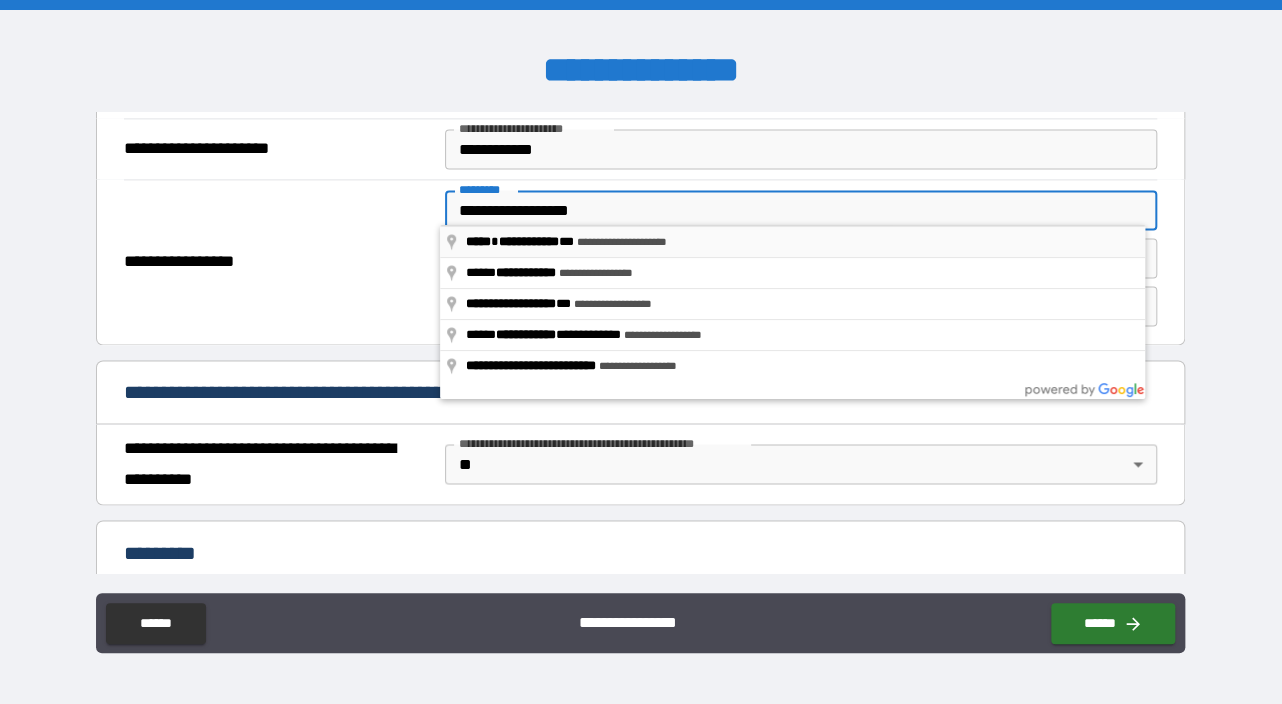 type on "**********" 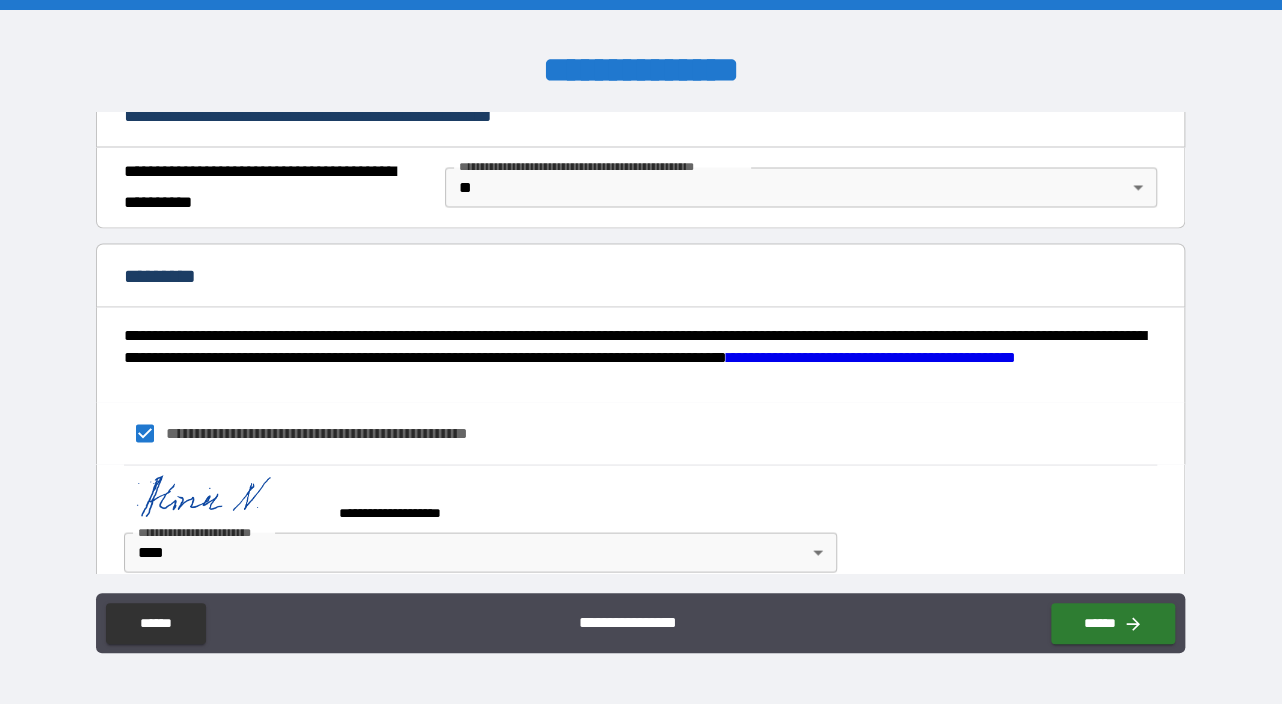 scroll, scrollTop: 1559, scrollLeft: 0, axis: vertical 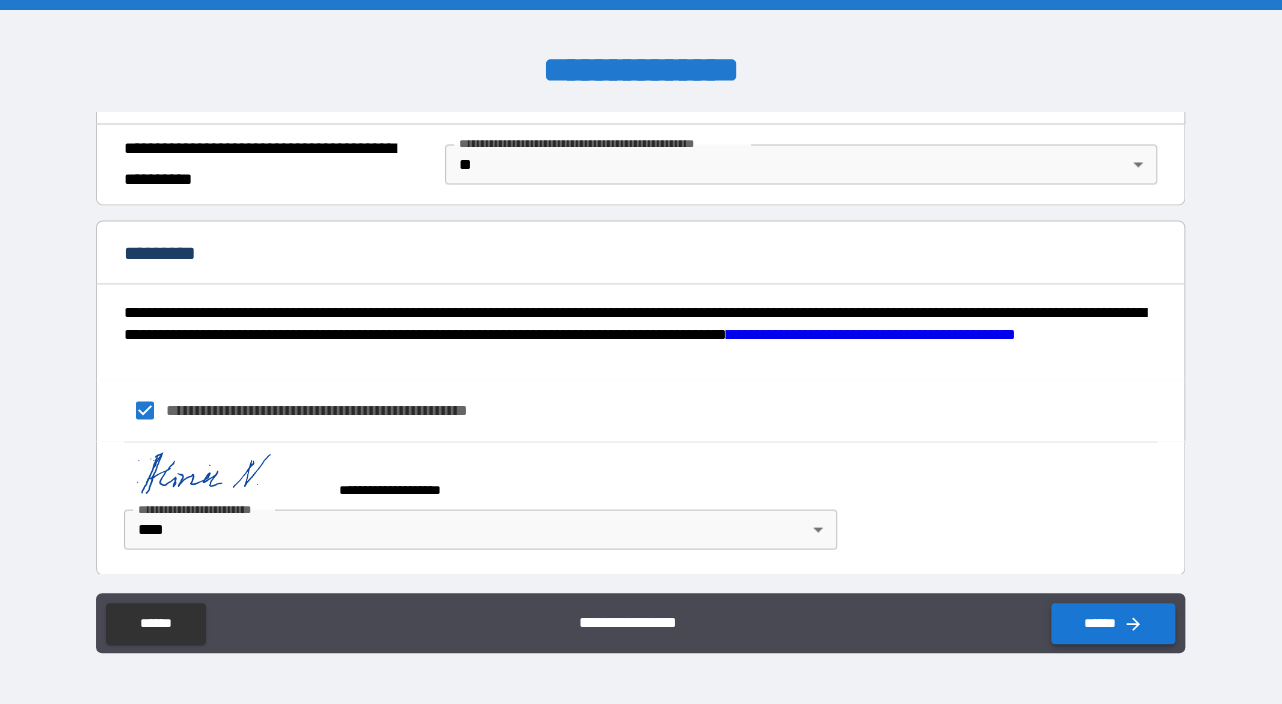 click 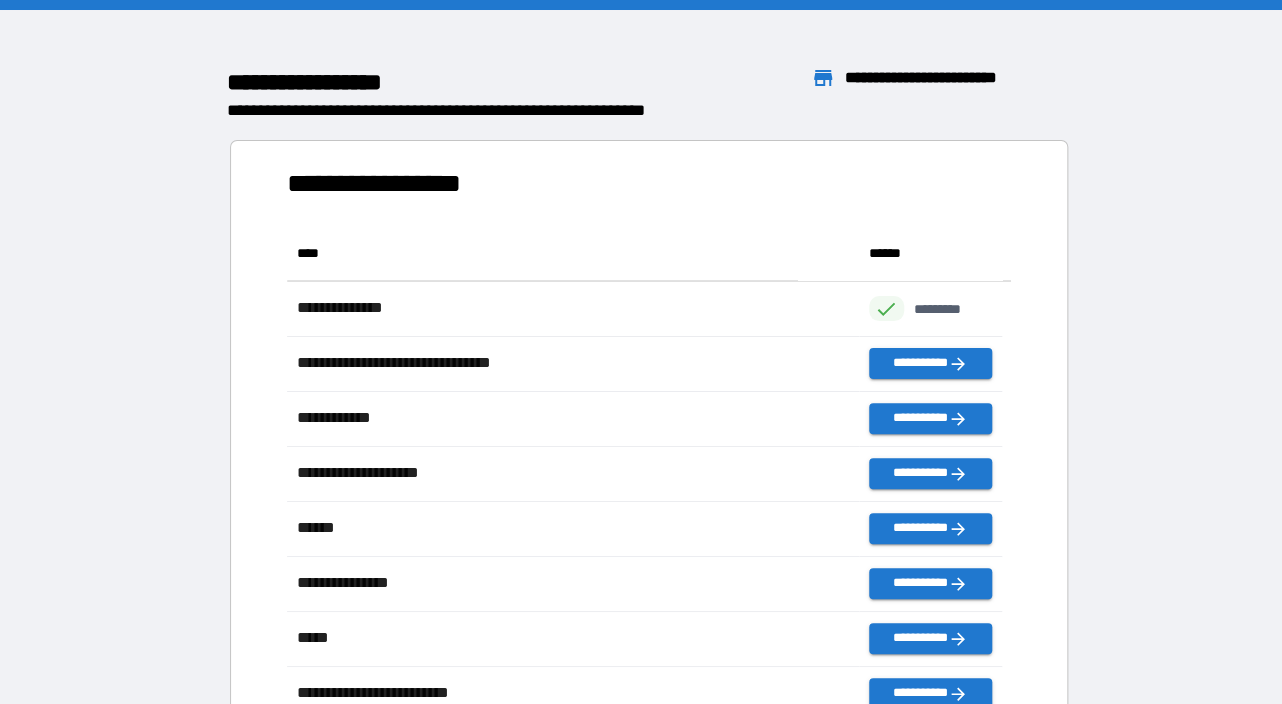 scroll, scrollTop: 16, scrollLeft: 16, axis: both 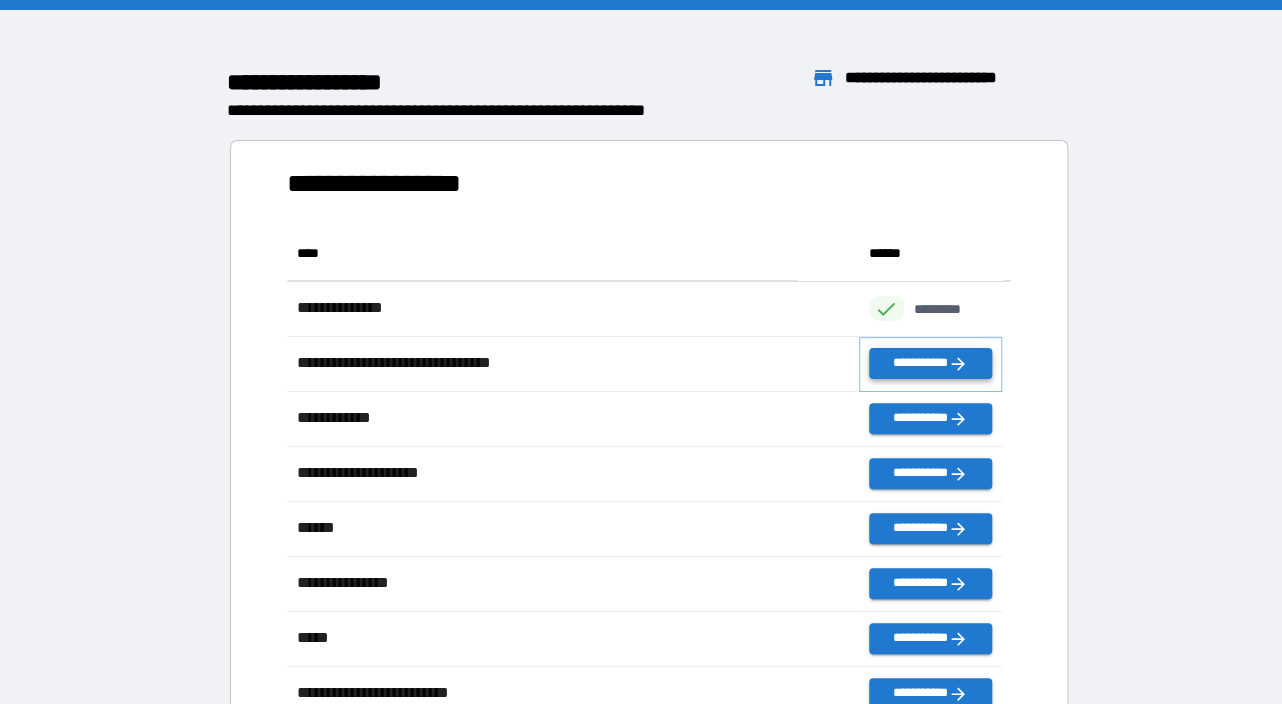 click on "**********" at bounding box center (930, 363) 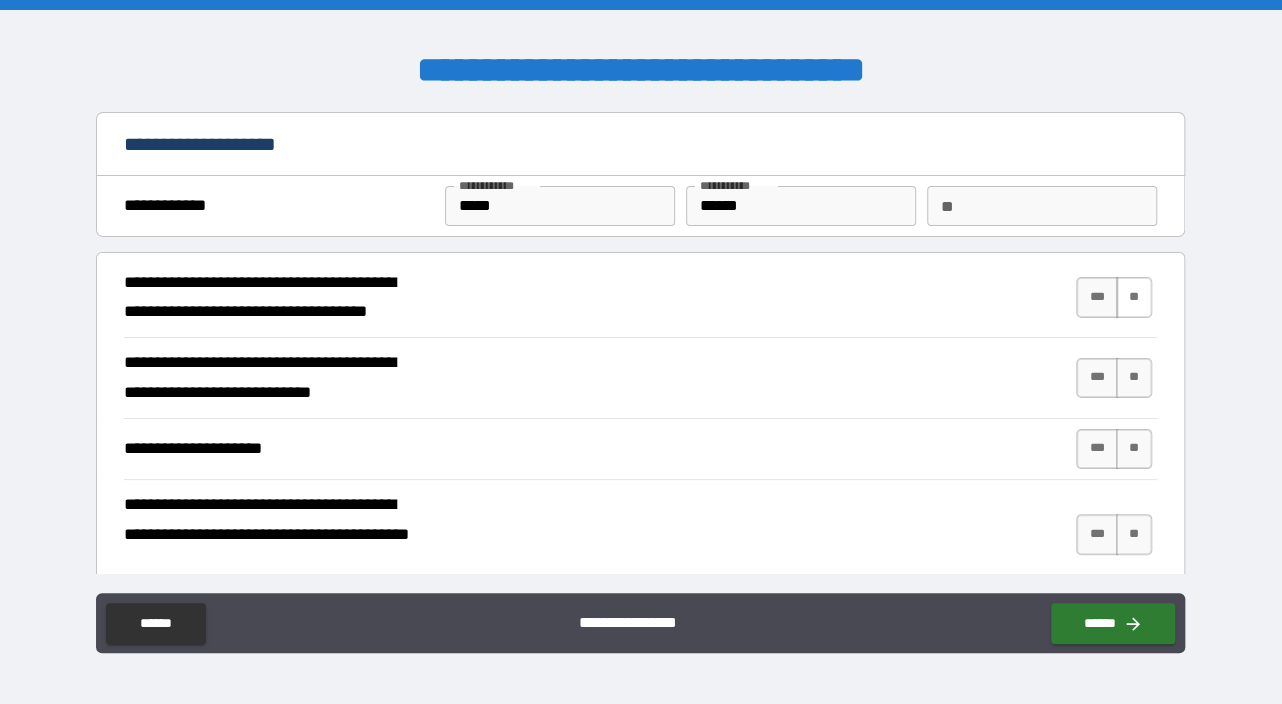 click on "**" at bounding box center [1134, 297] 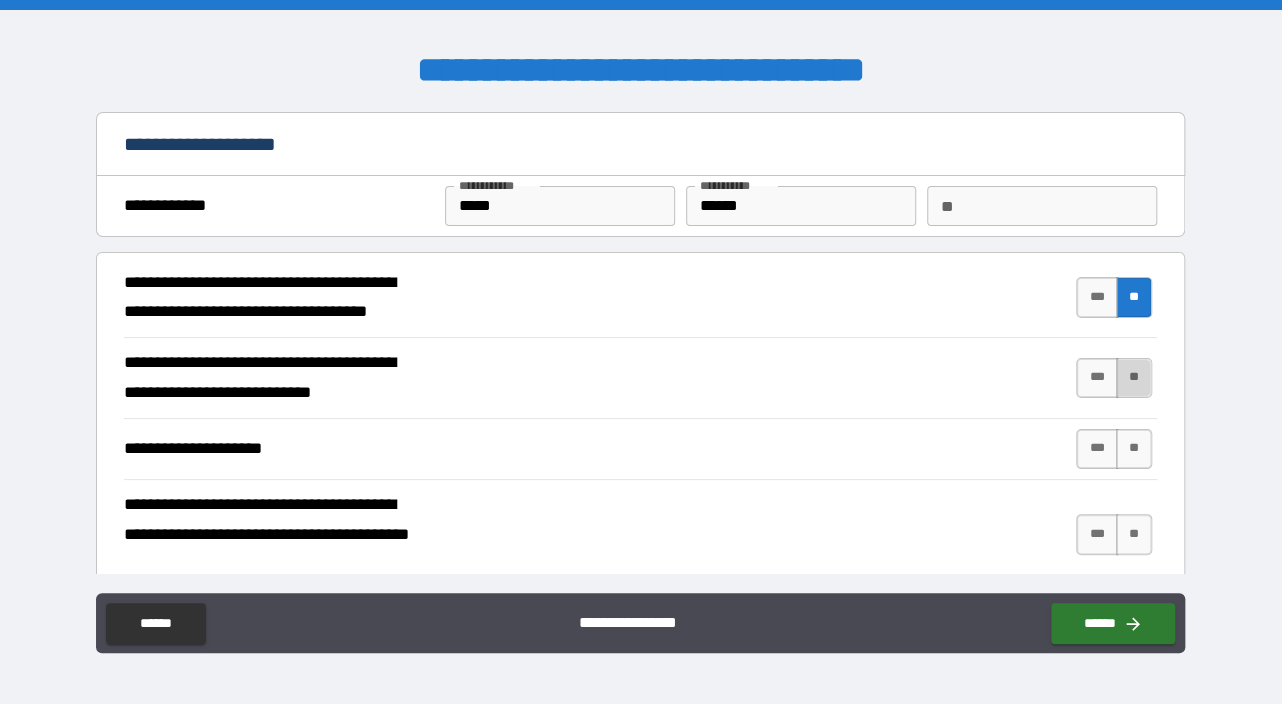 click on "**" at bounding box center (1134, 378) 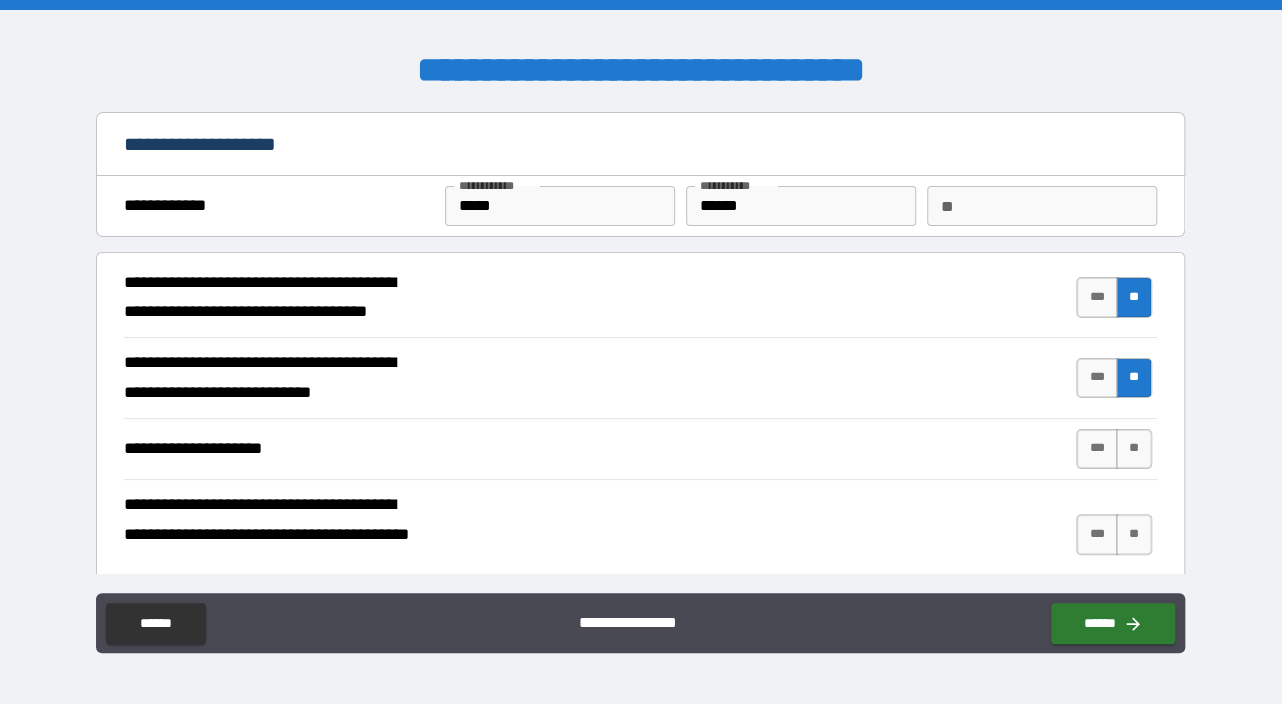 scroll, scrollTop: 200, scrollLeft: 0, axis: vertical 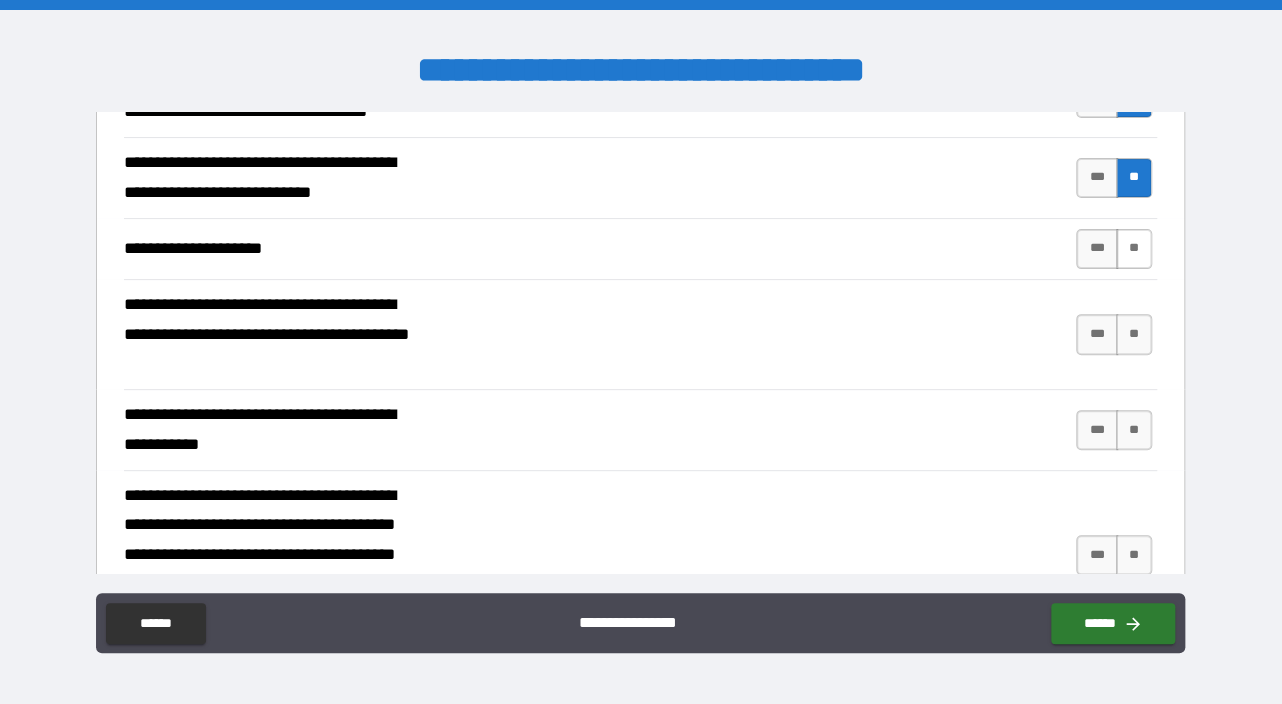 click on "**" at bounding box center [1134, 249] 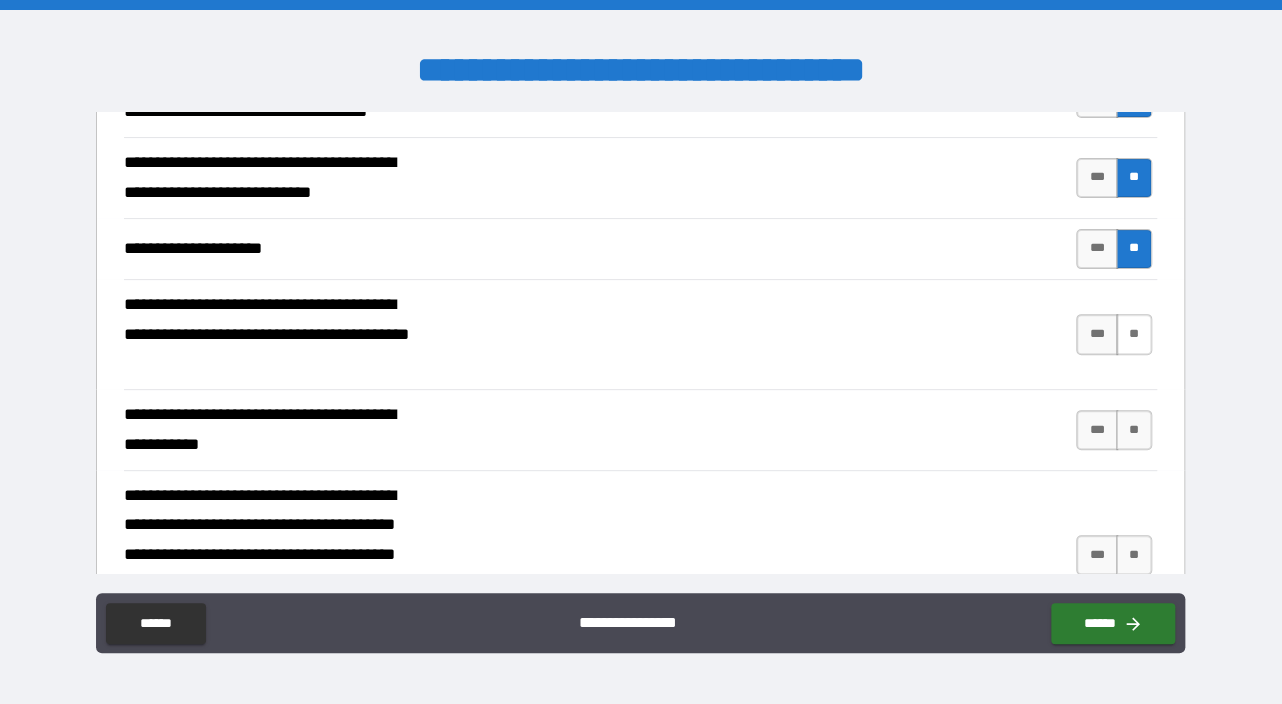 click on "**" at bounding box center [1134, 334] 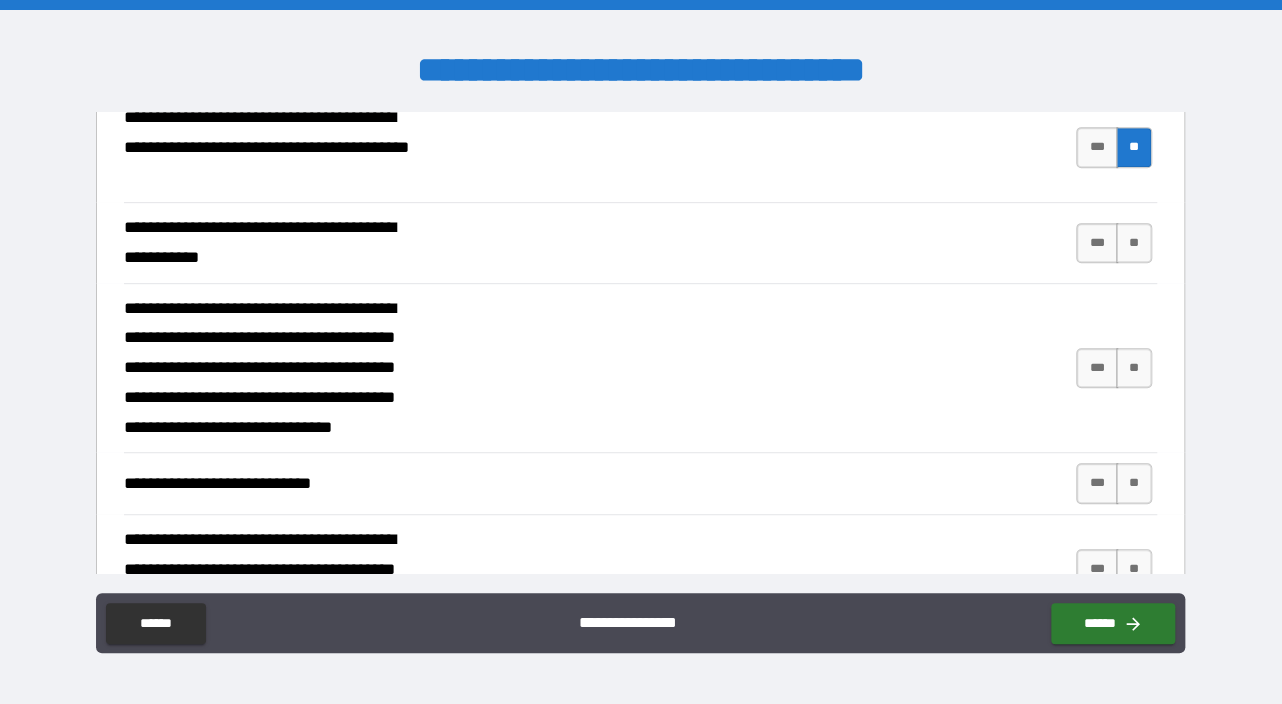 scroll, scrollTop: 400, scrollLeft: 0, axis: vertical 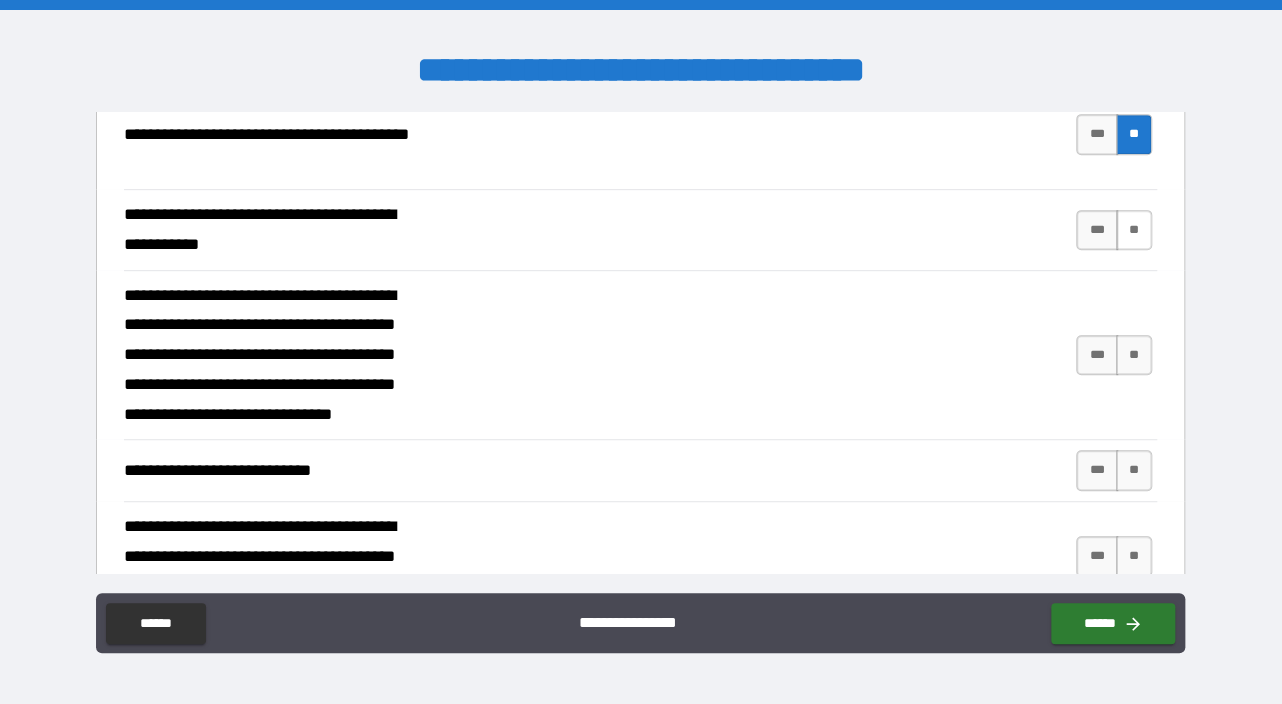 click on "**" at bounding box center [1134, 230] 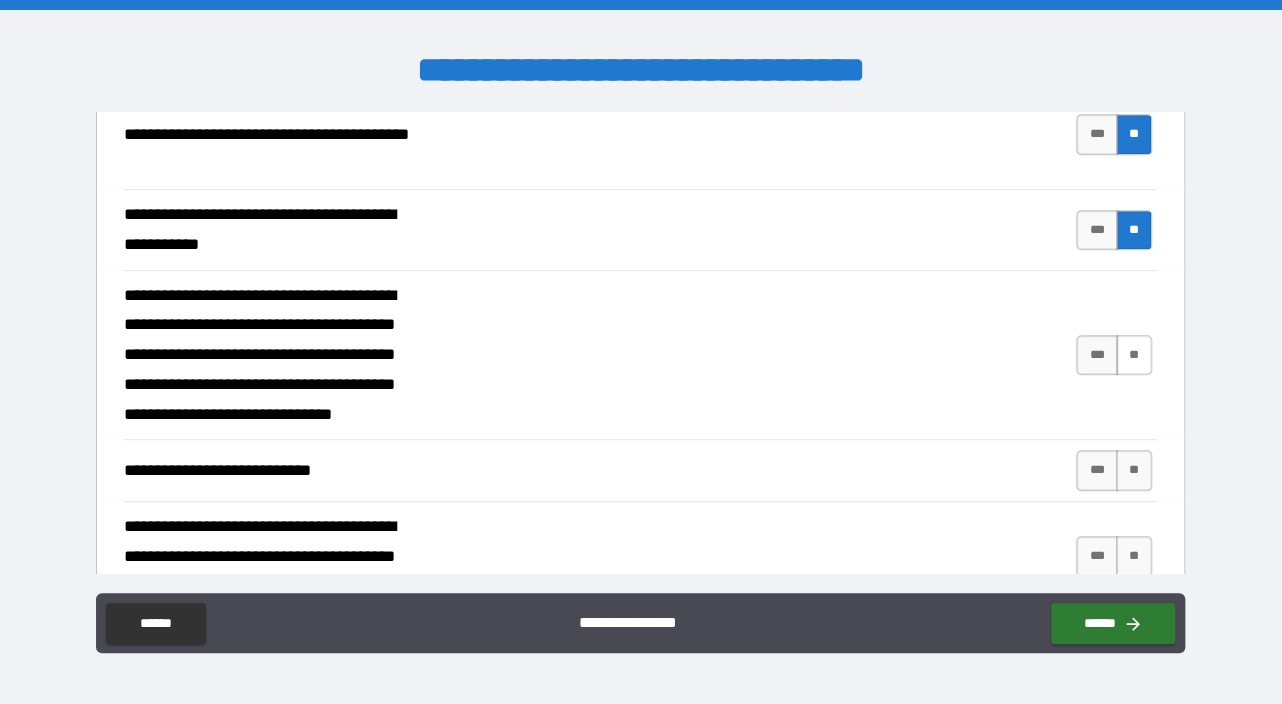 click on "**" at bounding box center [1134, 355] 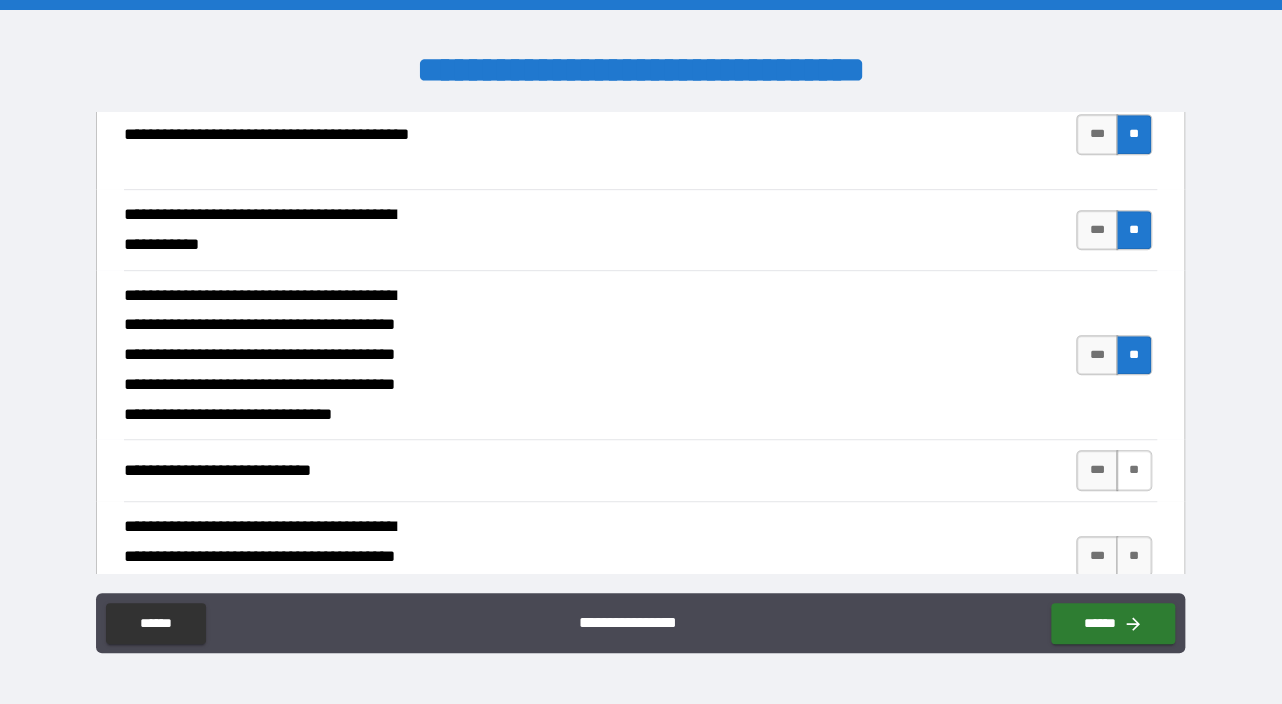 click on "**" at bounding box center (1134, 470) 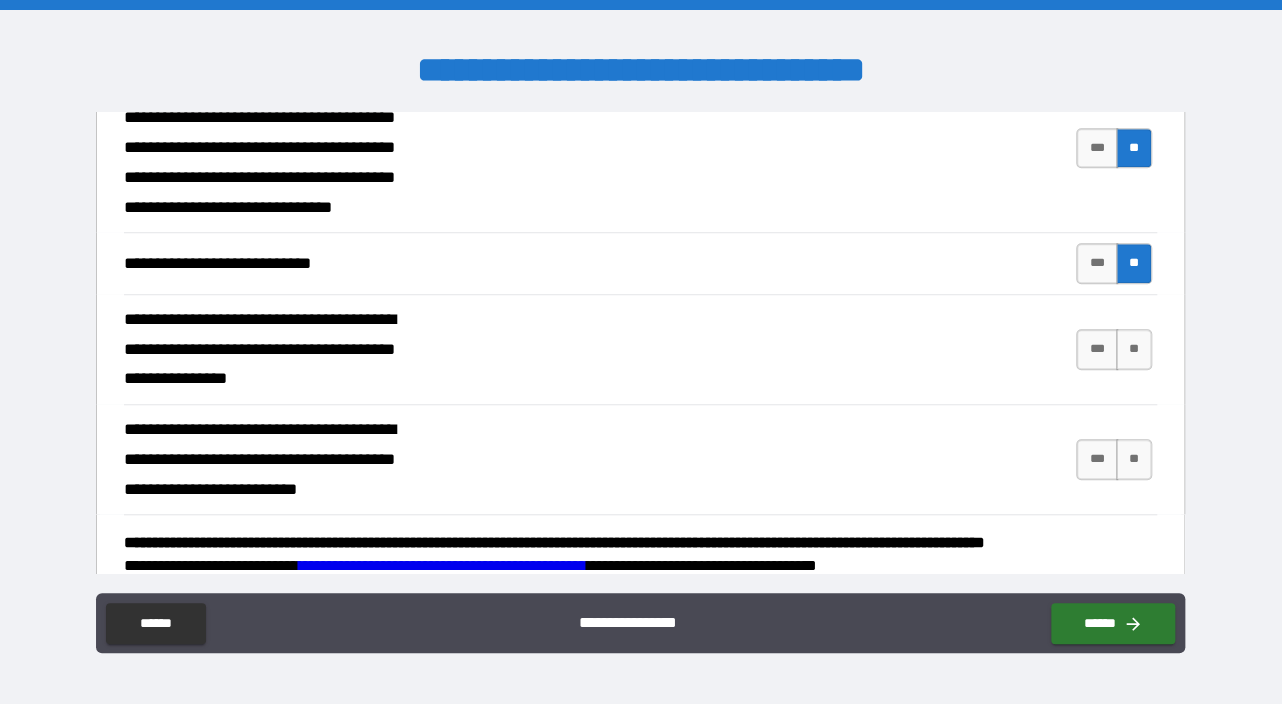 scroll, scrollTop: 639, scrollLeft: 0, axis: vertical 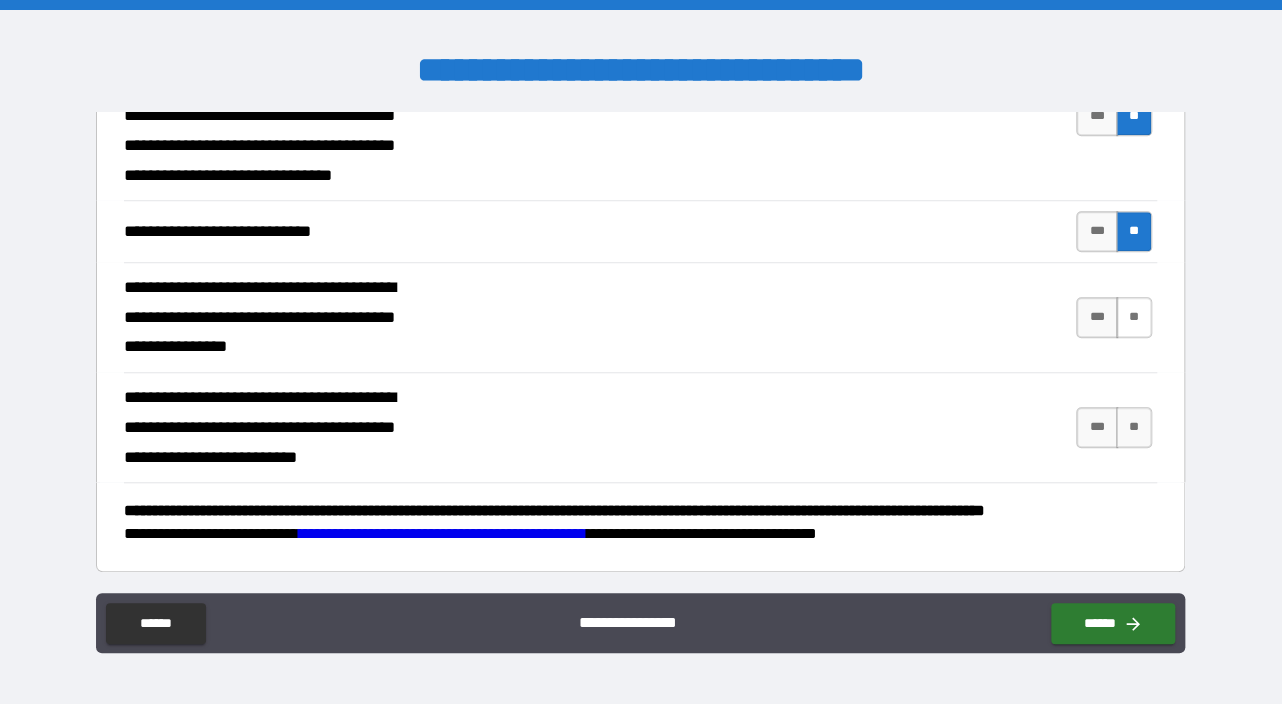 click on "**" at bounding box center (1134, 317) 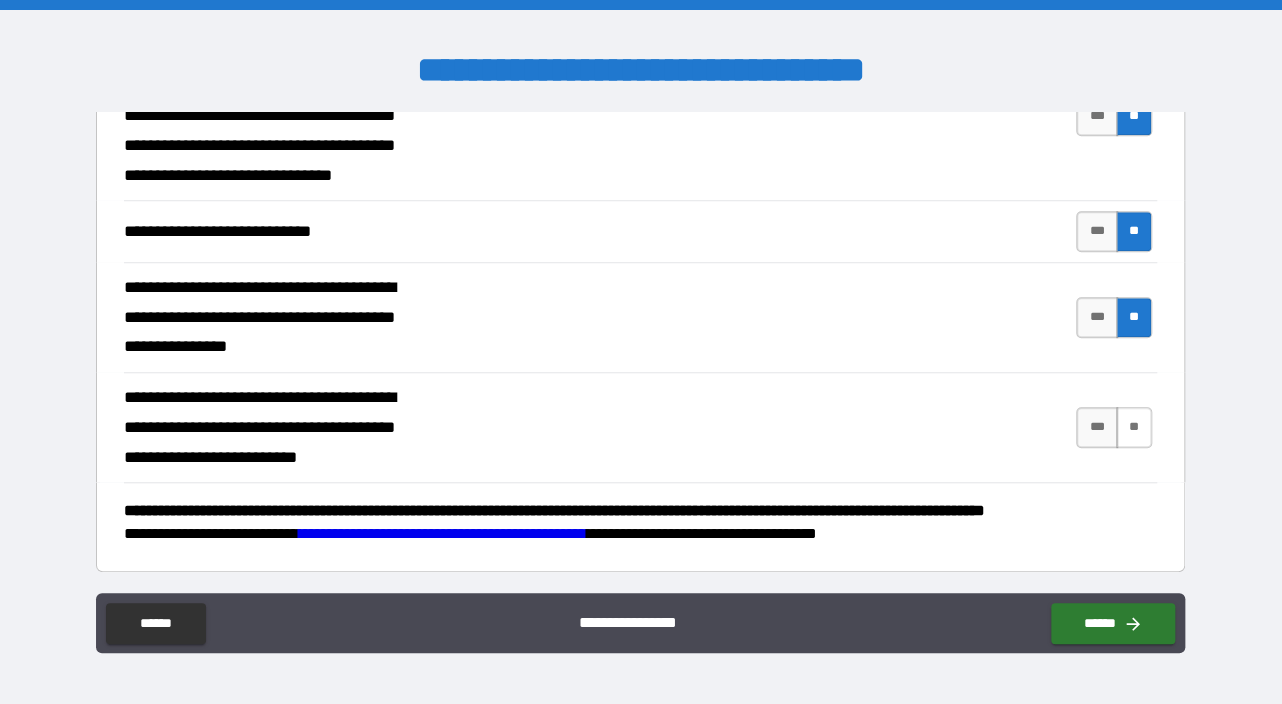 click on "**" at bounding box center (1134, 427) 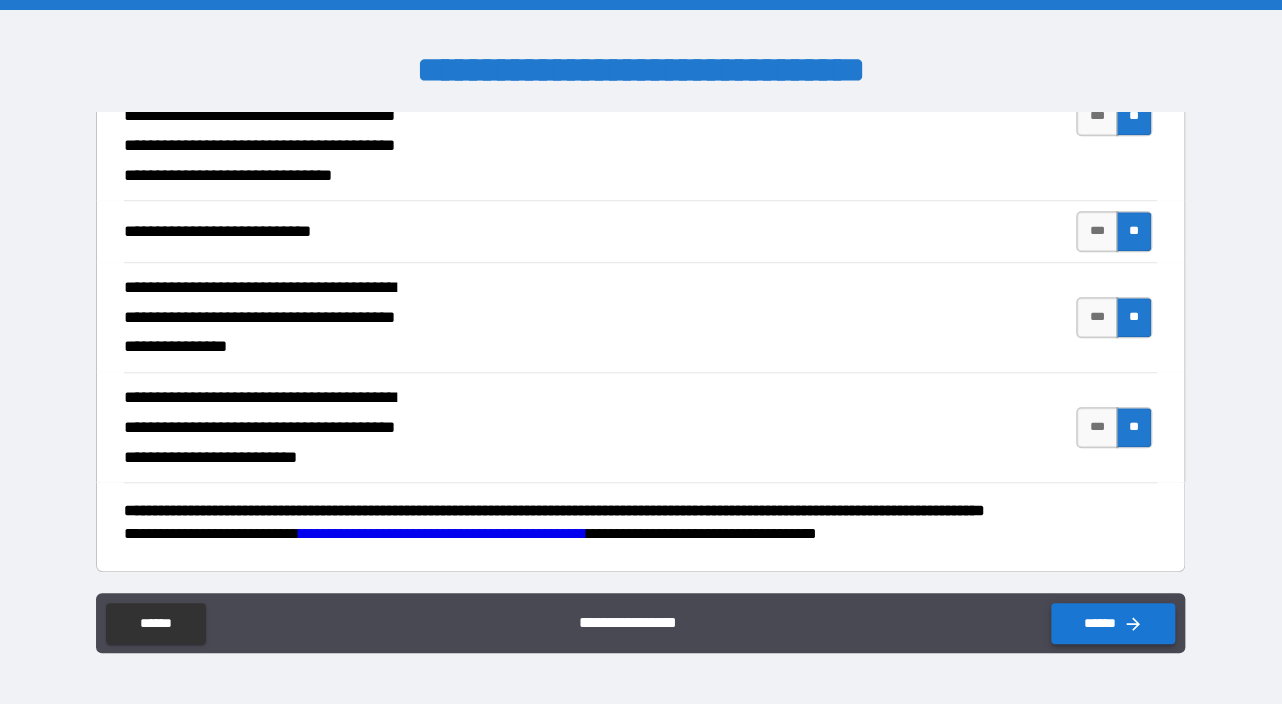 click on "******" at bounding box center (1113, 623) 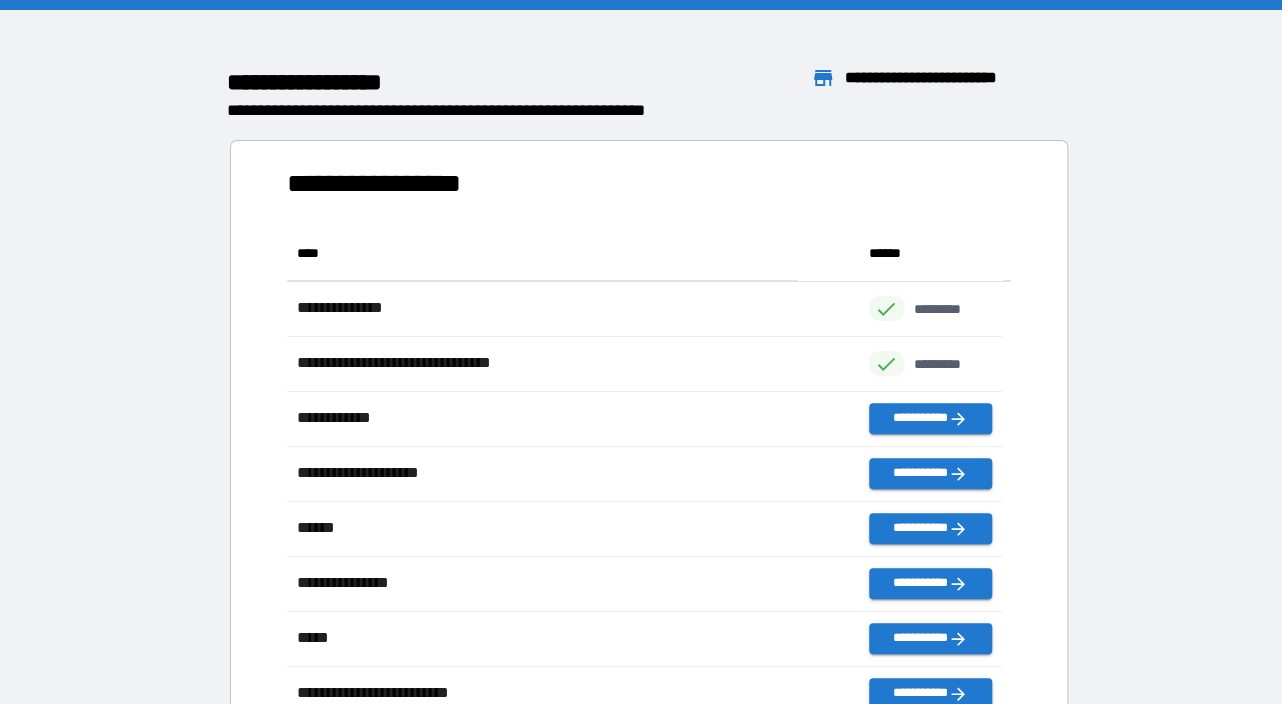 scroll, scrollTop: 16, scrollLeft: 16, axis: both 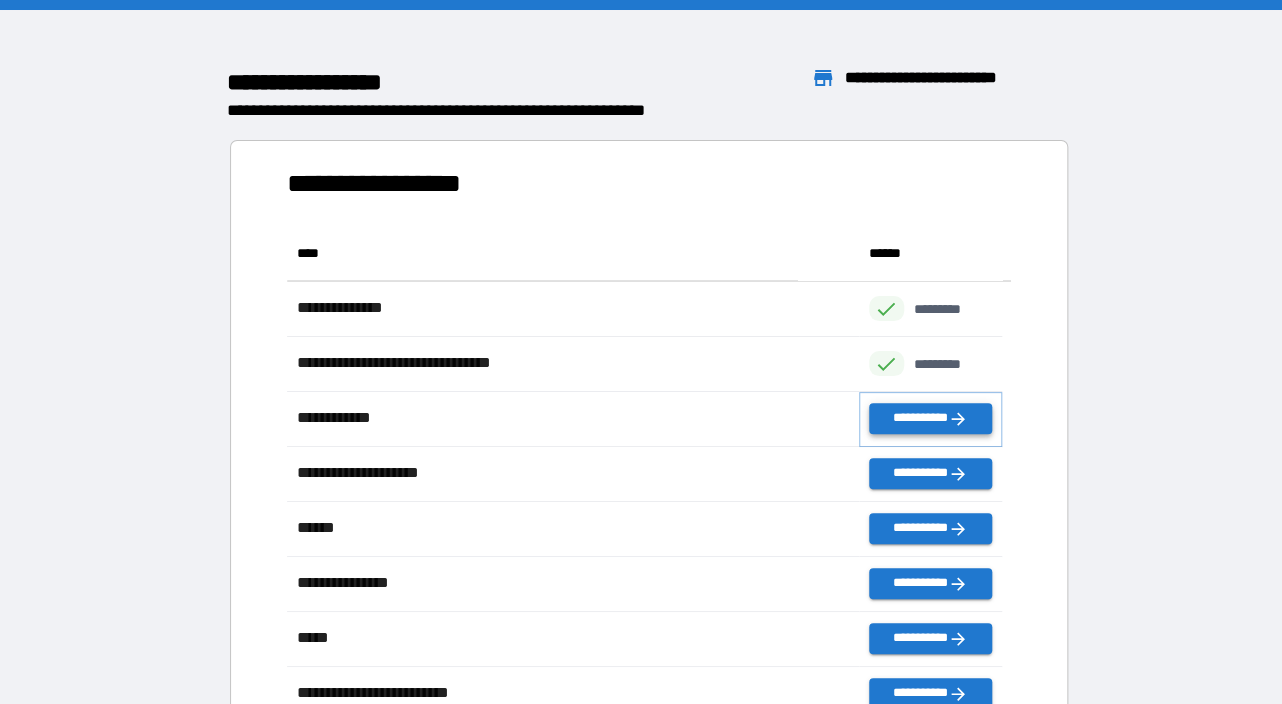 click on "**********" at bounding box center (930, 418) 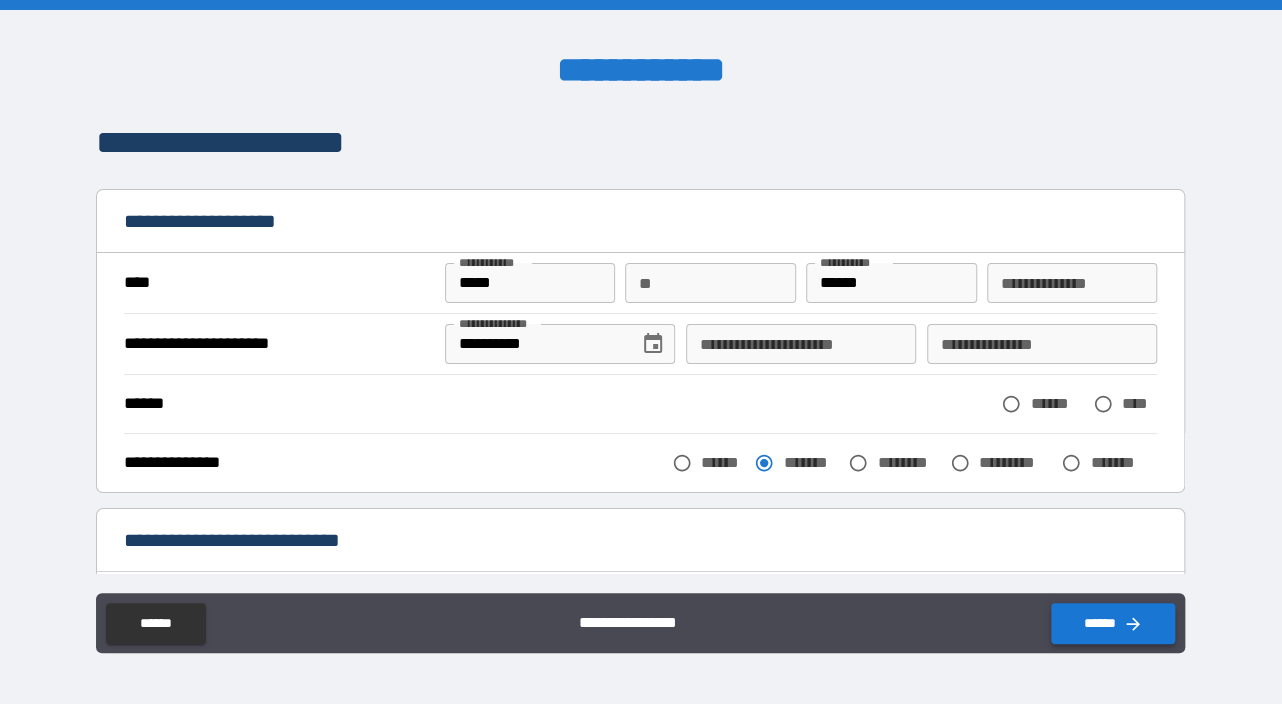 click on "******" at bounding box center [1113, 623] 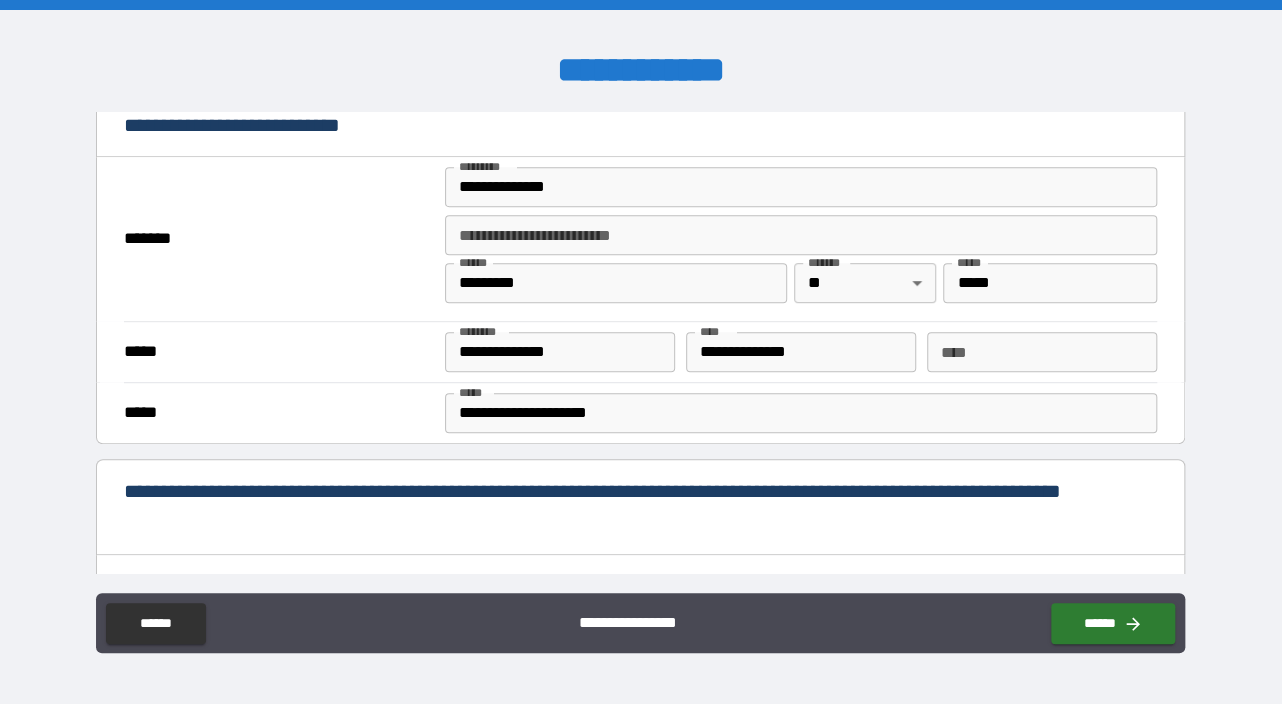 scroll, scrollTop: 400, scrollLeft: 0, axis: vertical 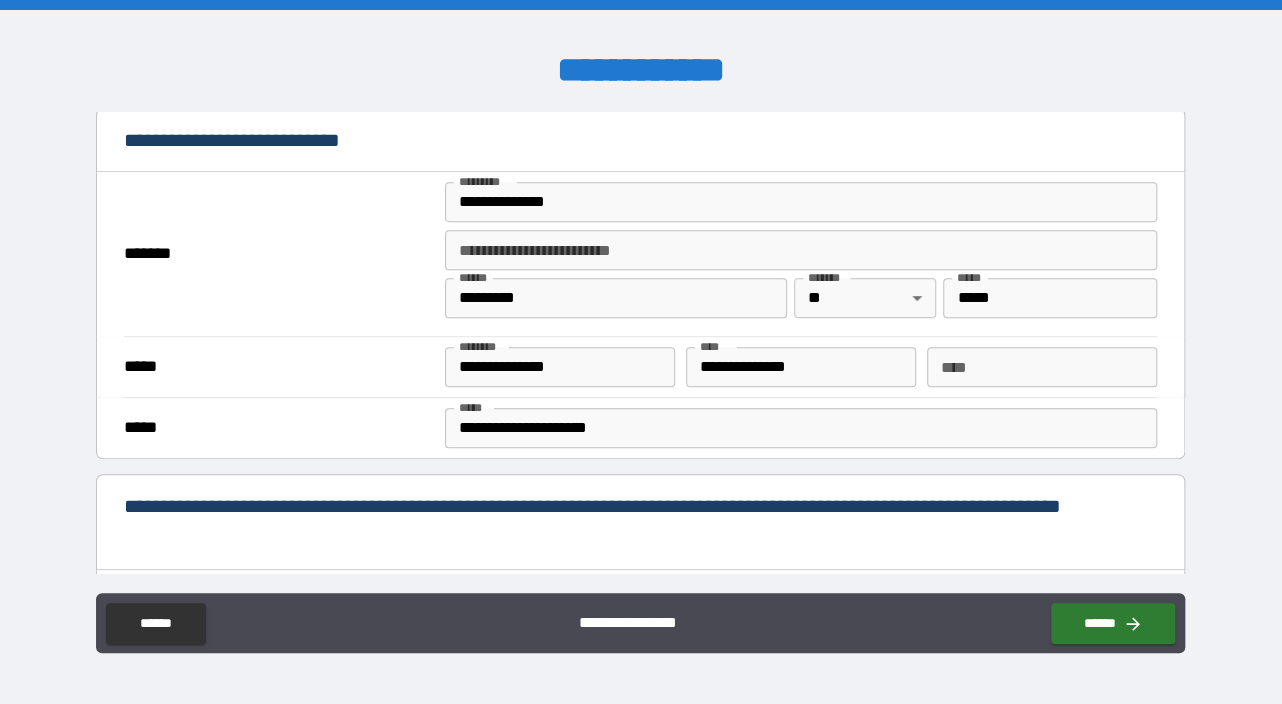 type on "*" 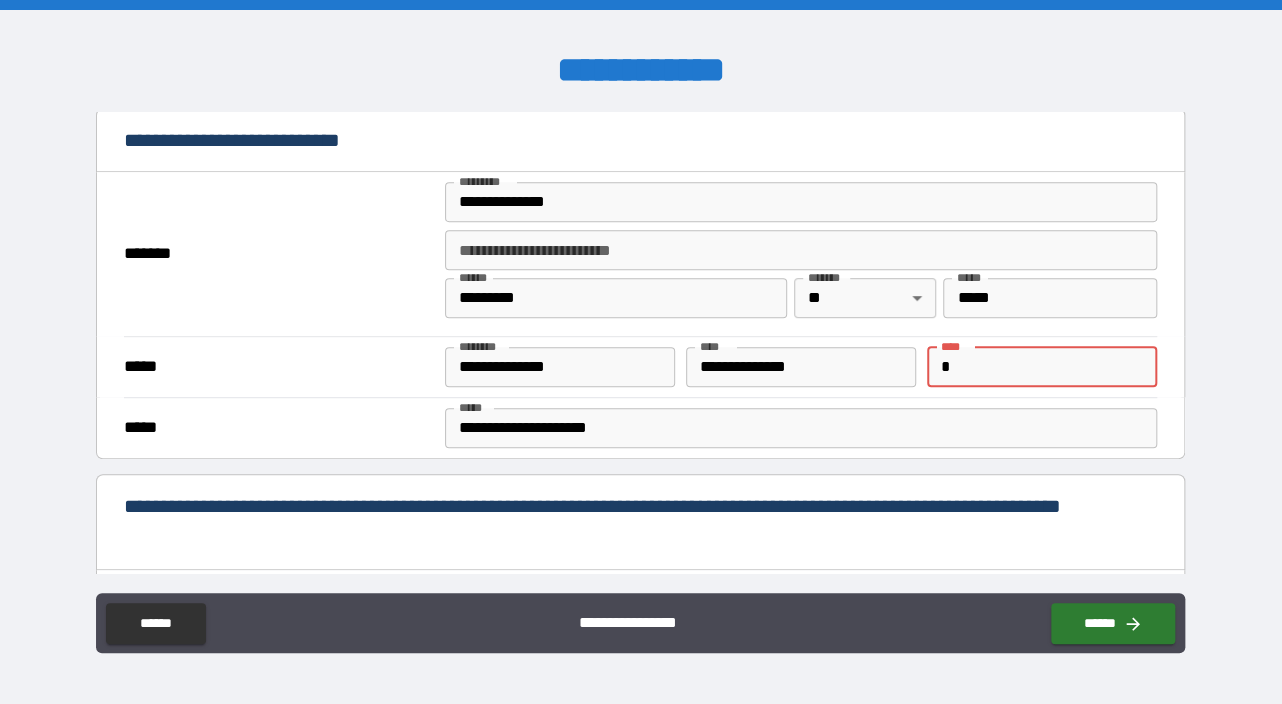 click on "*" at bounding box center (1042, 367) 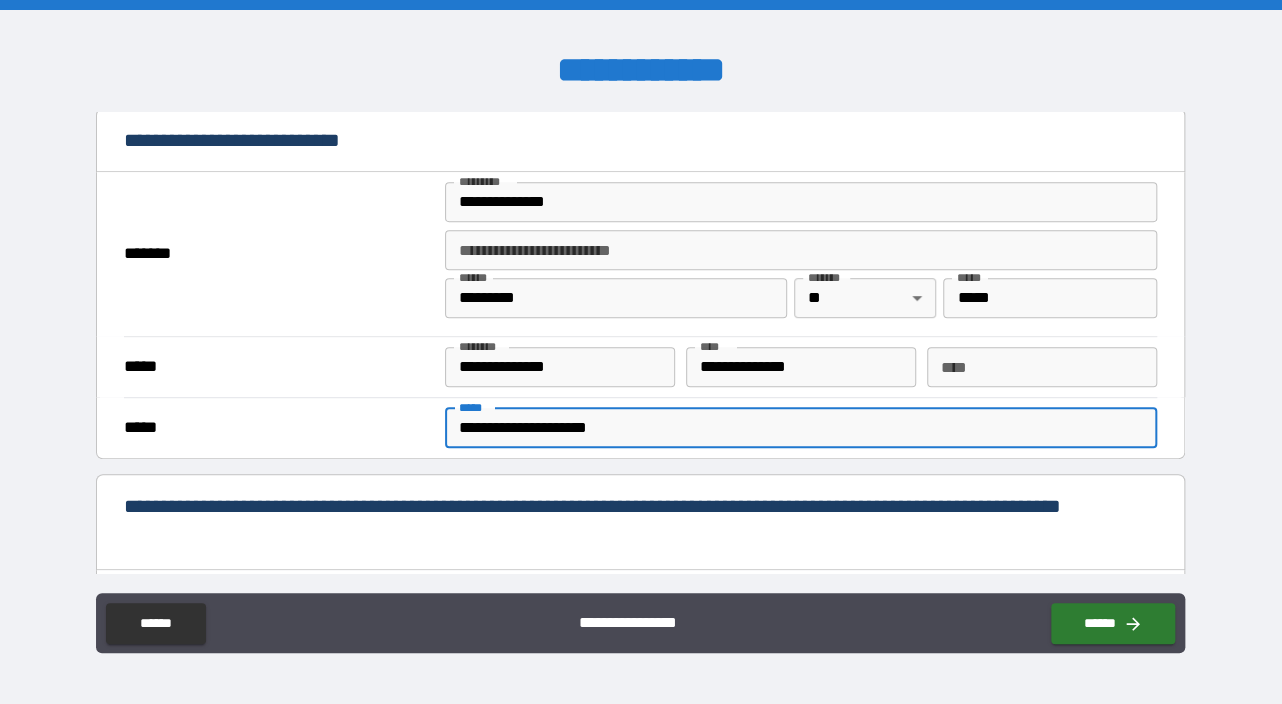 click on "**********" at bounding box center (640, 366) 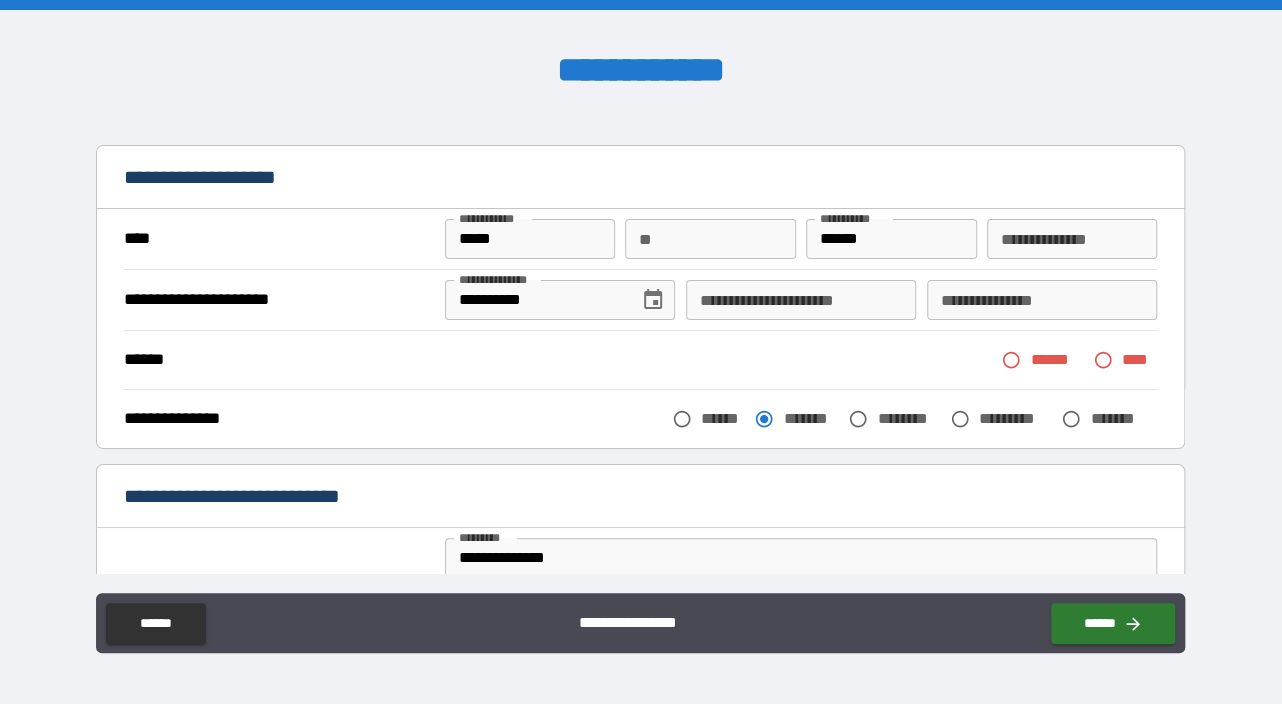 scroll, scrollTop: 0, scrollLeft: 0, axis: both 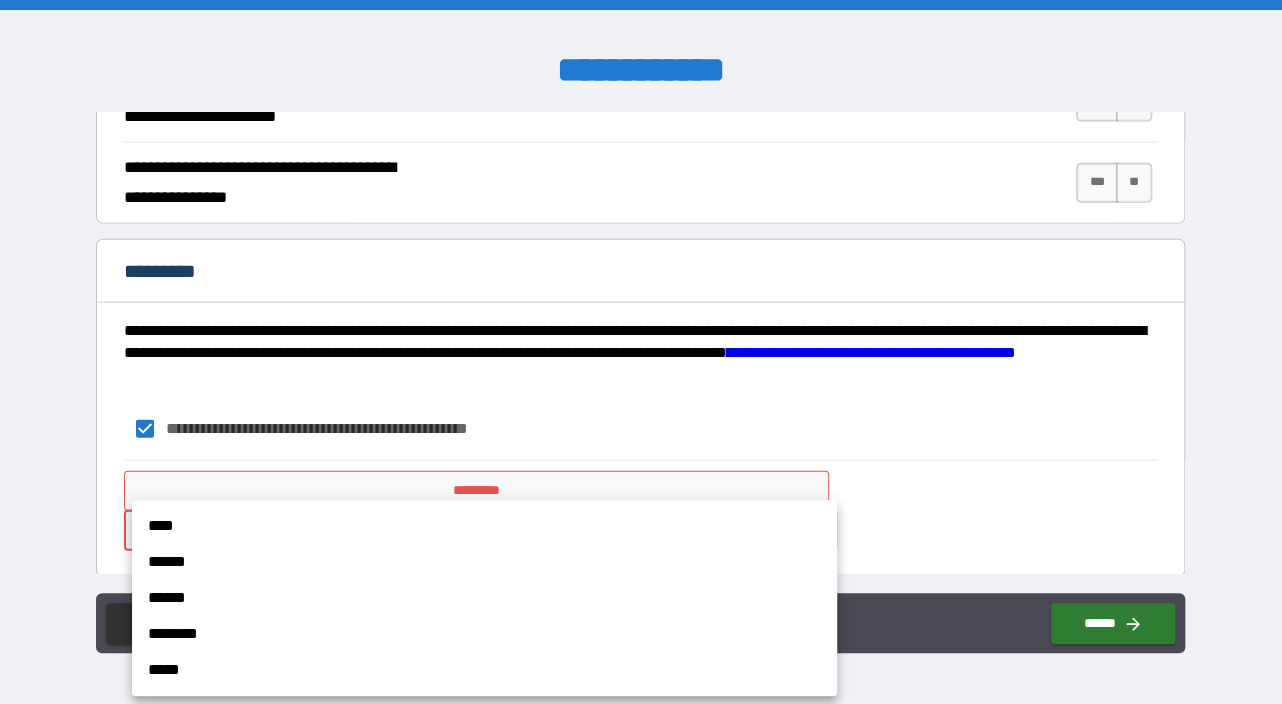 click on "**********" at bounding box center [641, 352] 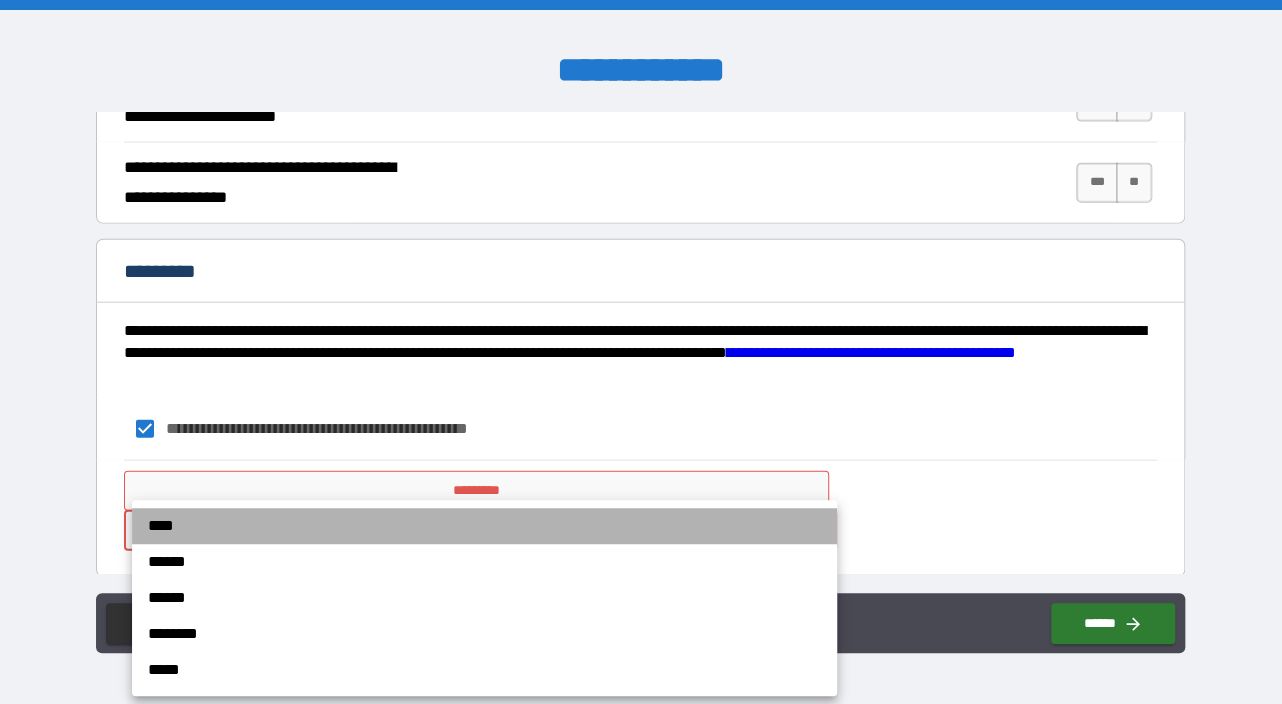 click on "****" at bounding box center (484, 526) 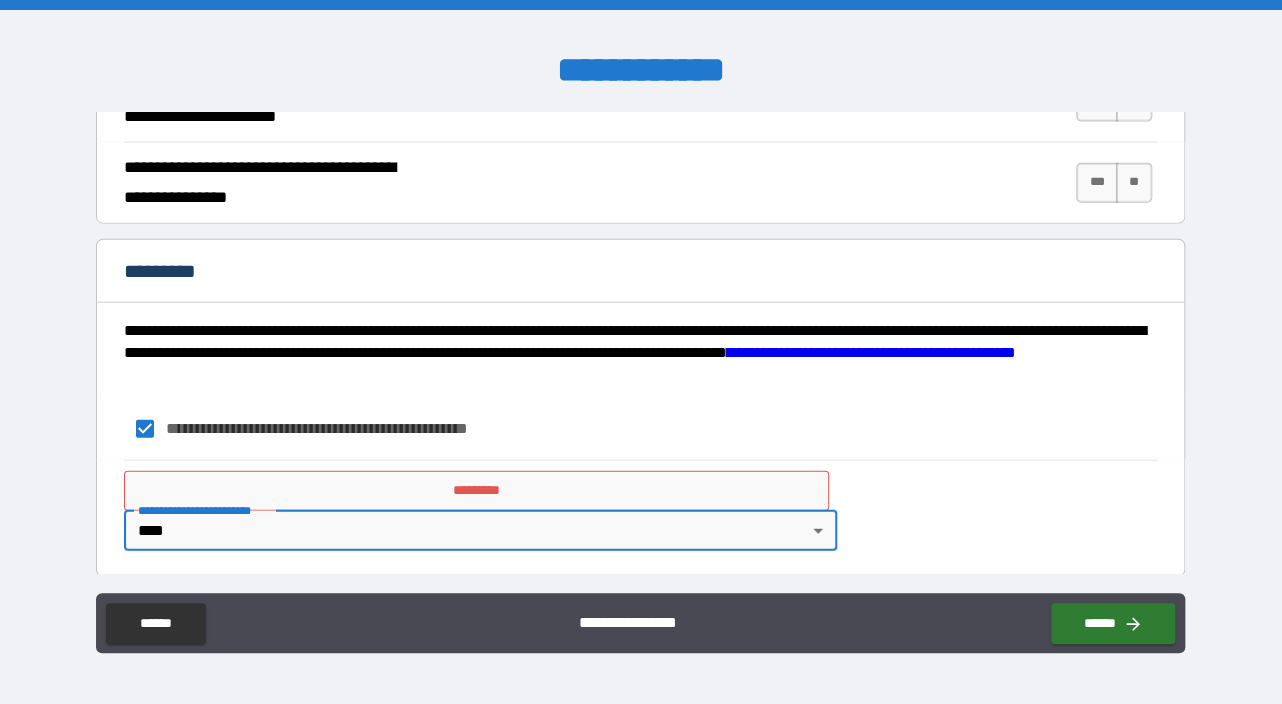 click on "*********" at bounding box center (476, 491) 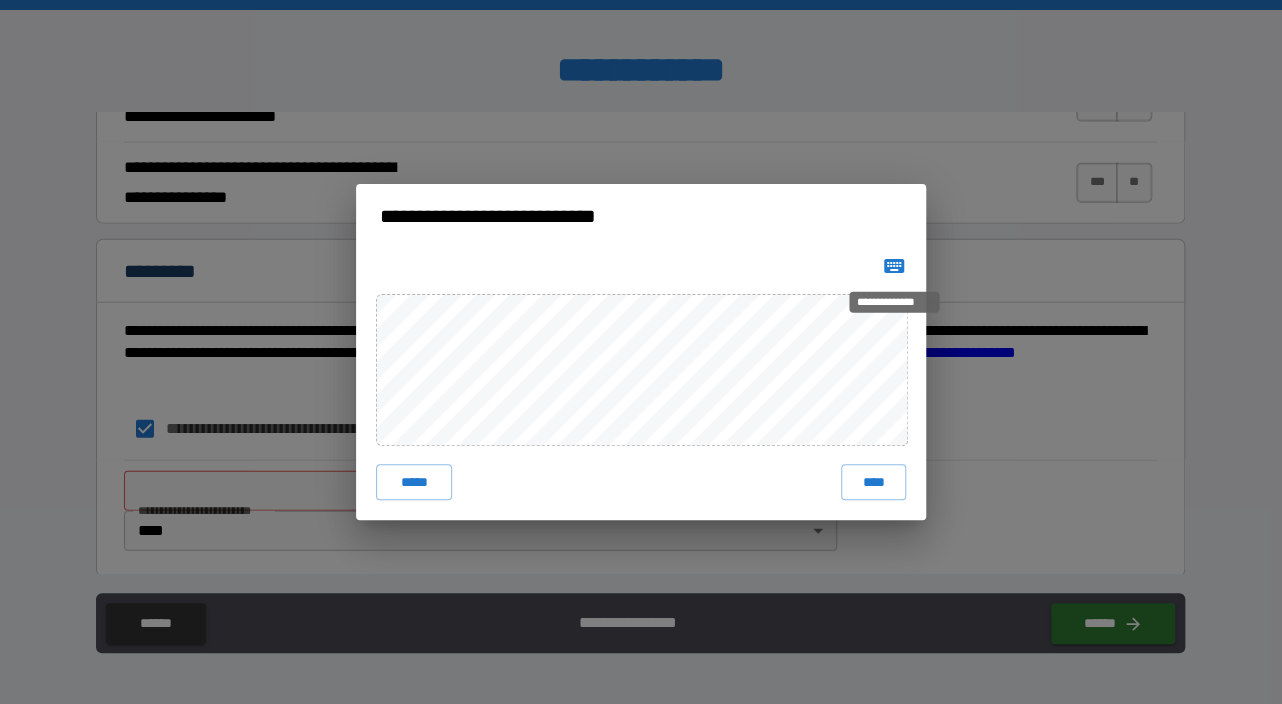 click 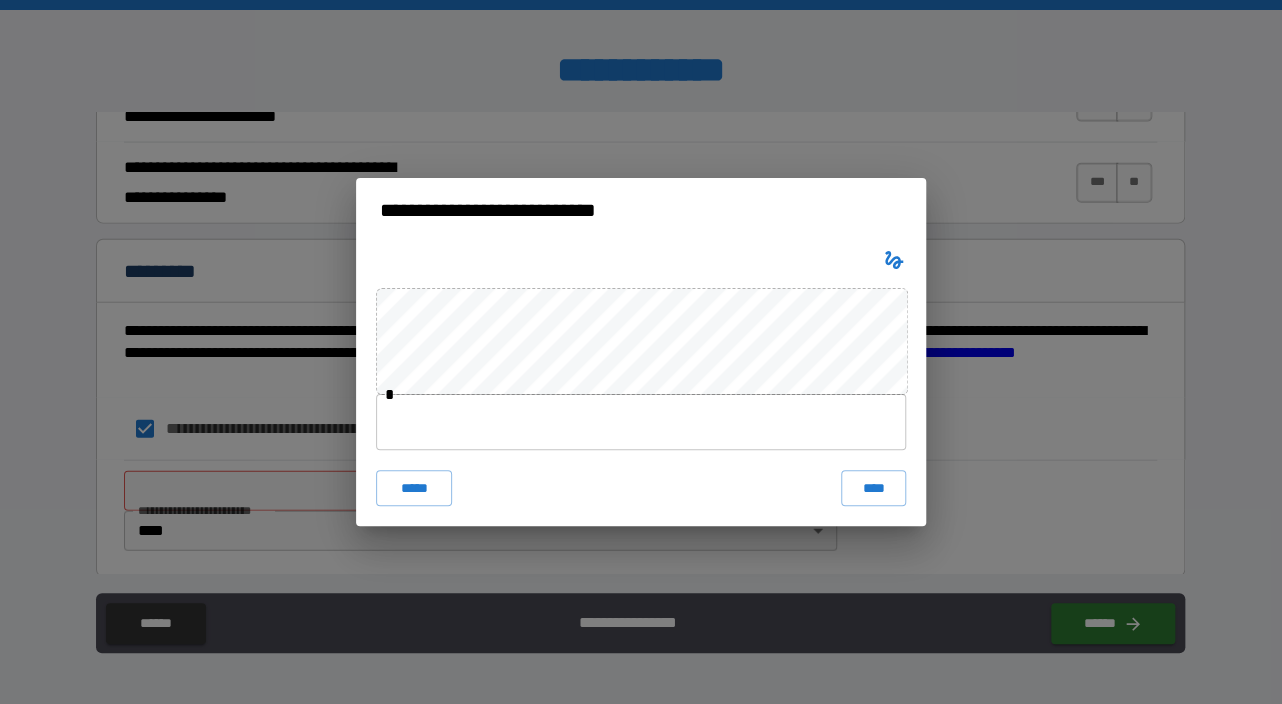 click on "* ***** ****" at bounding box center (641, 384) 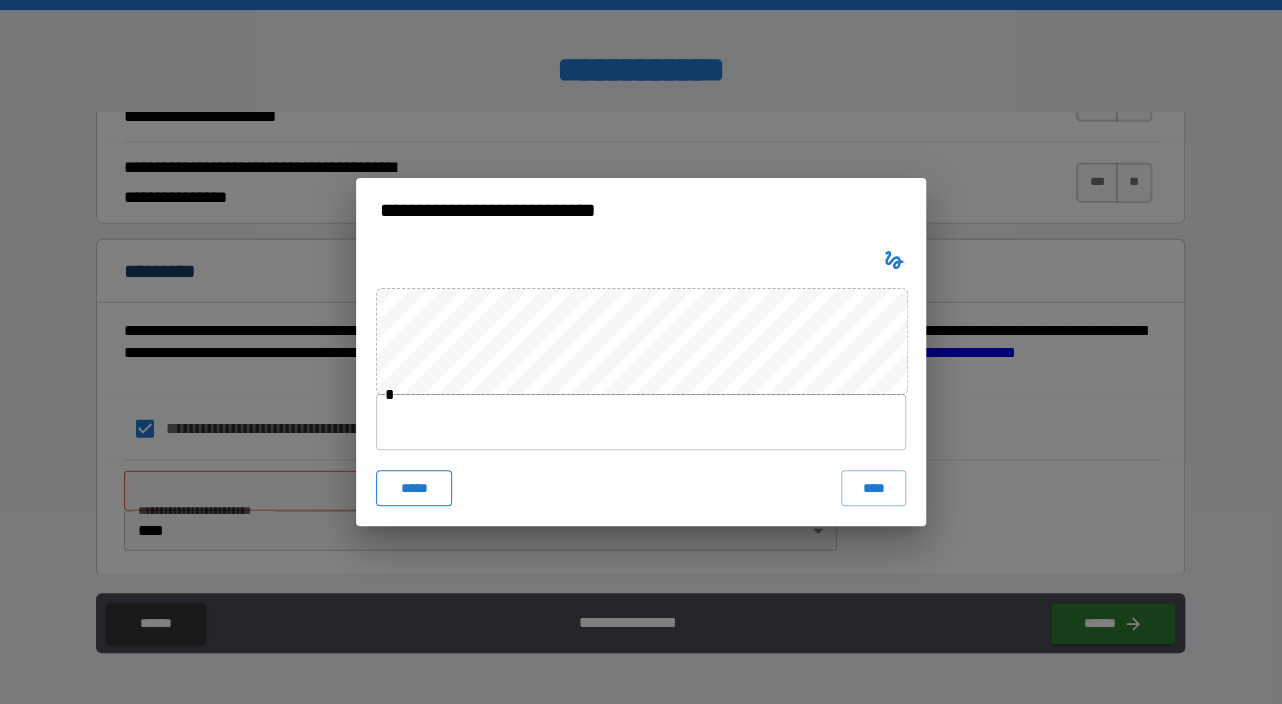 click on "*****" at bounding box center [414, 488] 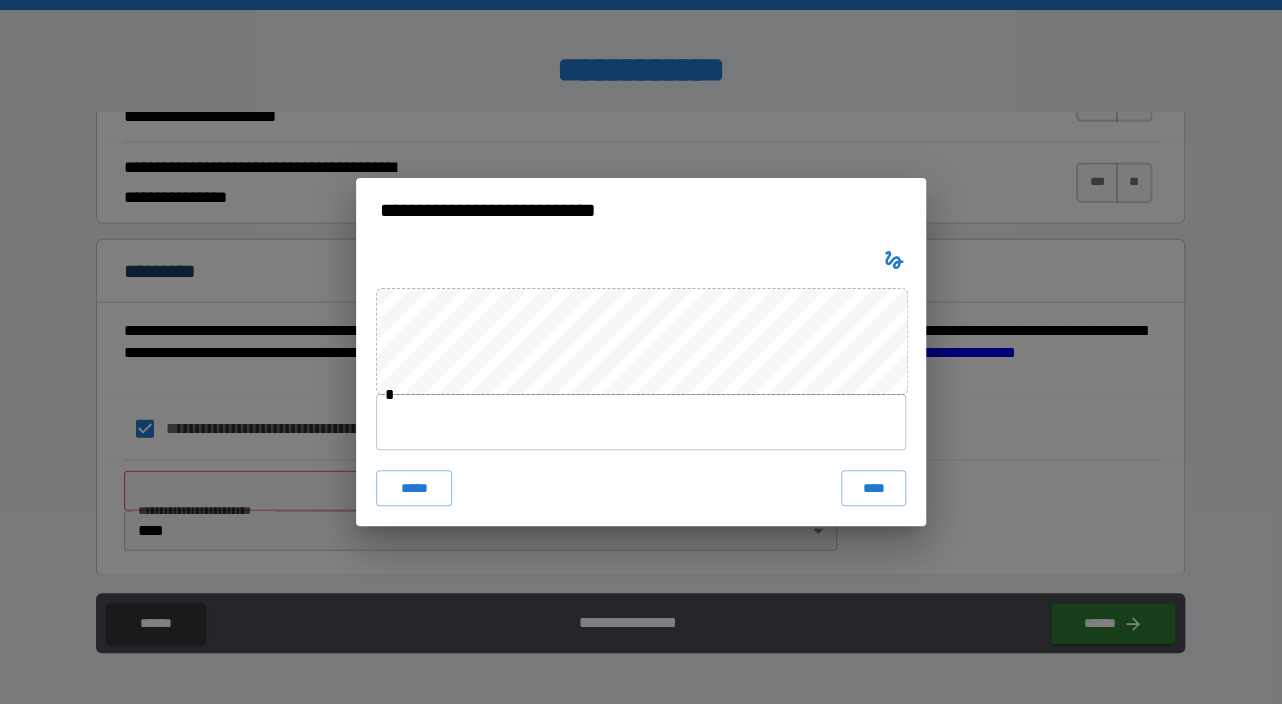 click on "* ***** ****" at bounding box center (641, 384) 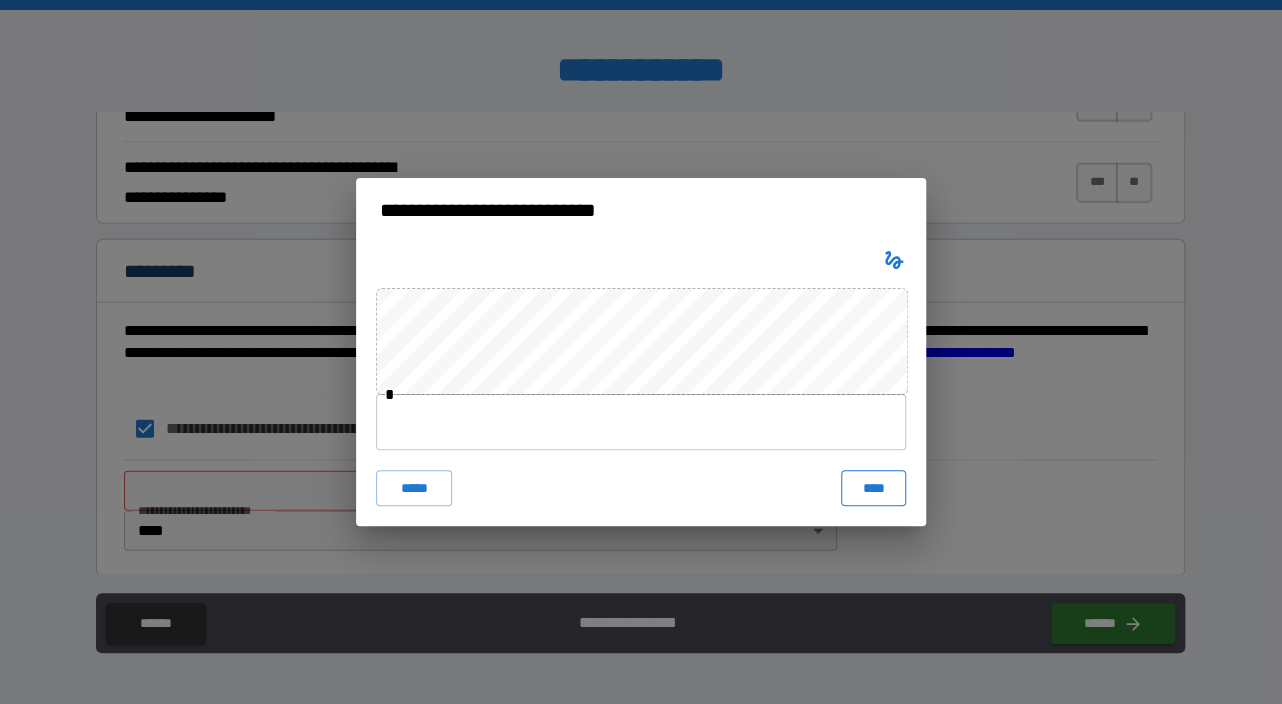 click on "****" at bounding box center (873, 488) 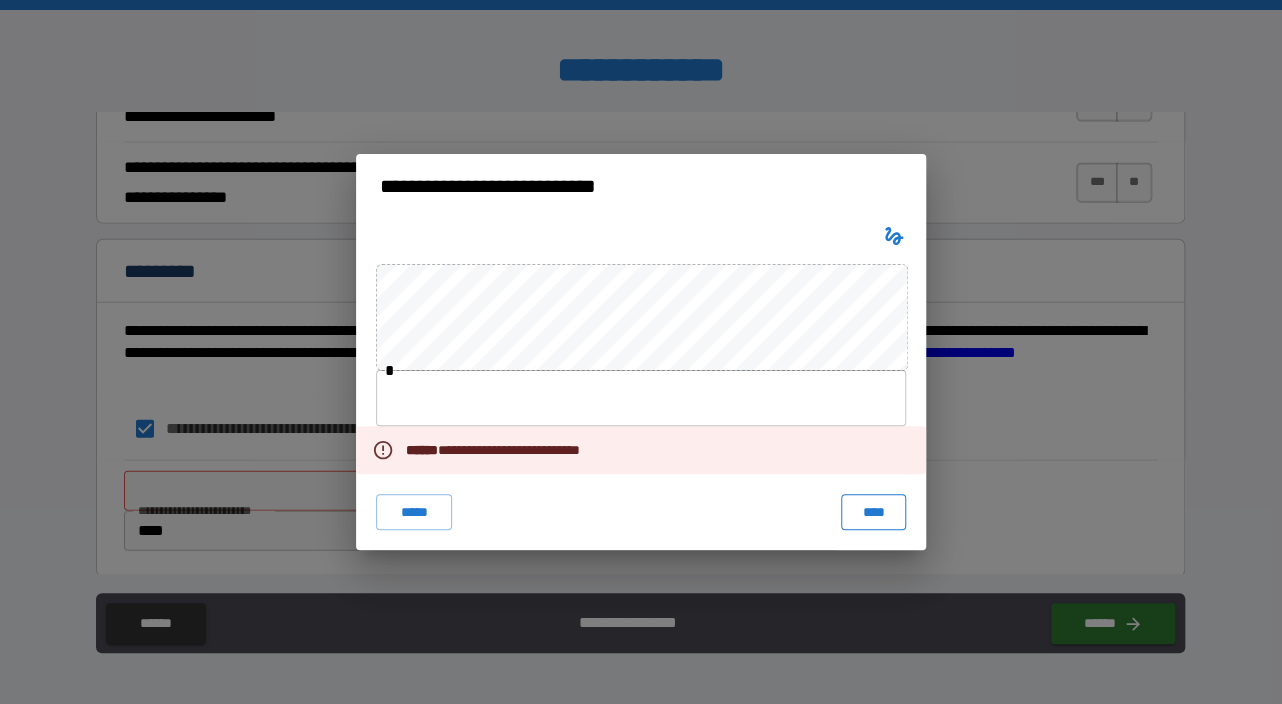 click on "****" at bounding box center (873, 512) 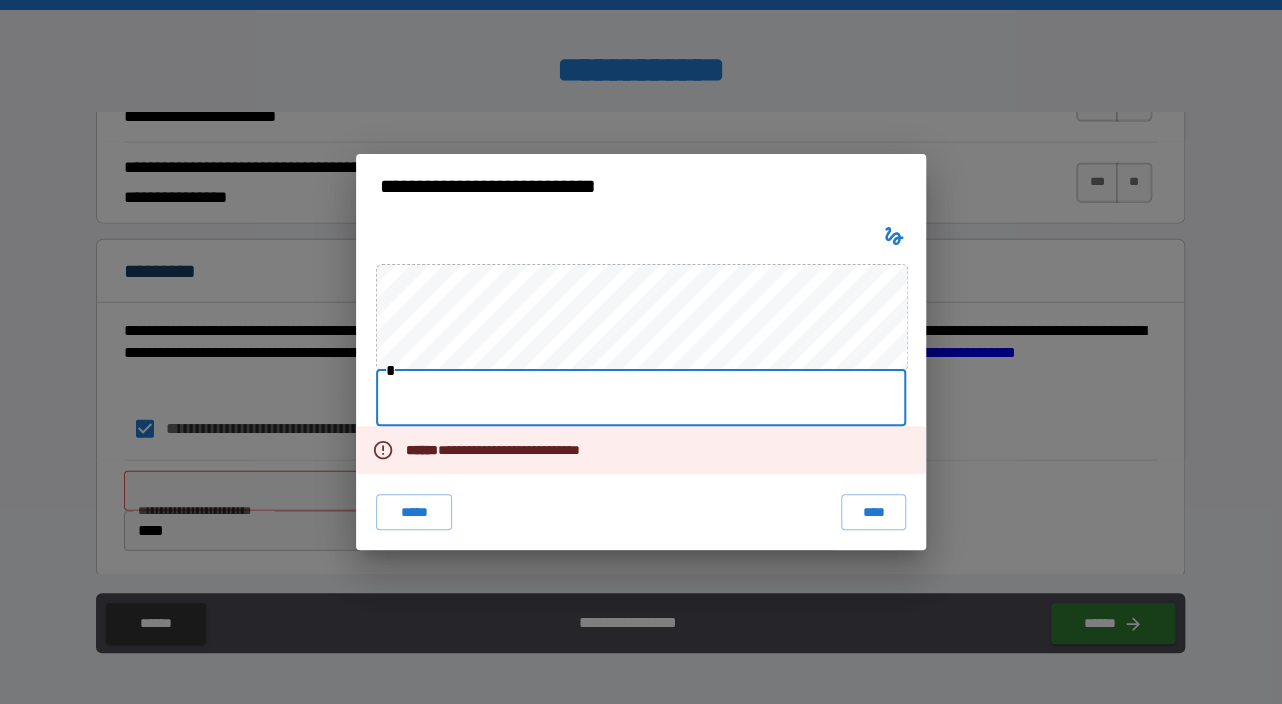 click at bounding box center [641, 398] 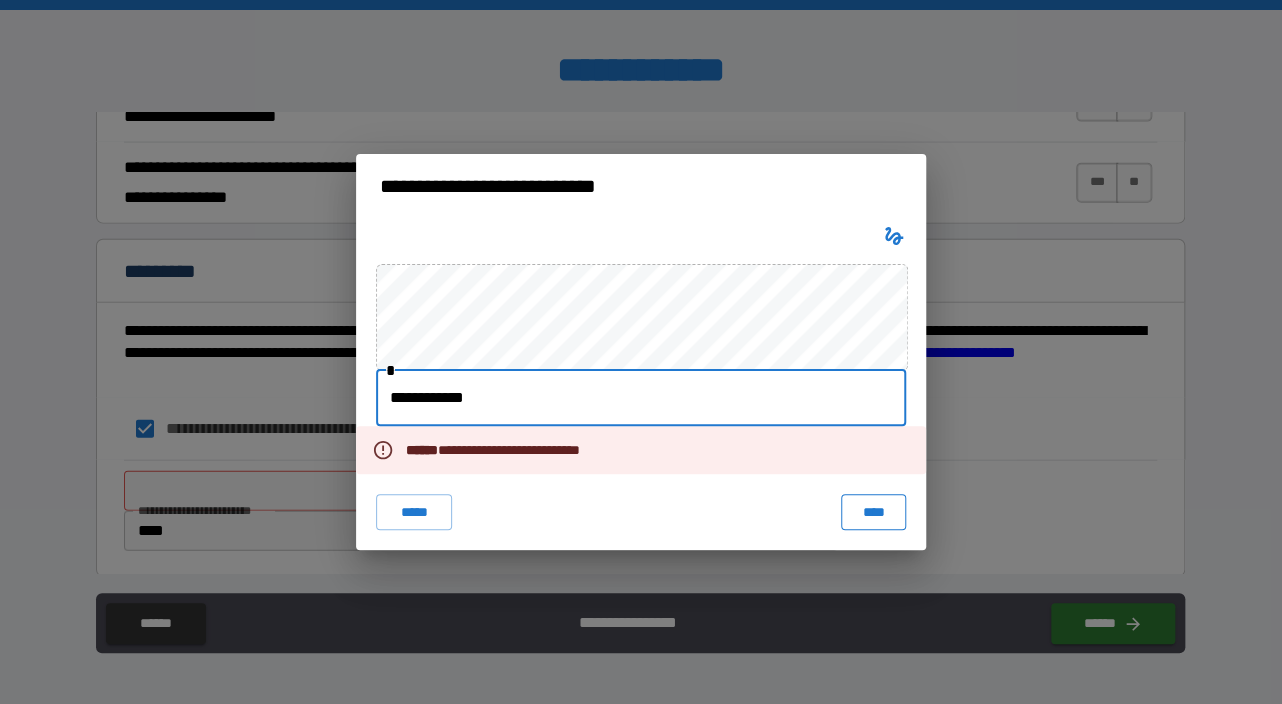 type on "**********" 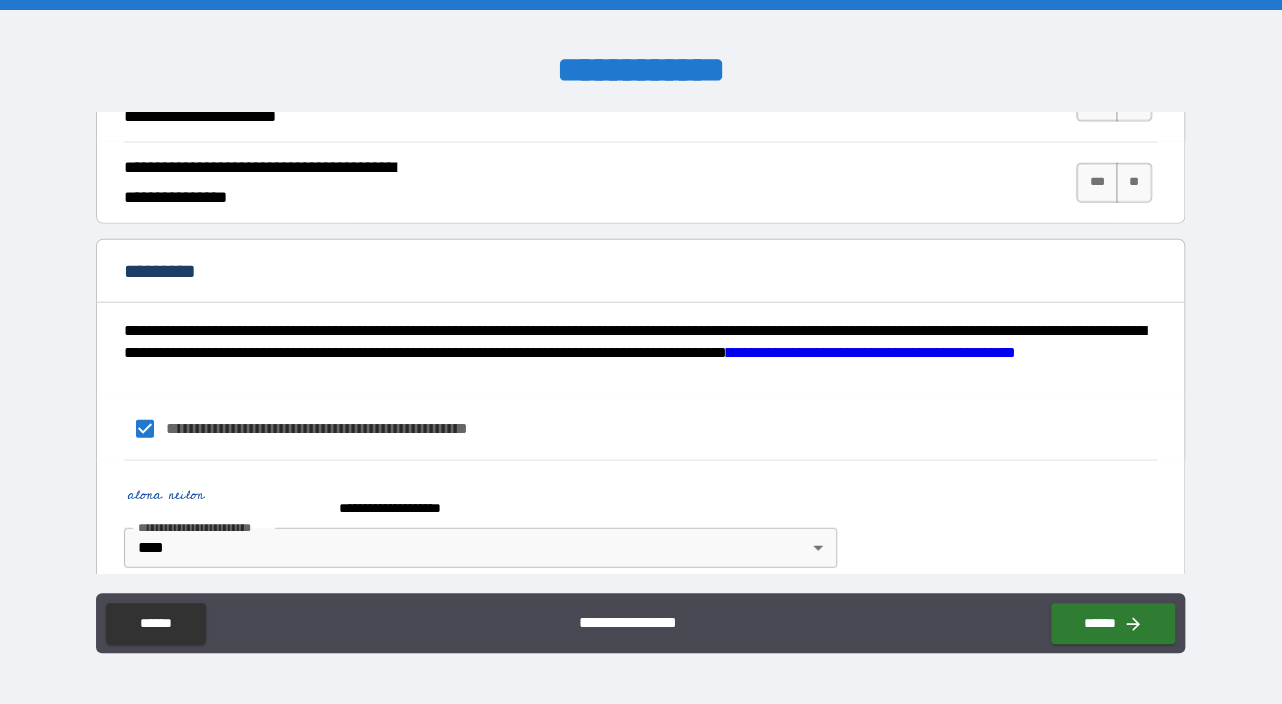scroll, scrollTop: 1994, scrollLeft: 0, axis: vertical 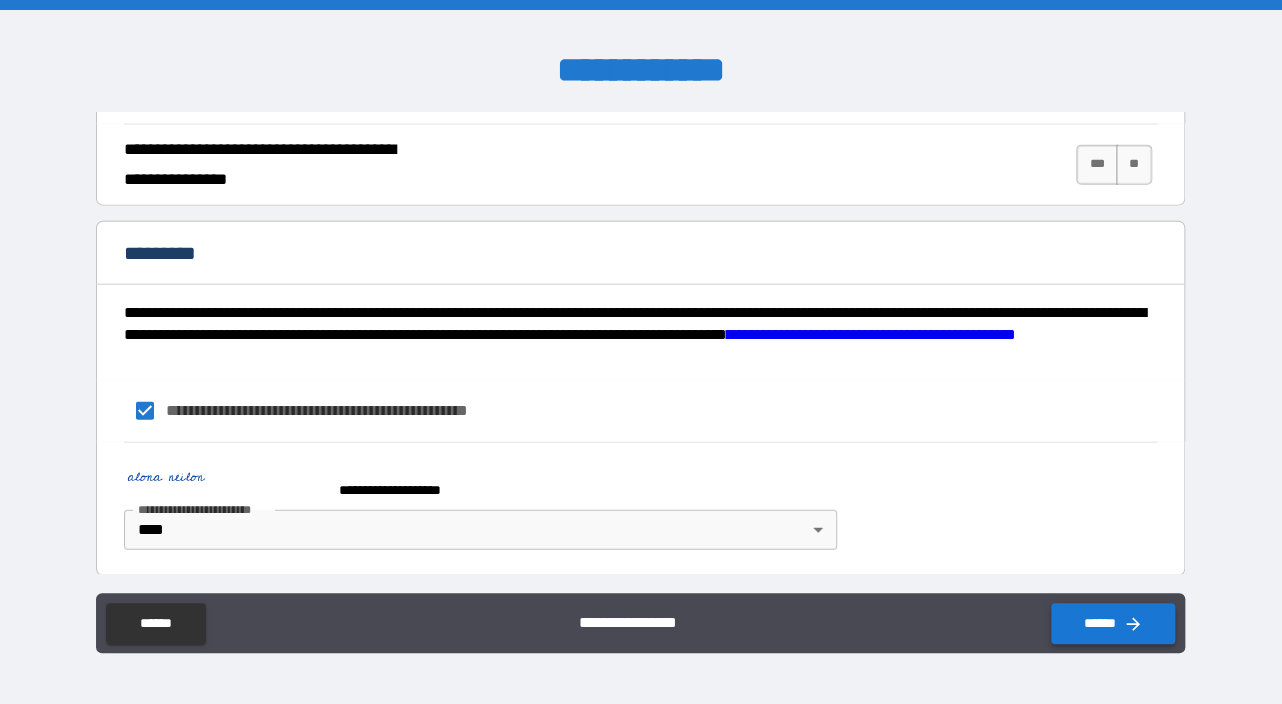 click on "******" at bounding box center (1113, 623) 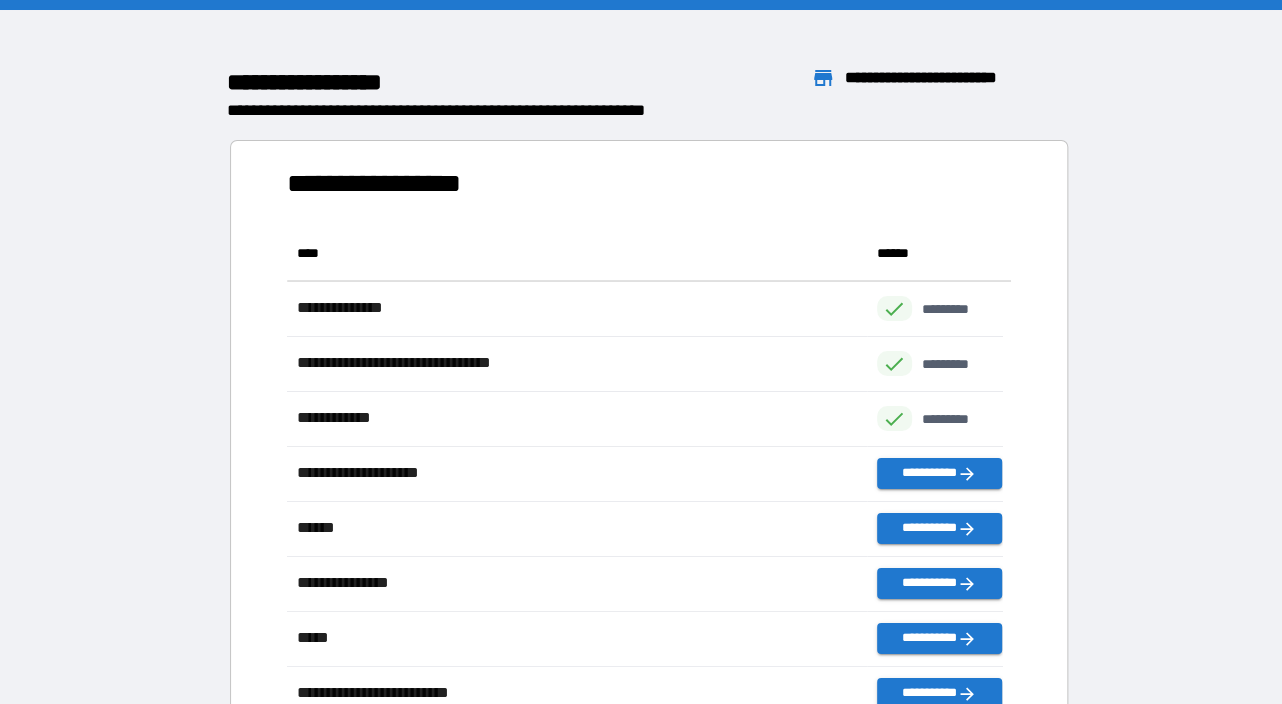 scroll, scrollTop: 480, scrollLeft: 700, axis: both 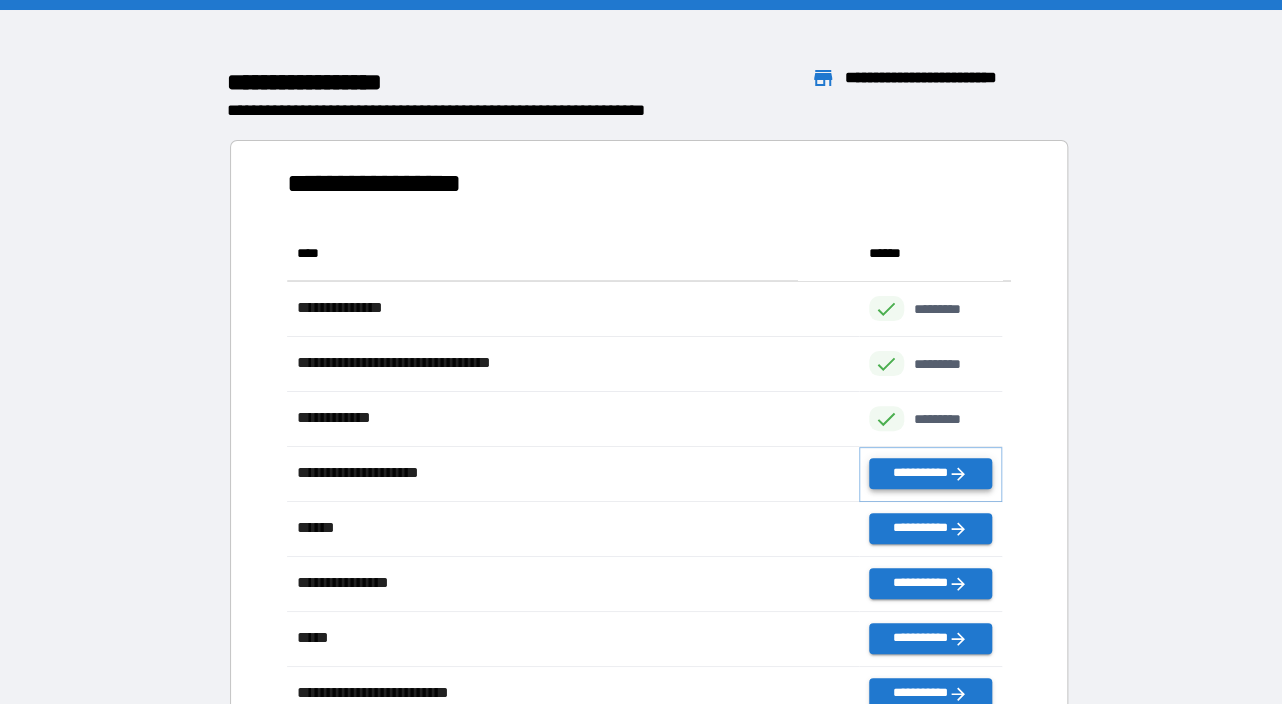 click on "**********" at bounding box center (930, 473) 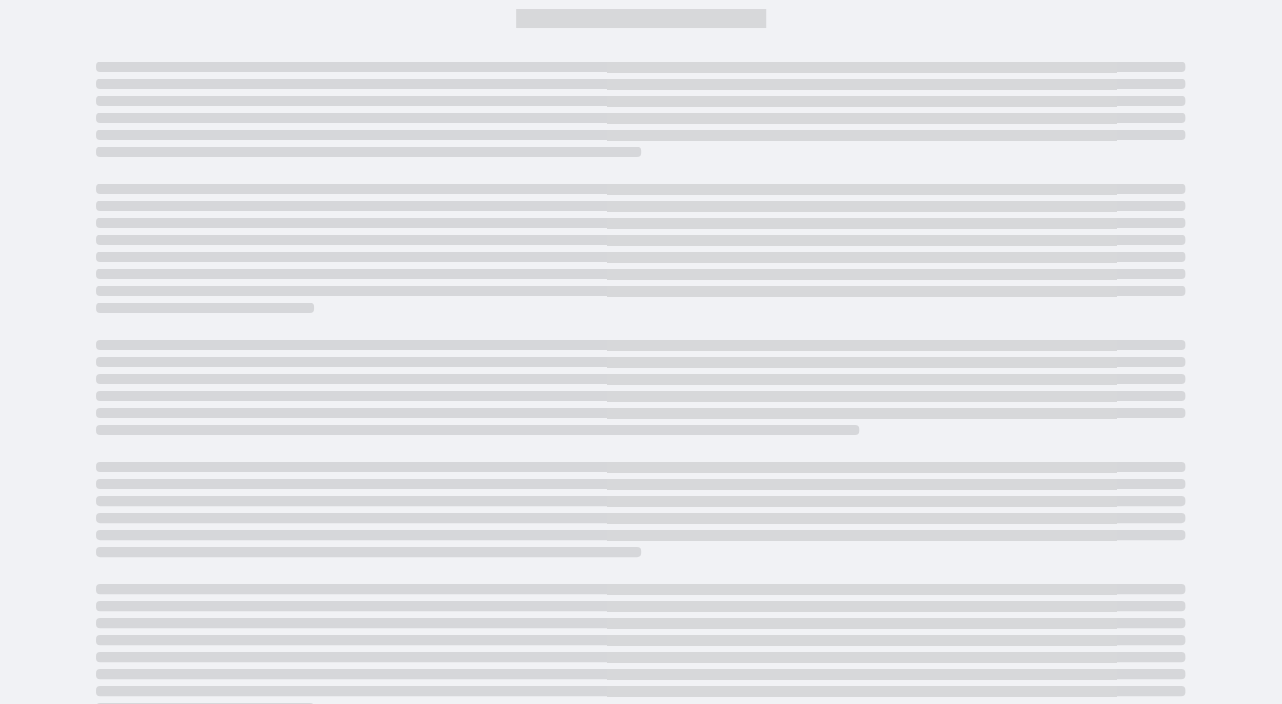 scroll, scrollTop: 0, scrollLeft: 0, axis: both 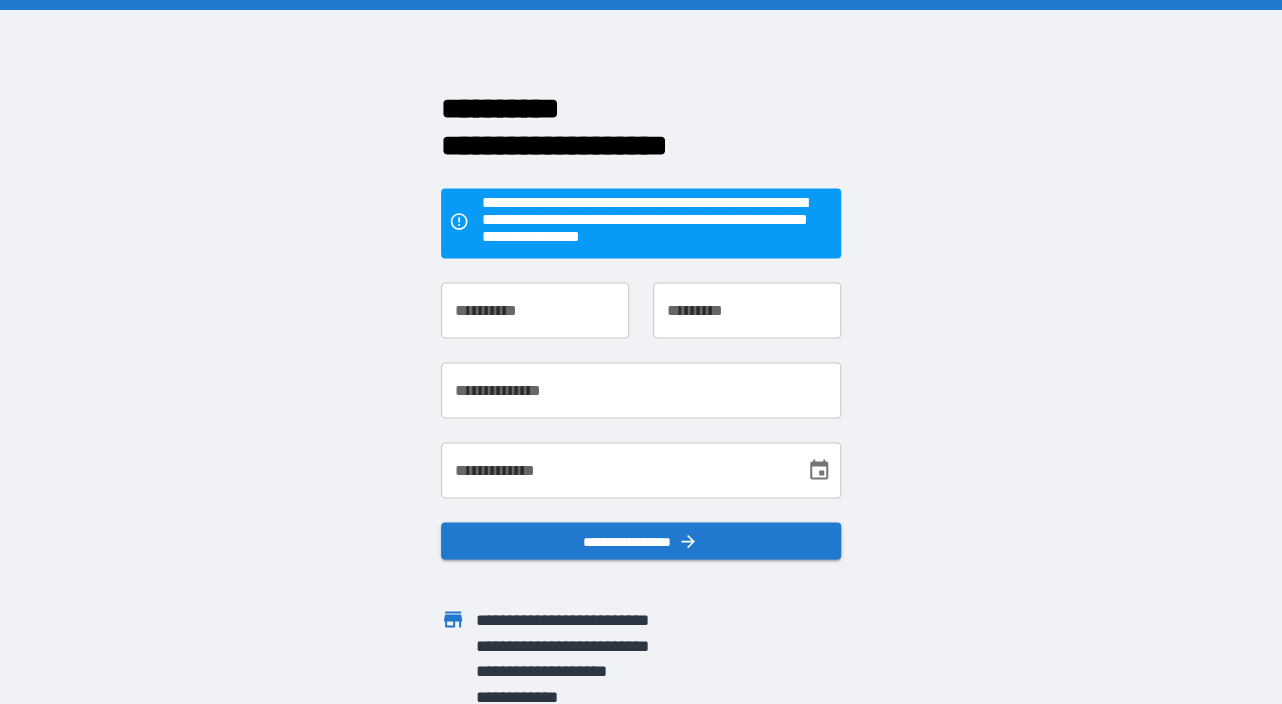 click on "**********" at bounding box center (535, 310) 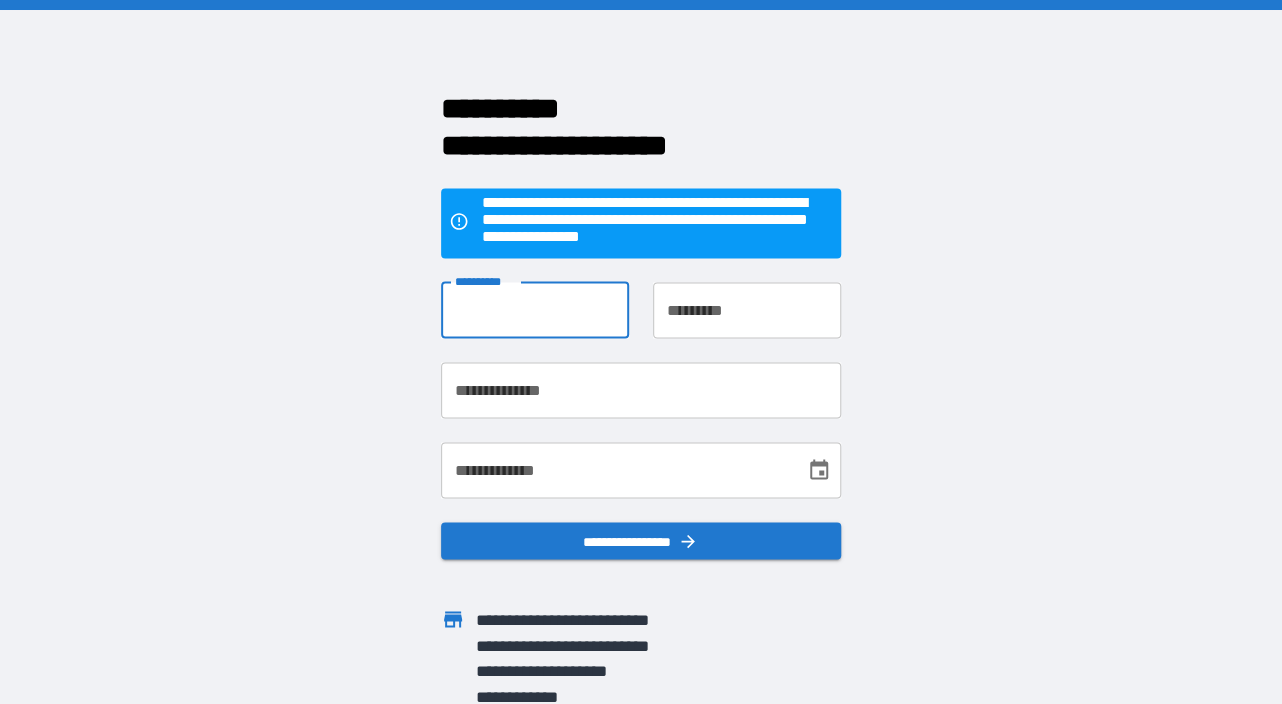 type on "*****" 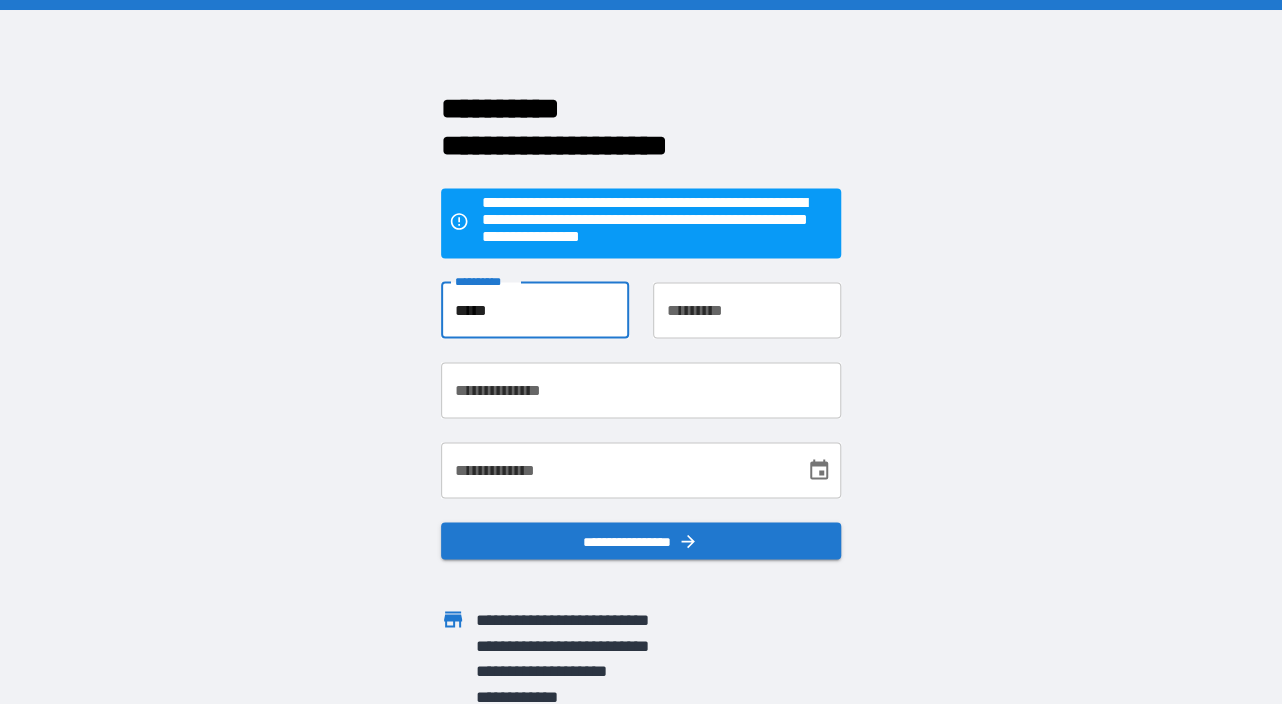 type on "******" 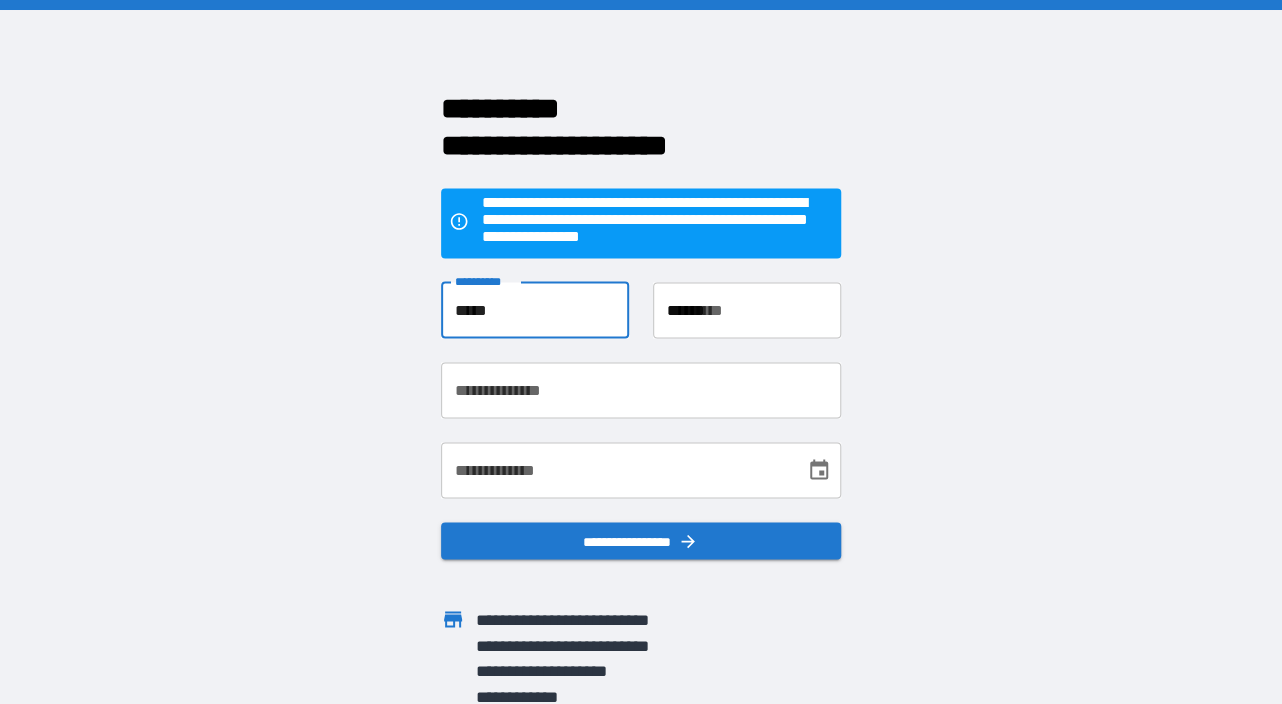 type on "**********" 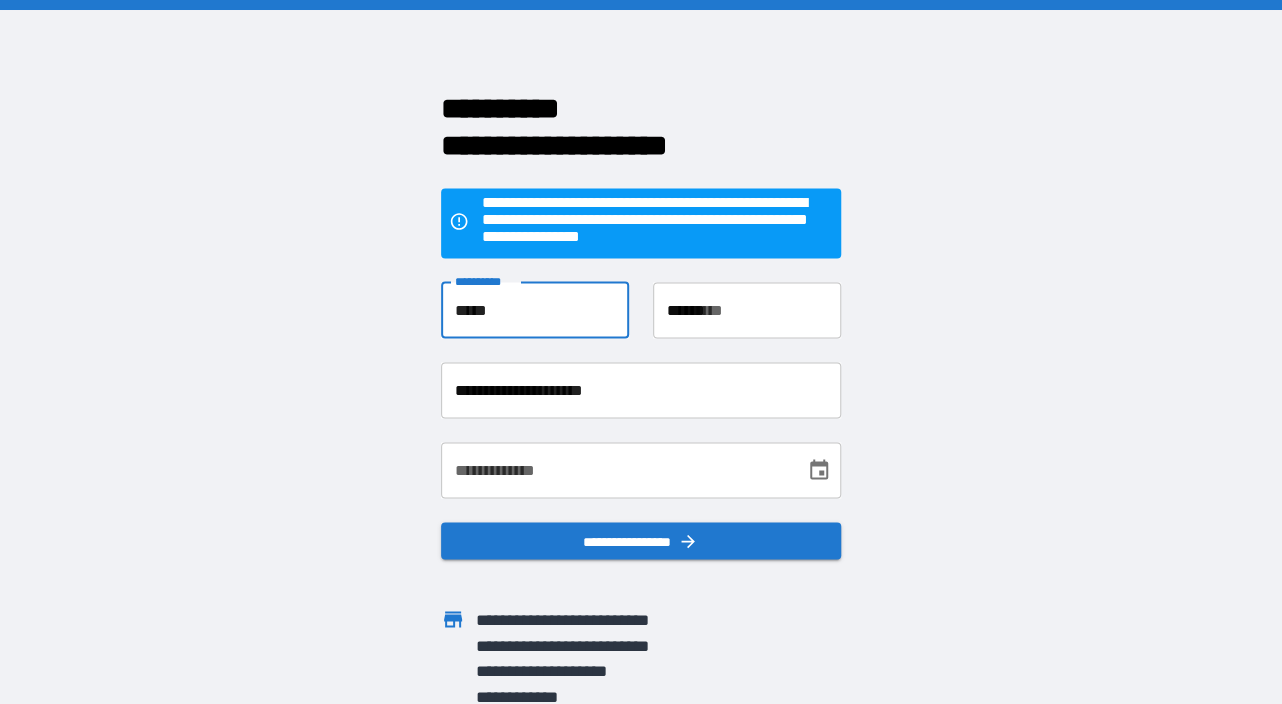 type on "**********" 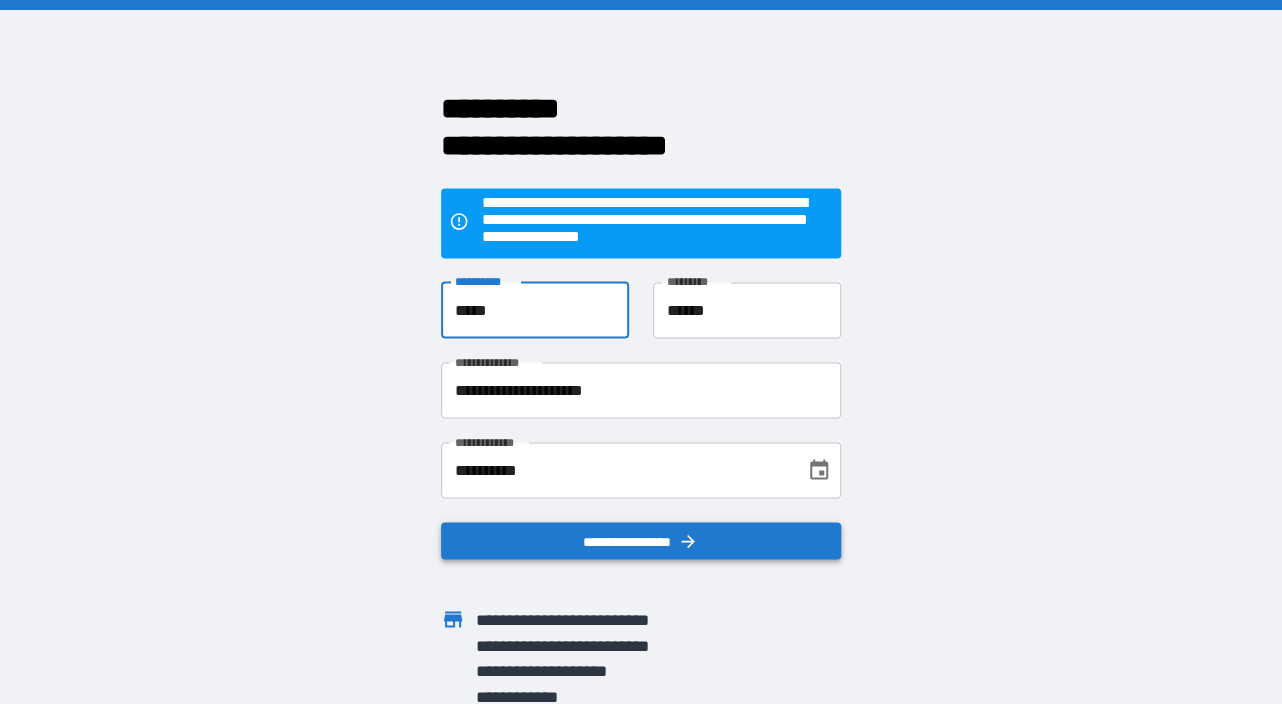click on "**********" at bounding box center [641, 541] 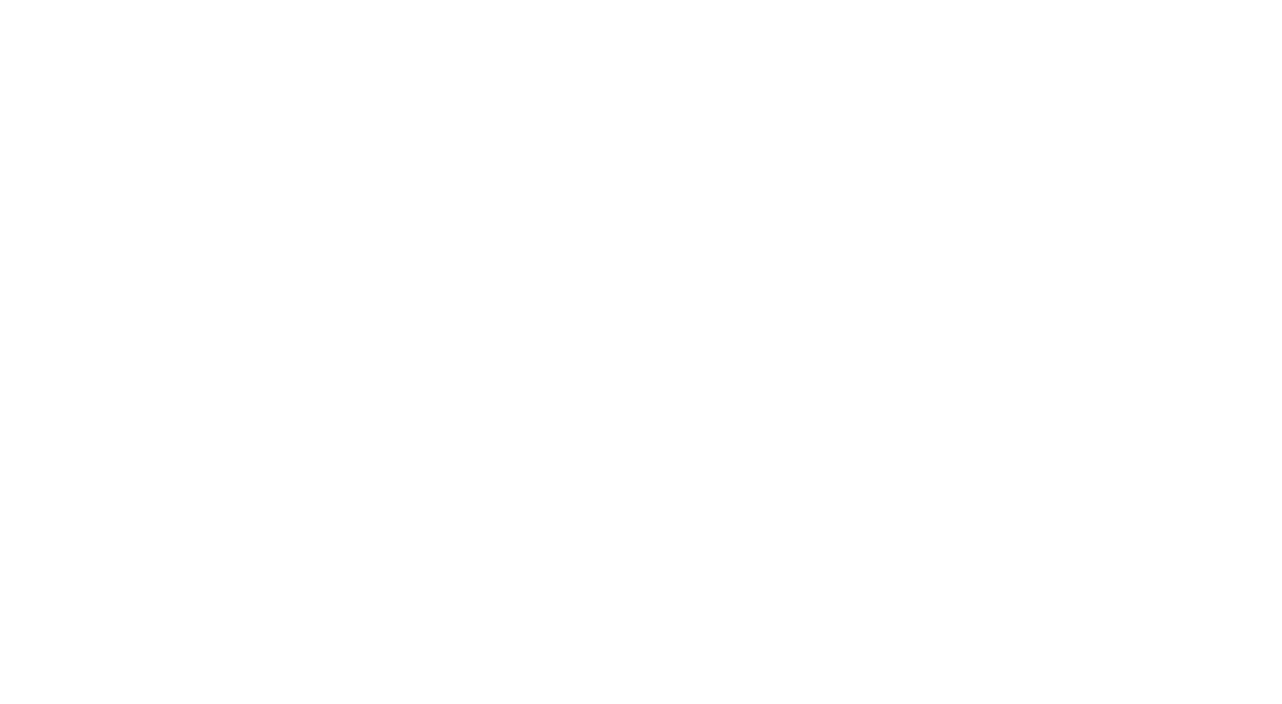 scroll, scrollTop: 0, scrollLeft: 0, axis: both 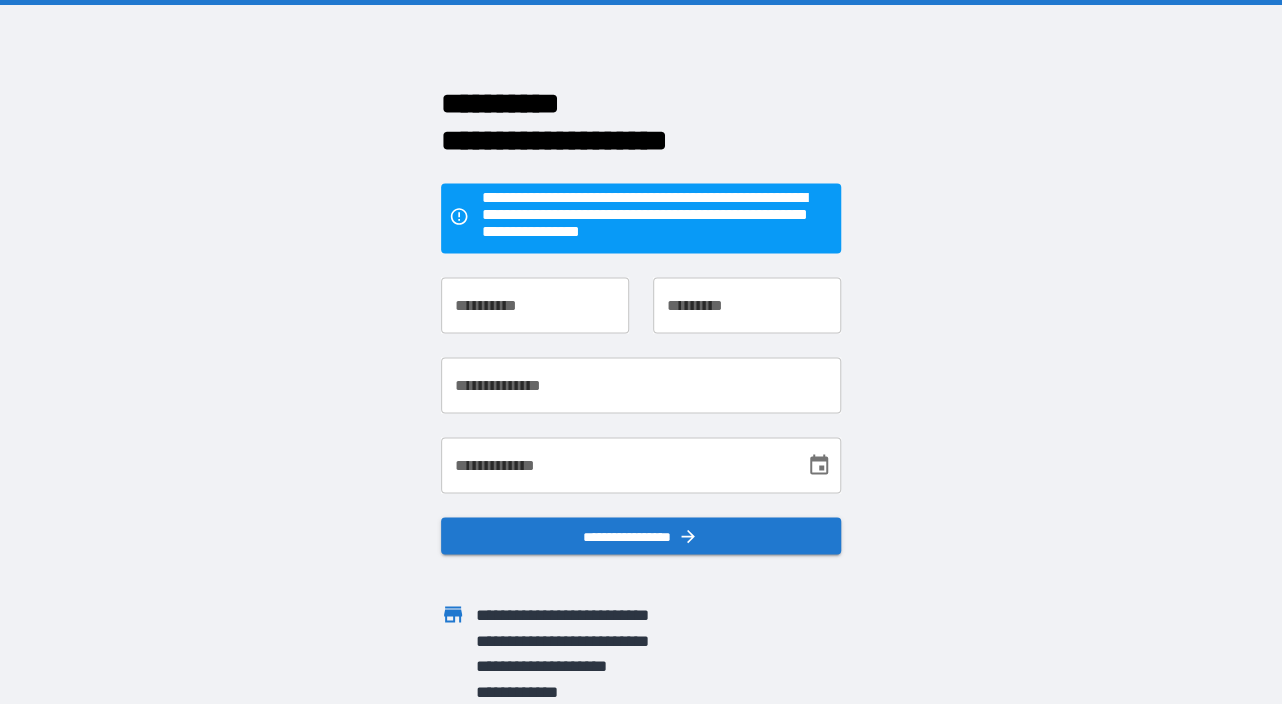 click on "**********" at bounding box center [535, 305] 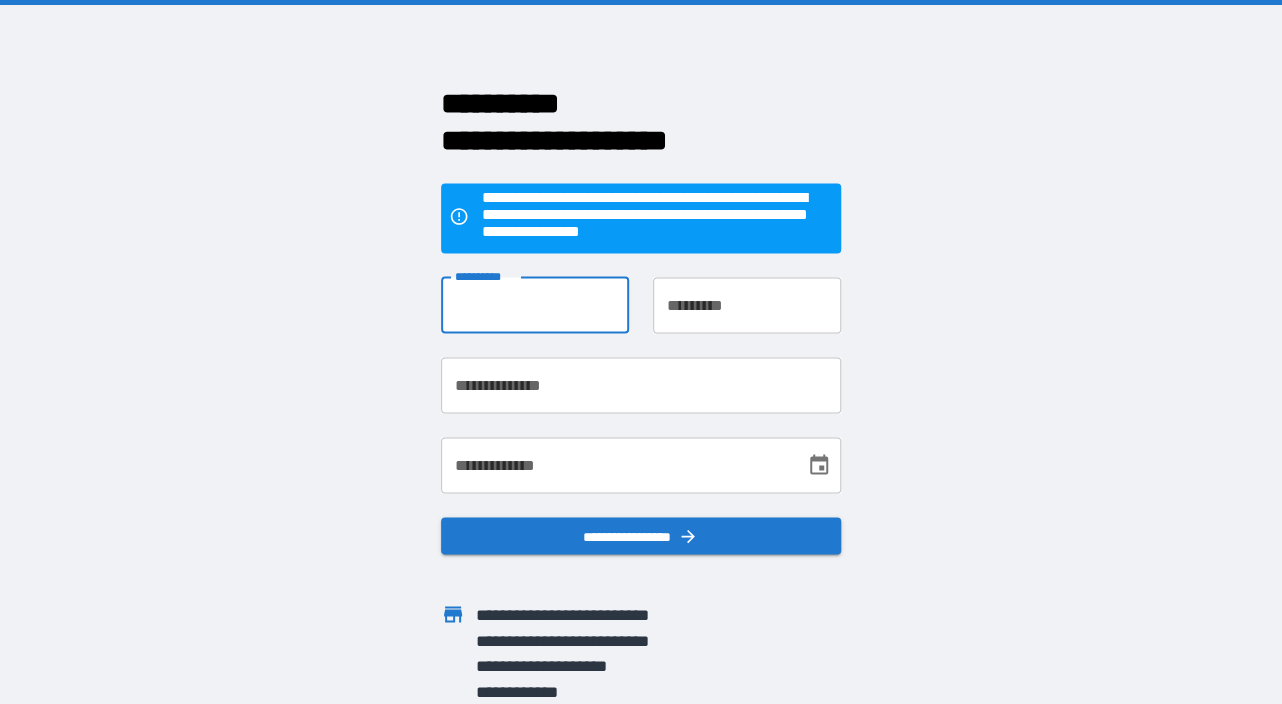type on "*****" 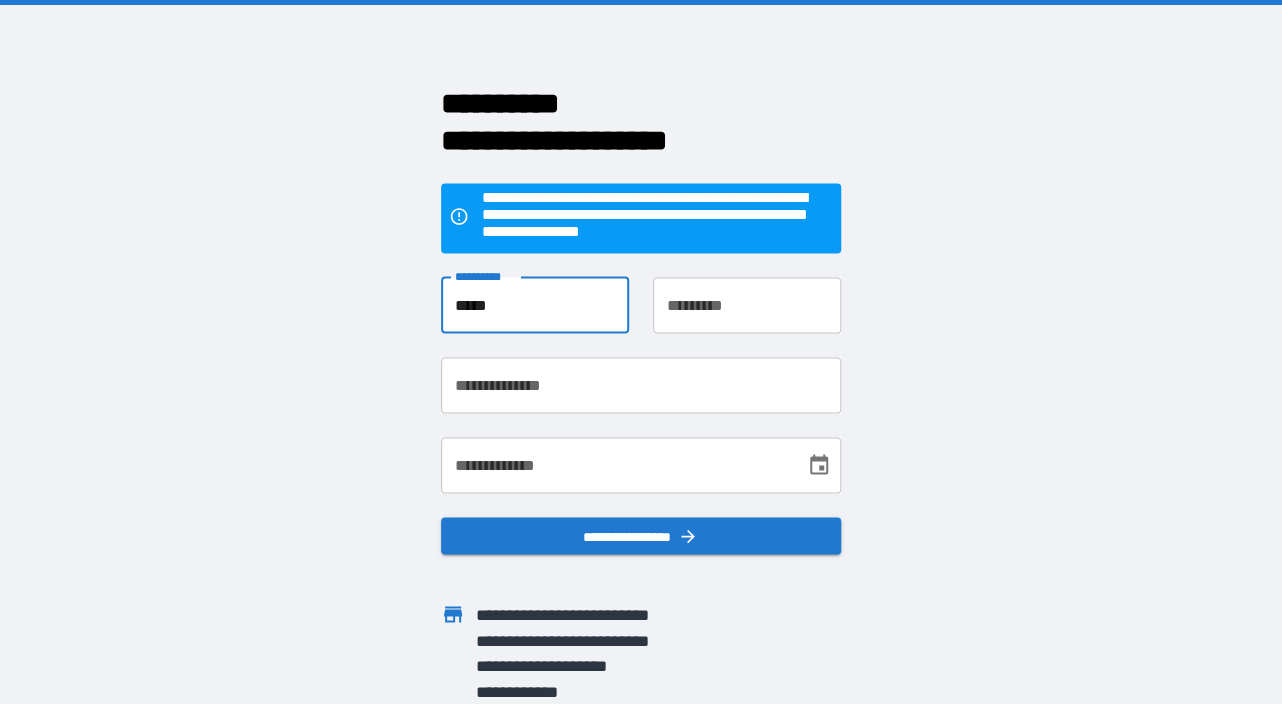 type on "******" 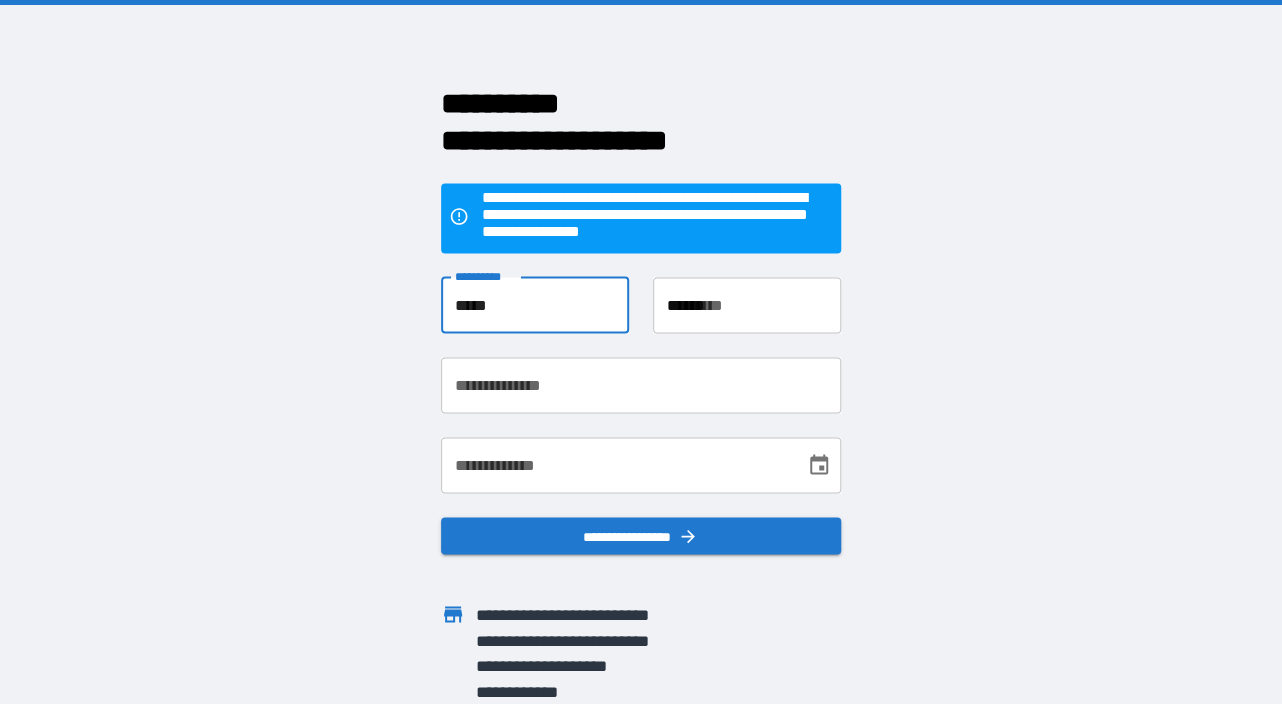 type on "**********" 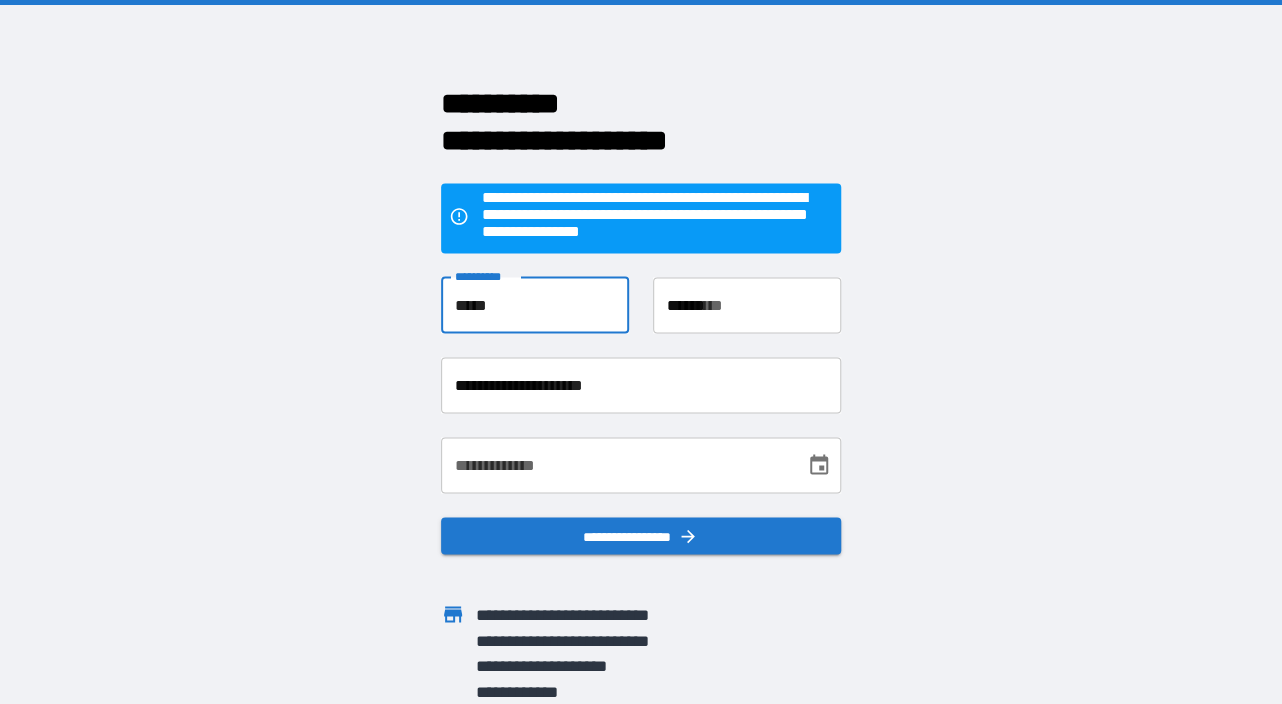 type on "**********" 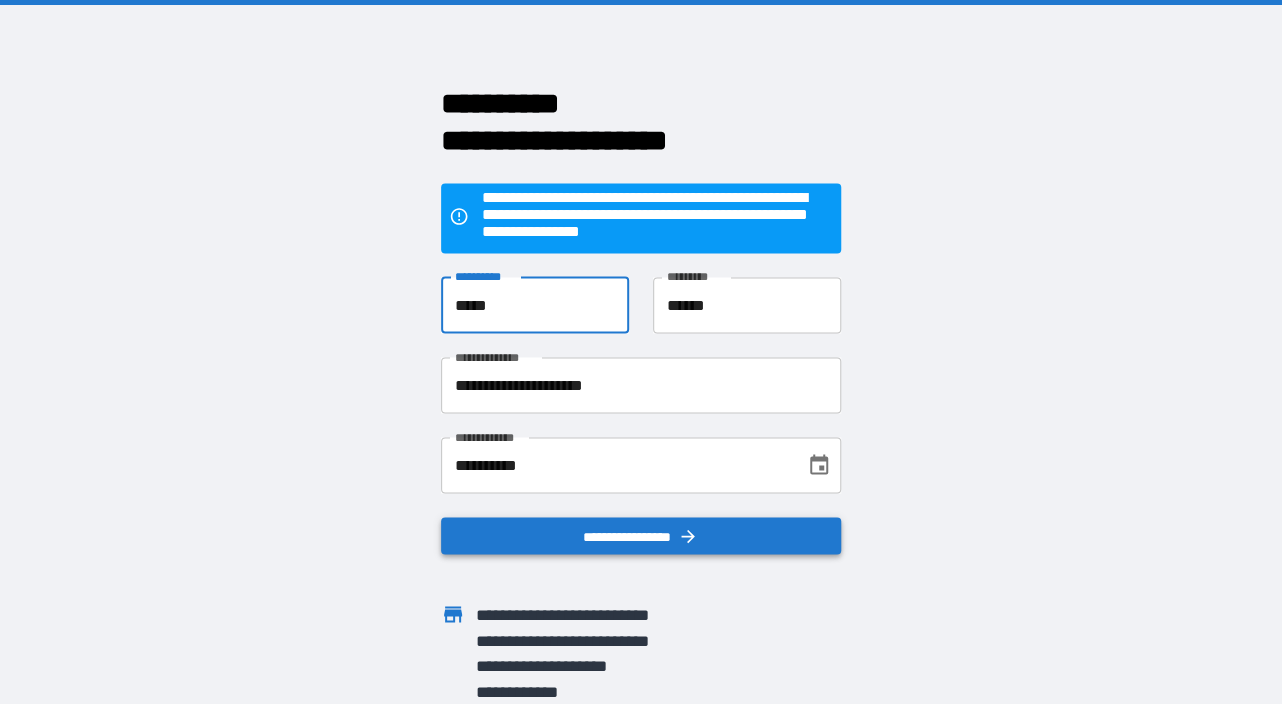 click on "**********" at bounding box center [641, 536] 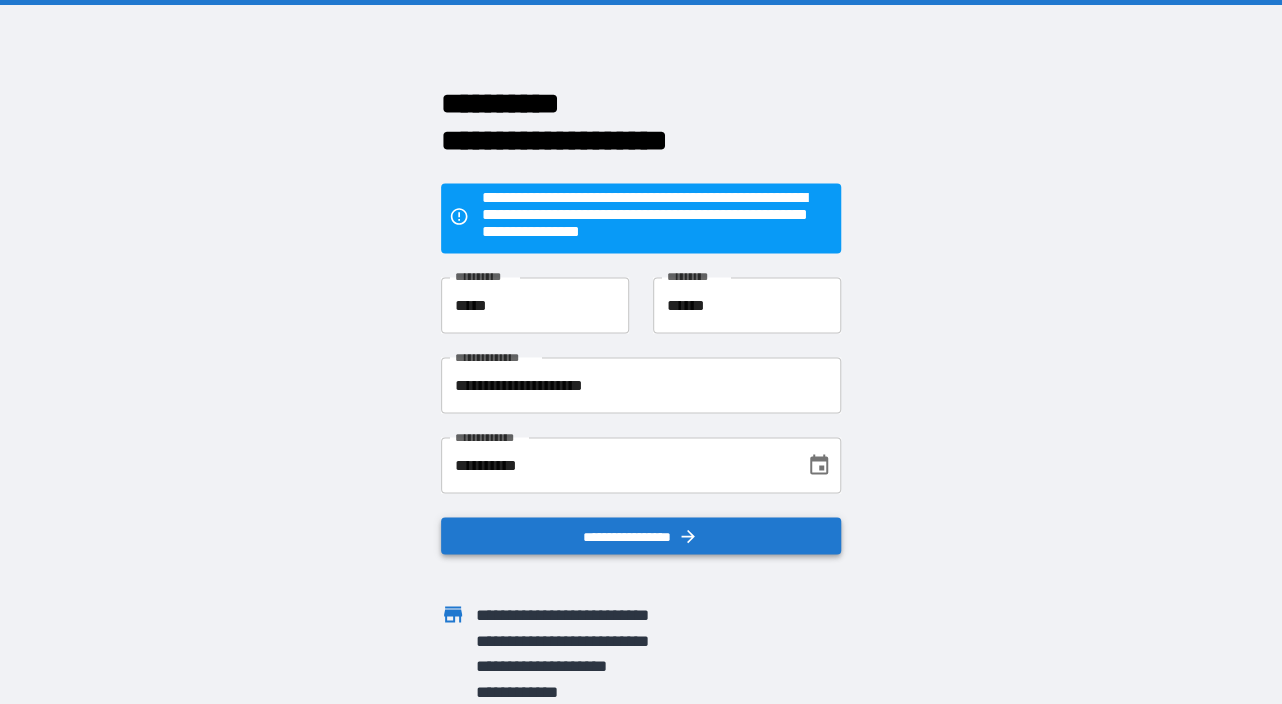 drag, startPoint x: 673, startPoint y: 539, endPoint x: 687, endPoint y: 536, distance: 14.3178215 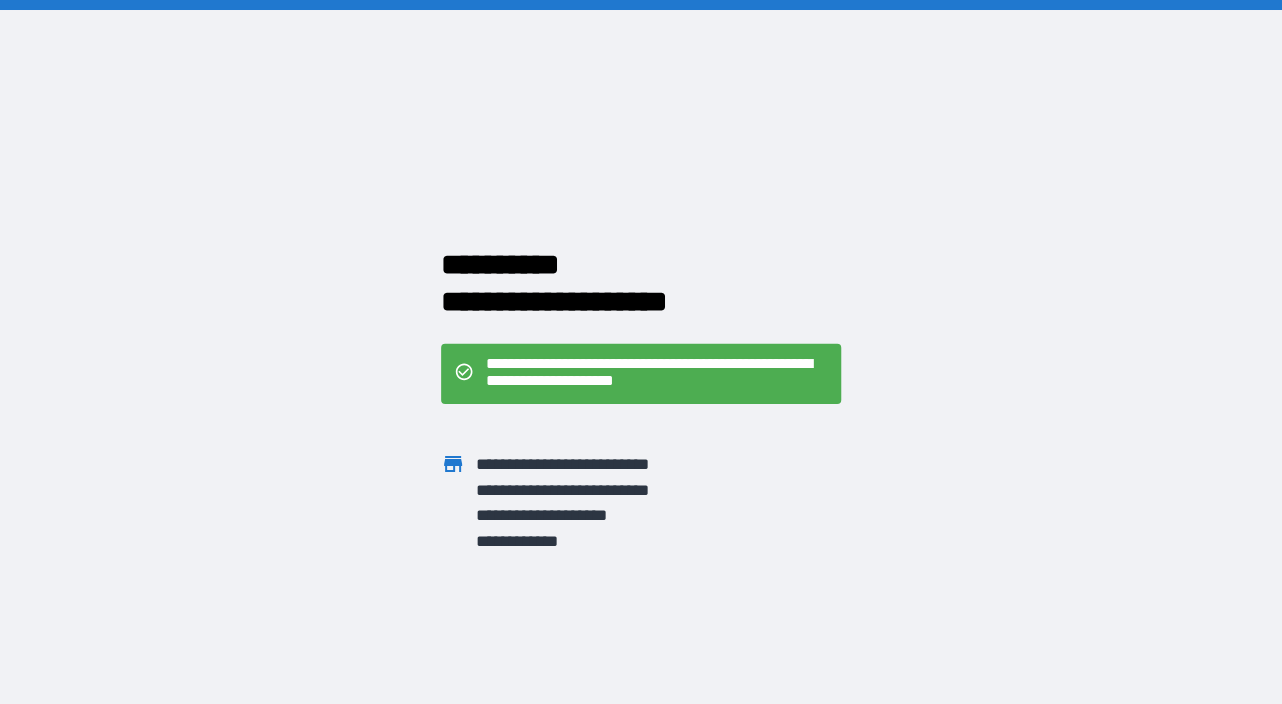 click on "**********" at bounding box center (657, 374) 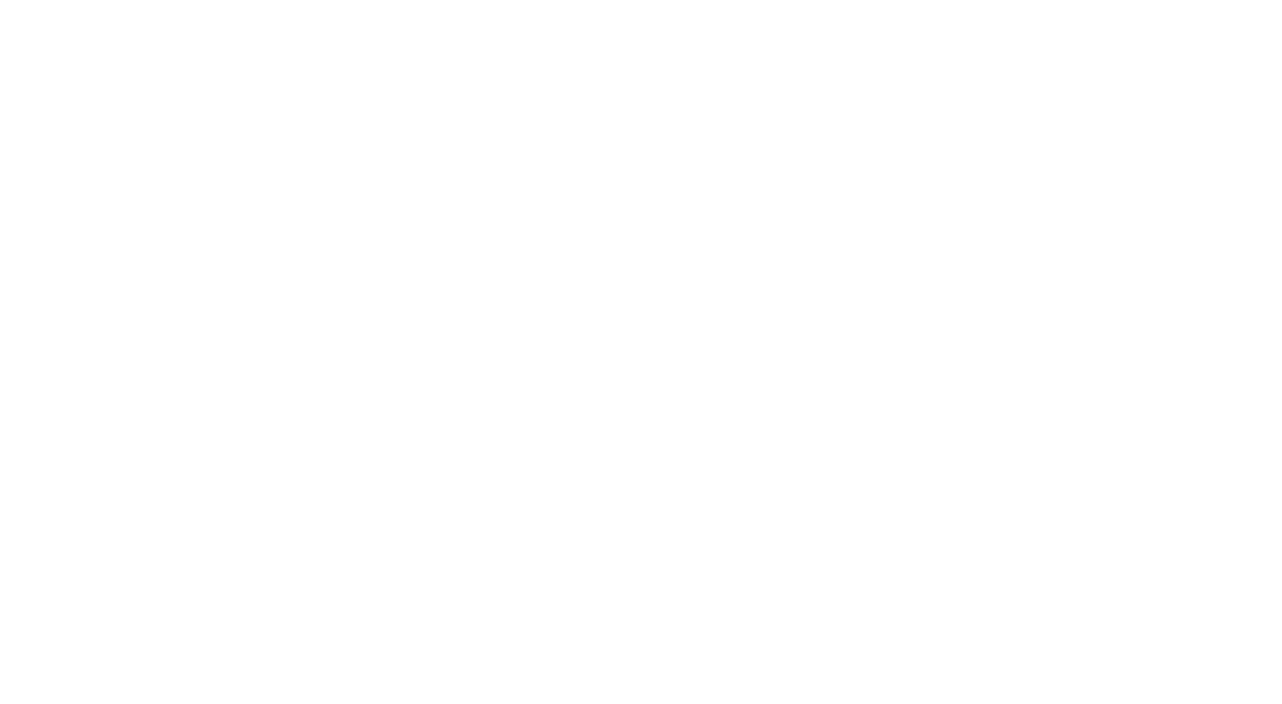 scroll, scrollTop: 0, scrollLeft: 0, axis: both 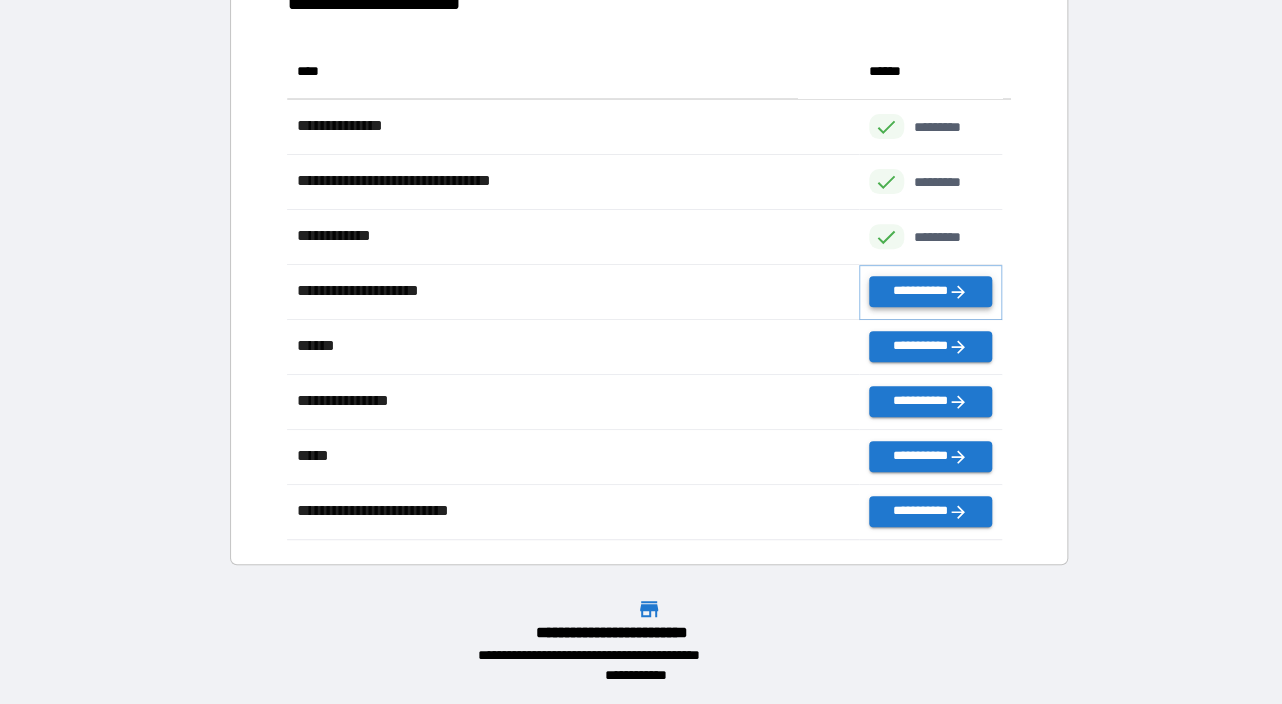 click on "**********" at bounding box center [930, 291] 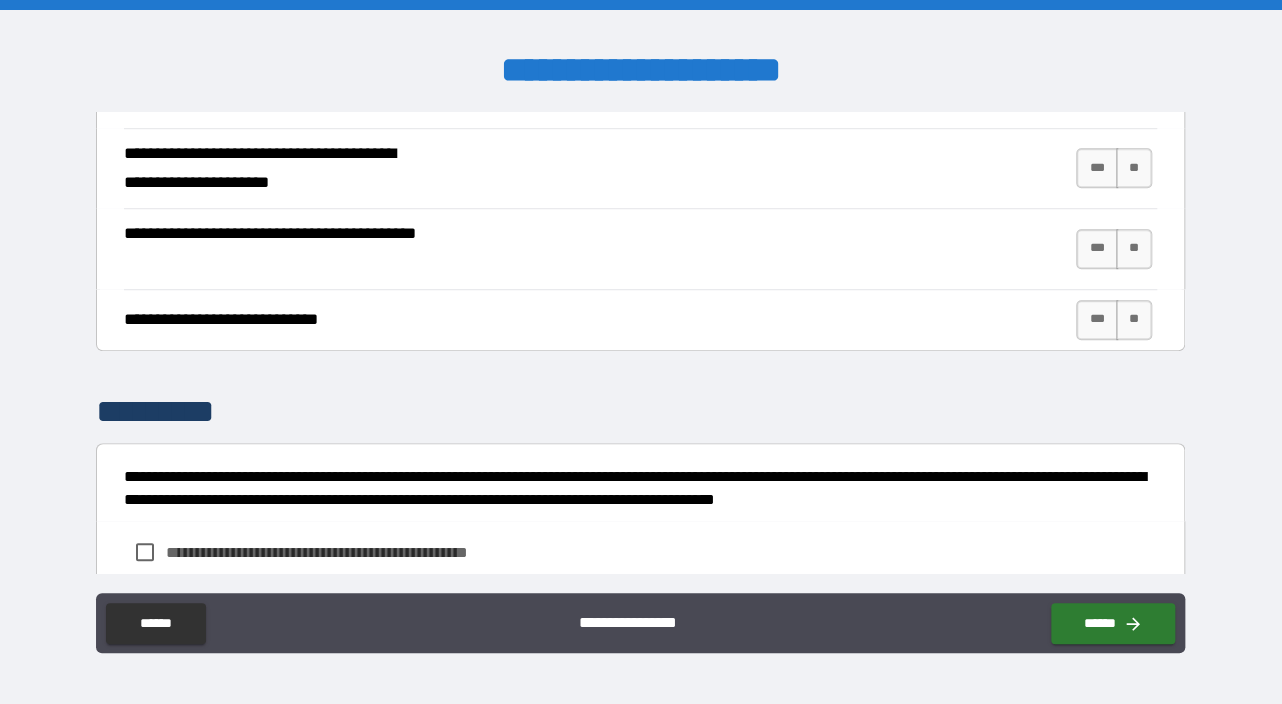 scroll, scrollTop: 128, scrollLeft: 0, axis: vertical 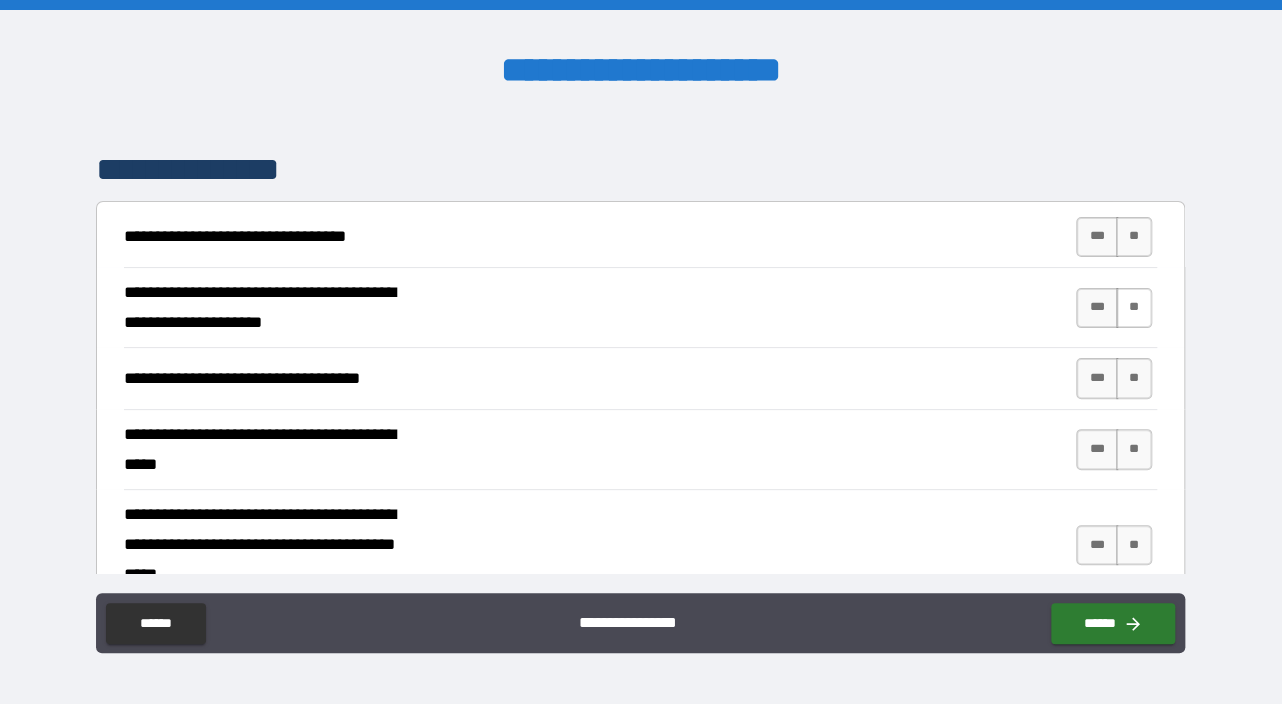 click on "**" at bounding box center (1134, 308) 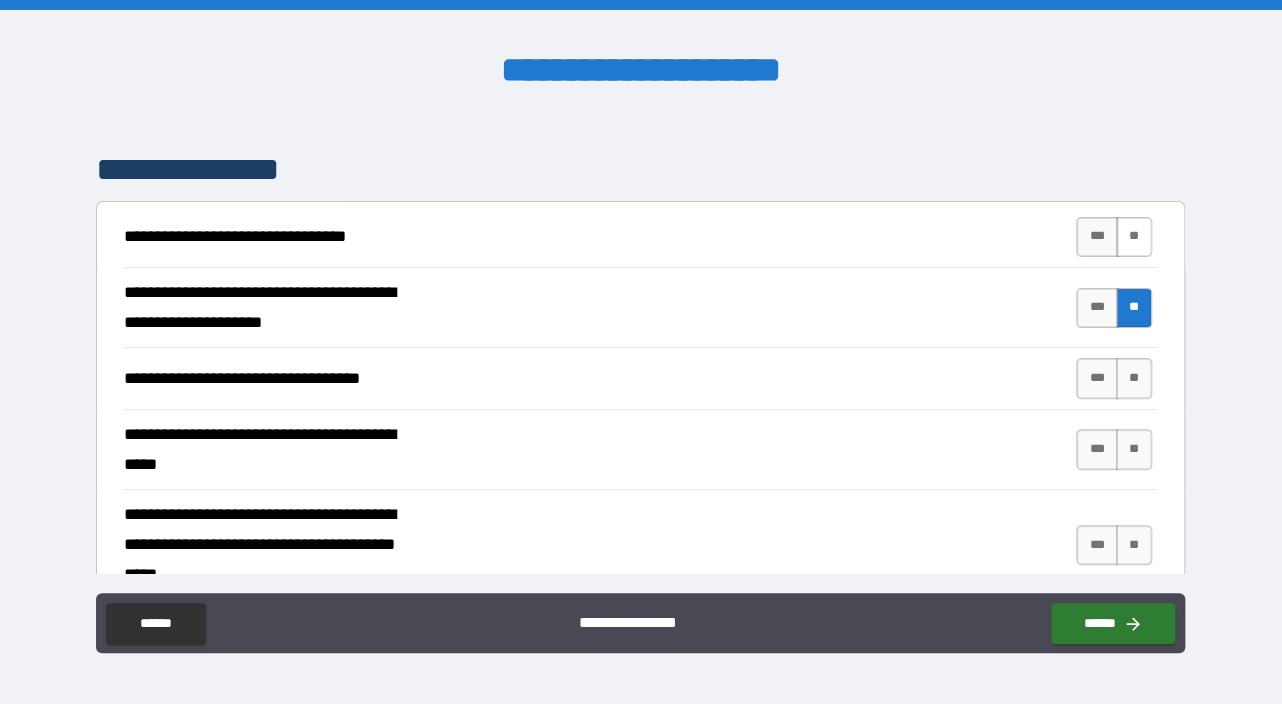 click on "**" at bounding box center (1134, 237) 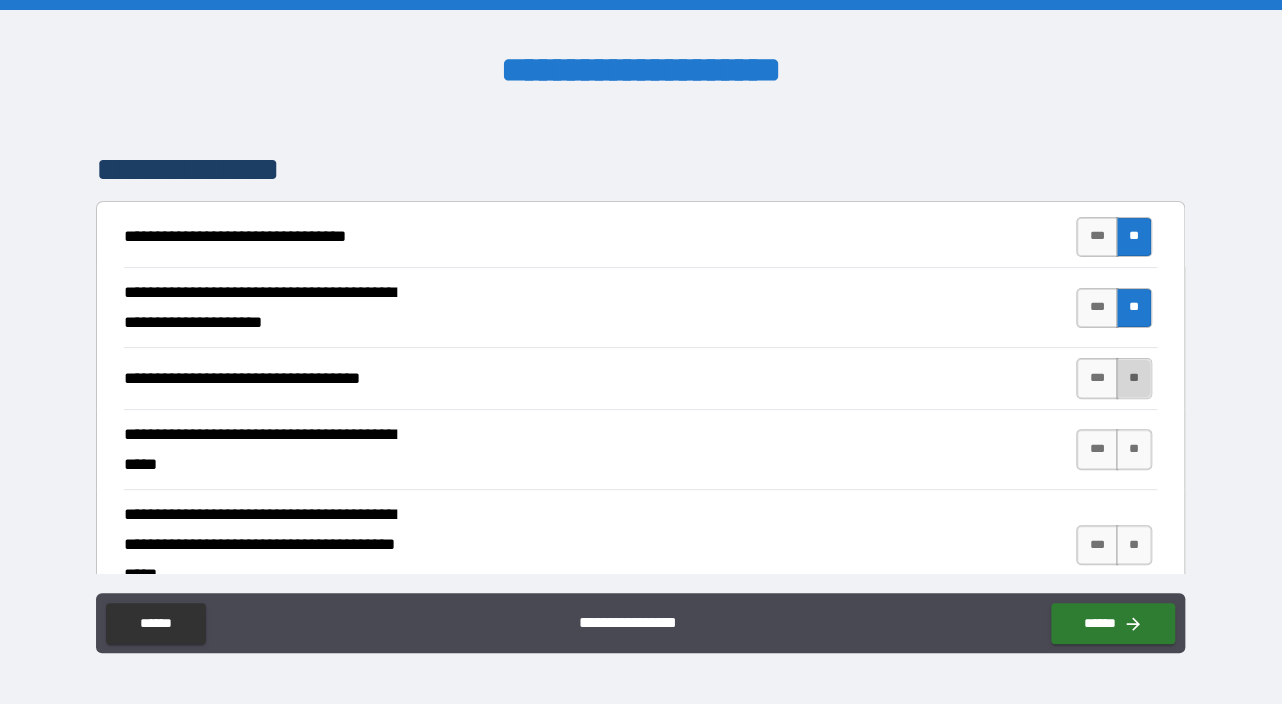 click on "**" at bounding box center [1134, 378] 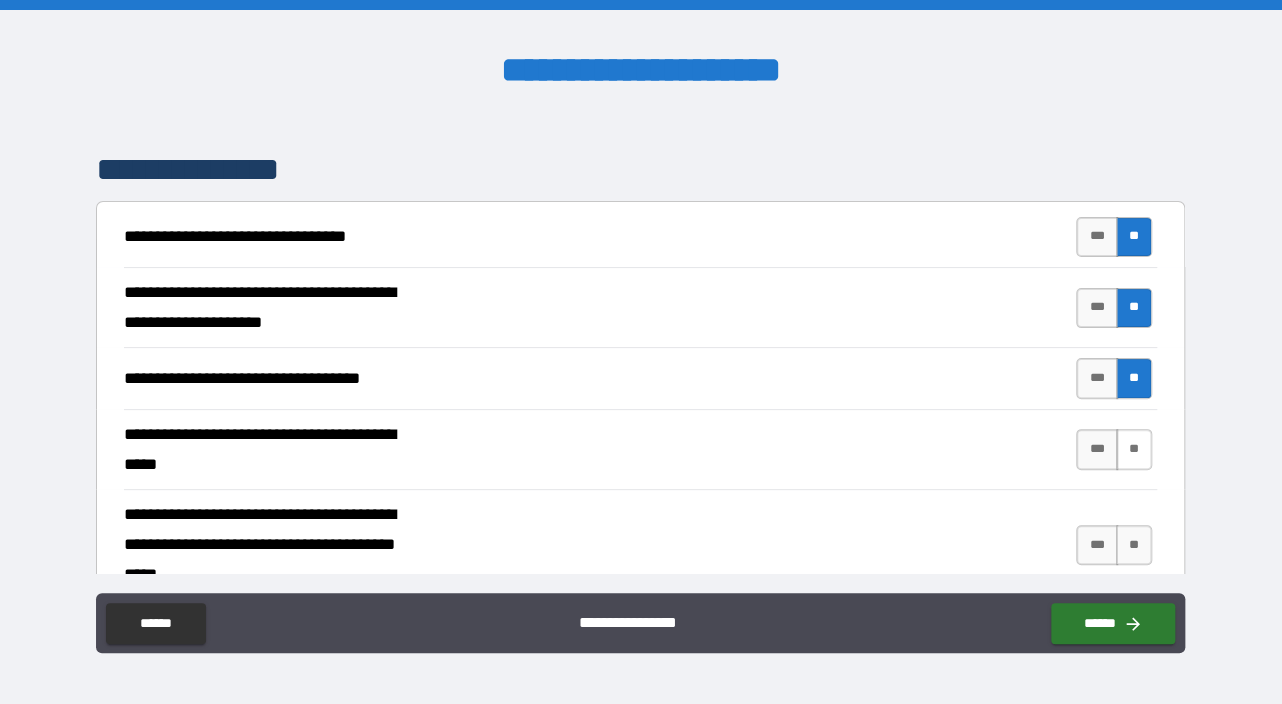 click on "**" at bounding box center (1134, 449) 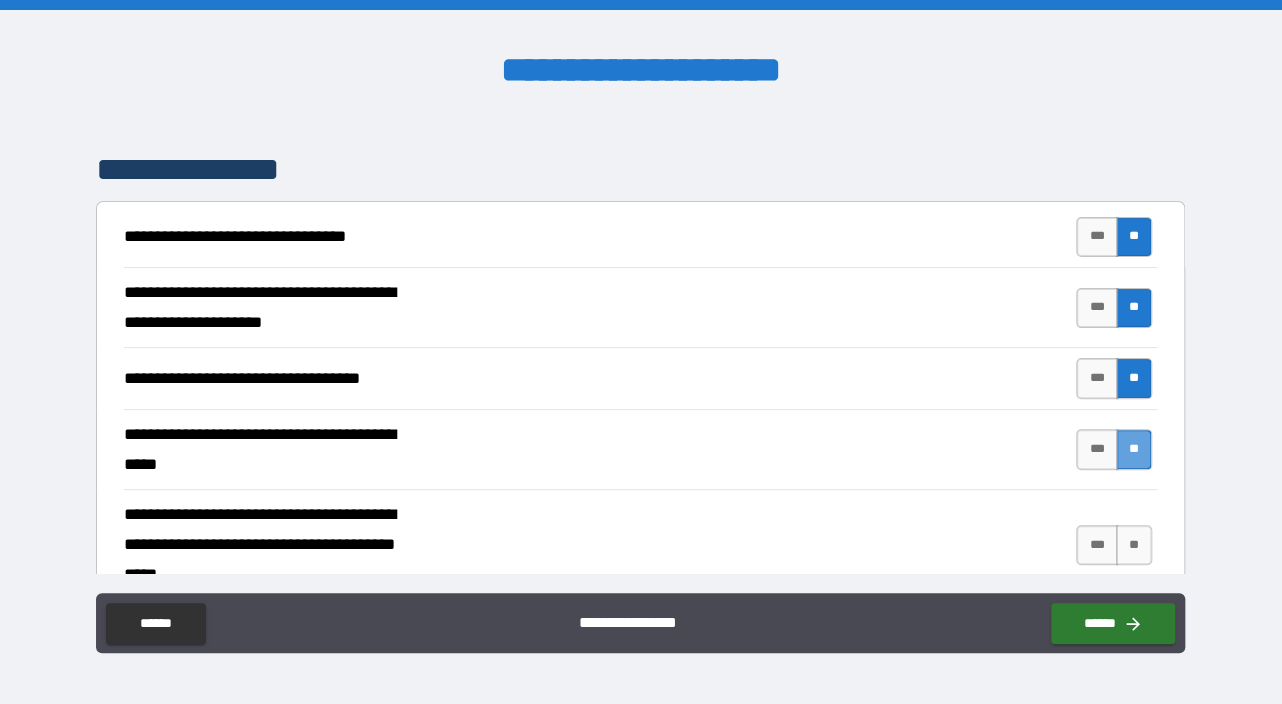 click on "**" at bounding box center (1134, 449) 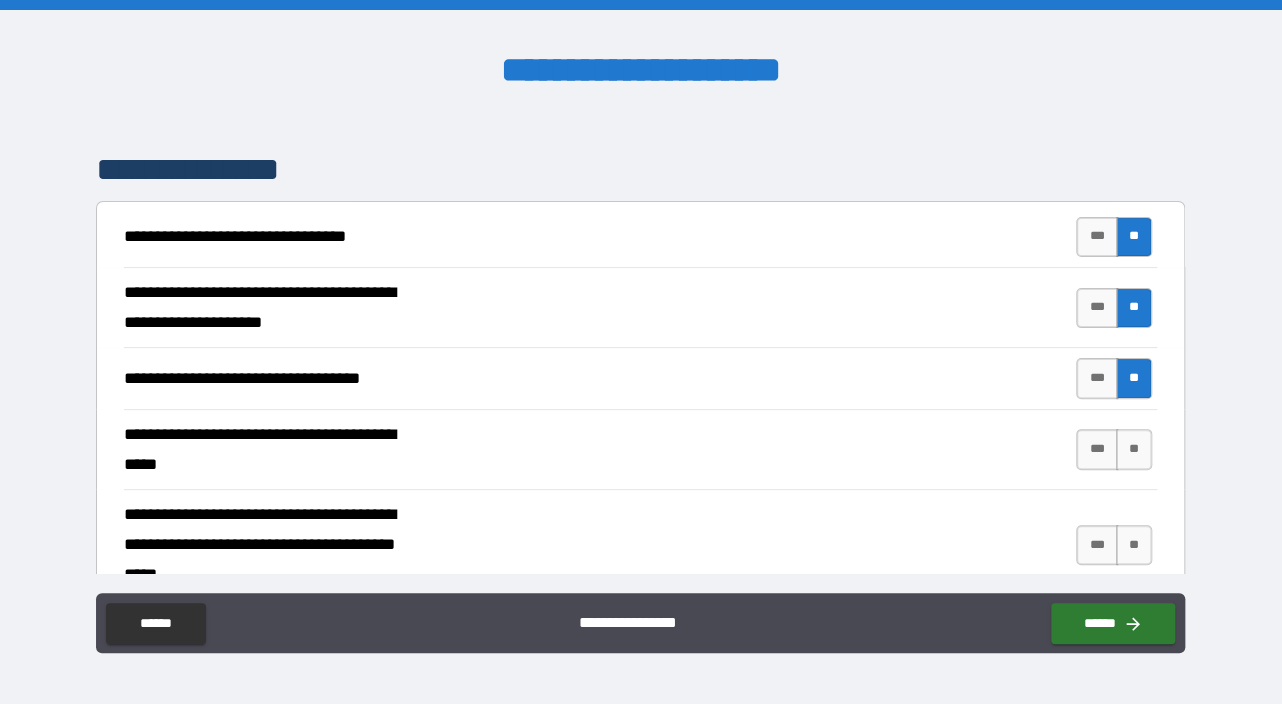 scroll, scrollTop: 328, scrollLeft: 0, axis: vertical 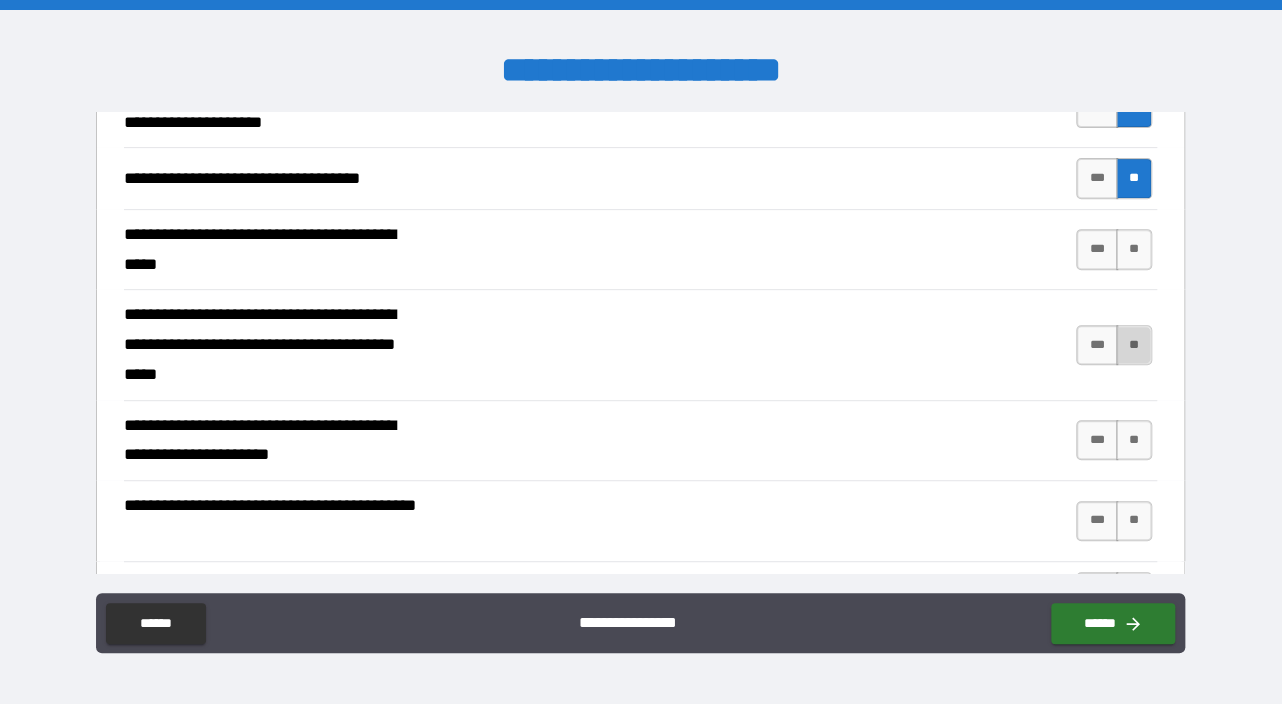 click on "**" at bounding box center (1134, 345) 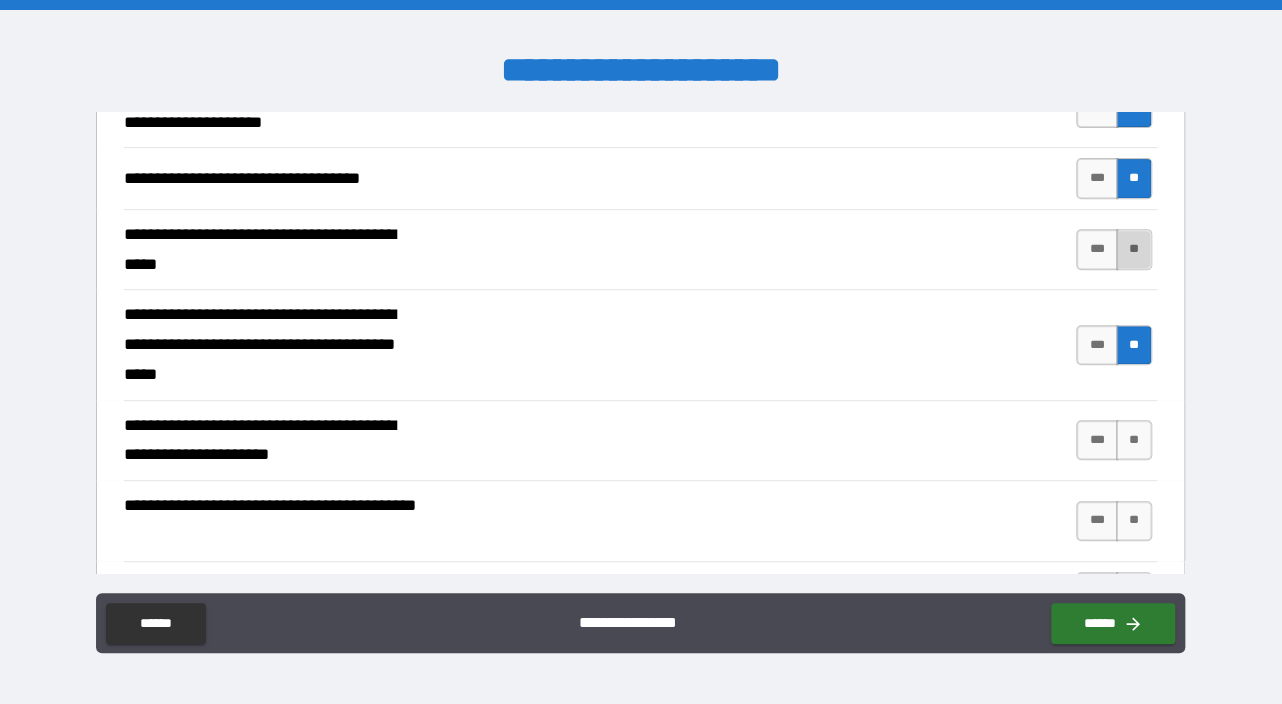 click on "**" at bounding box center (1134, 249) 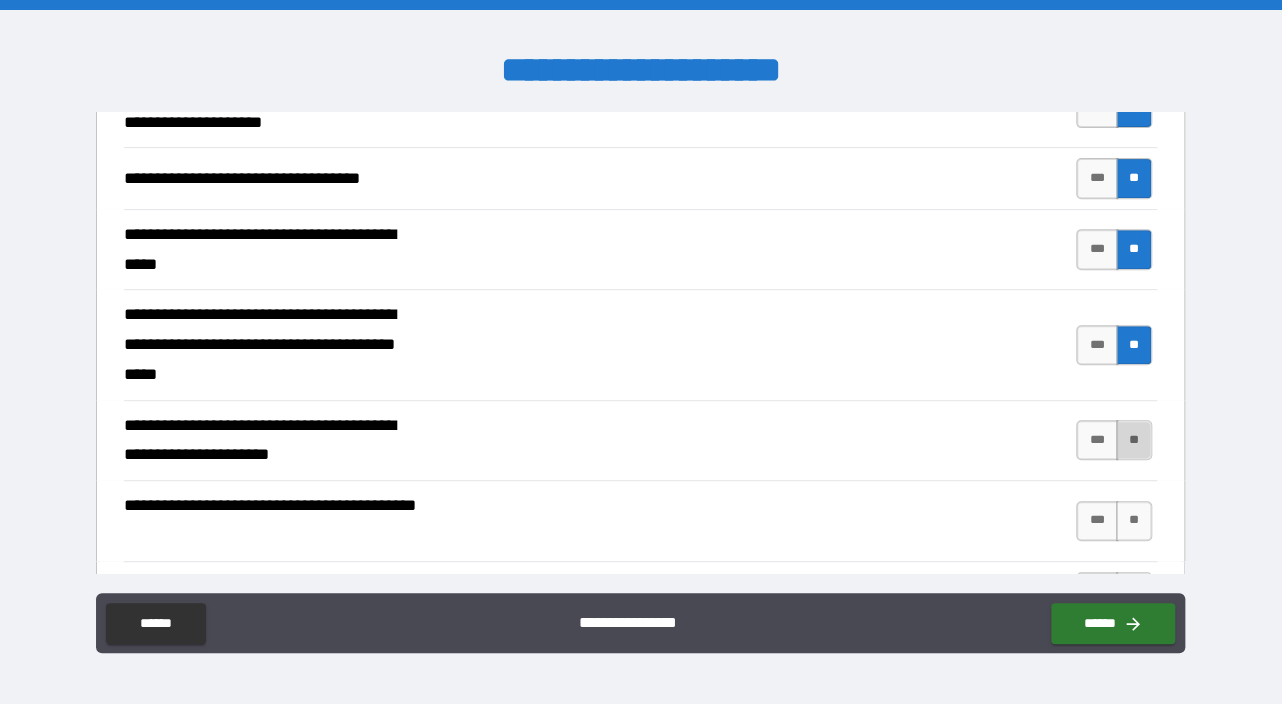 drag, startPoint x: 1122, startPoint y: 437, endPoint x: 1131, endPoint y: 452, distance: 17.492855 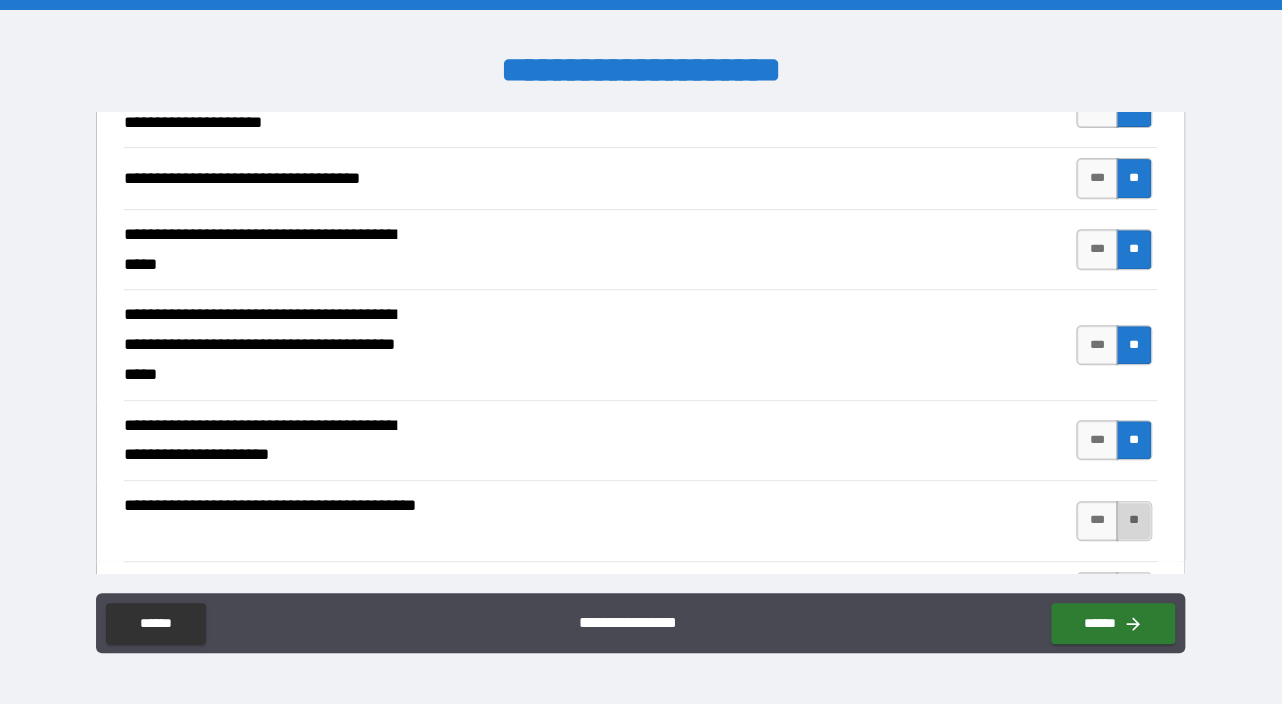 click on "**" at bounding box center (1134, 521) 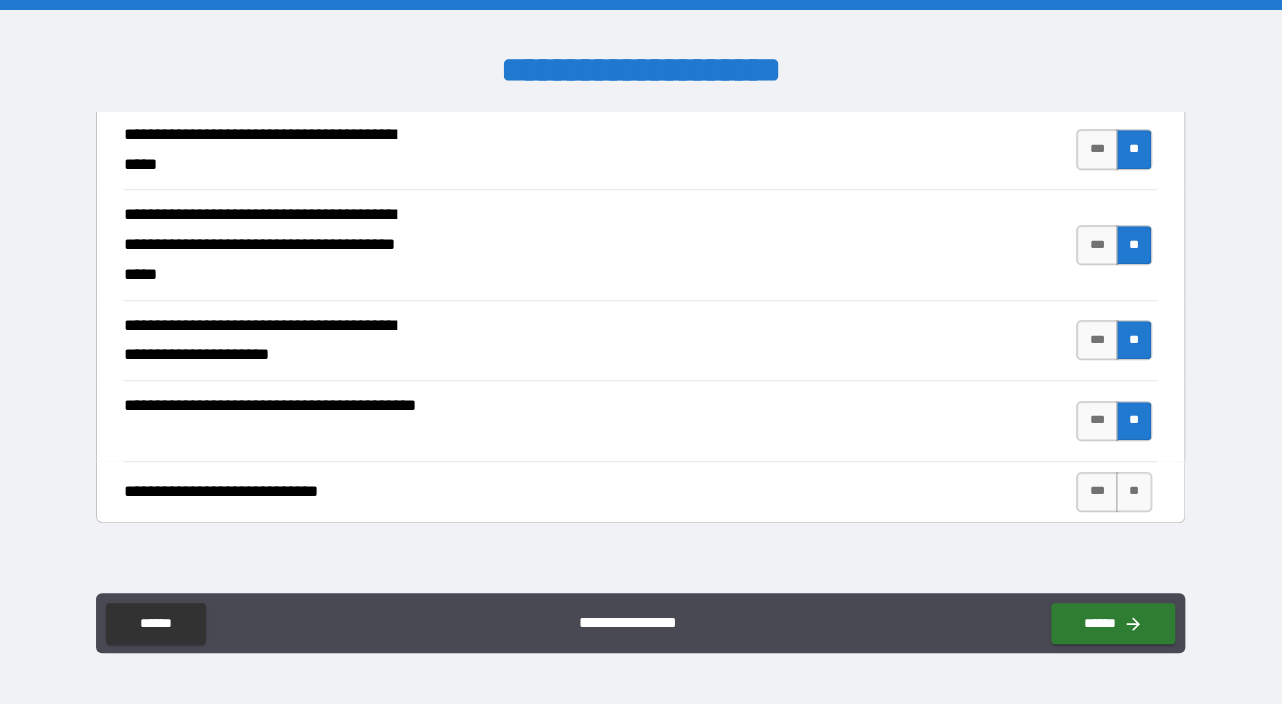 scroll, scrollTop: 528, scrollLeft: 0, axis: vertical 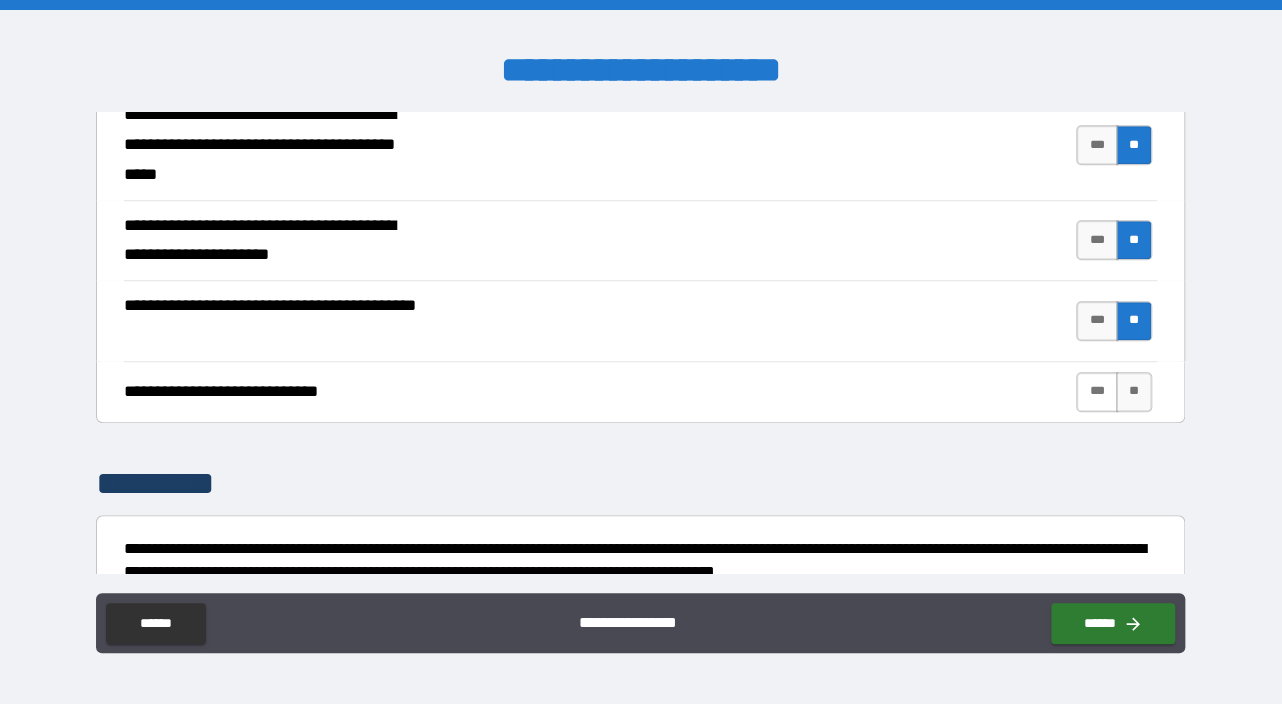 click on "***" at bounding box center (1097, 392) 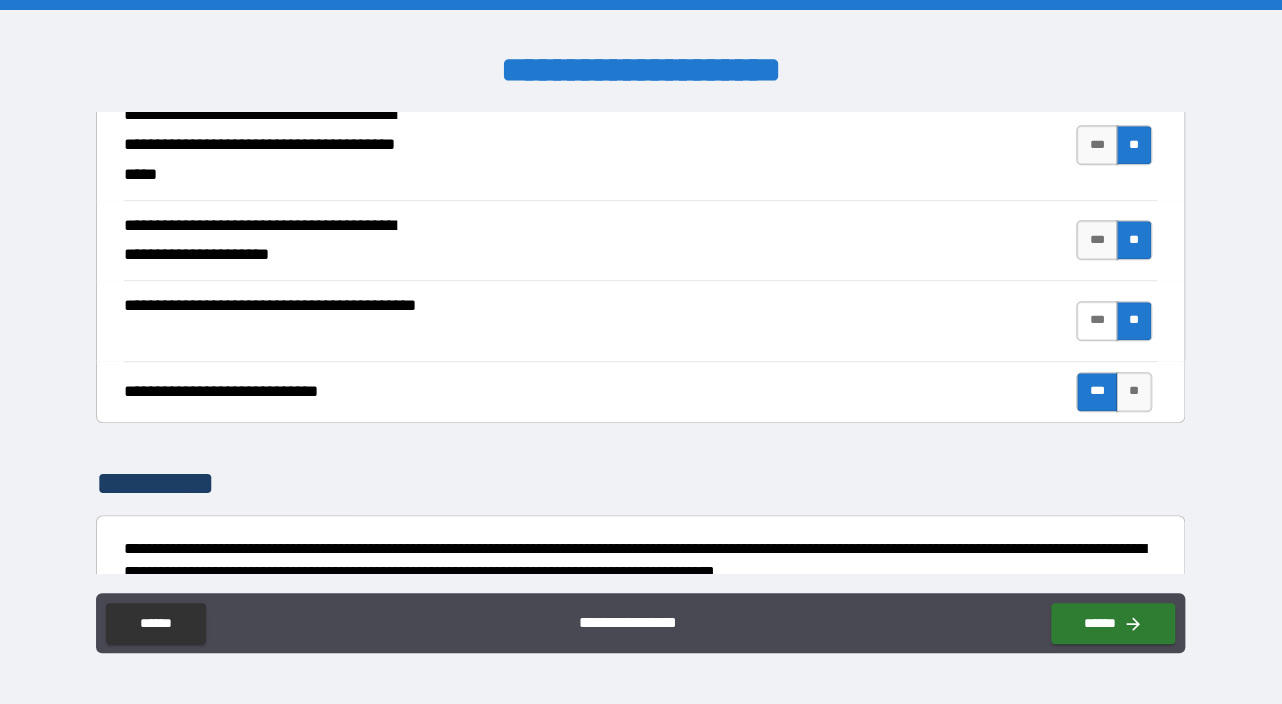 click on "***" at bounding box center [1097, 321] 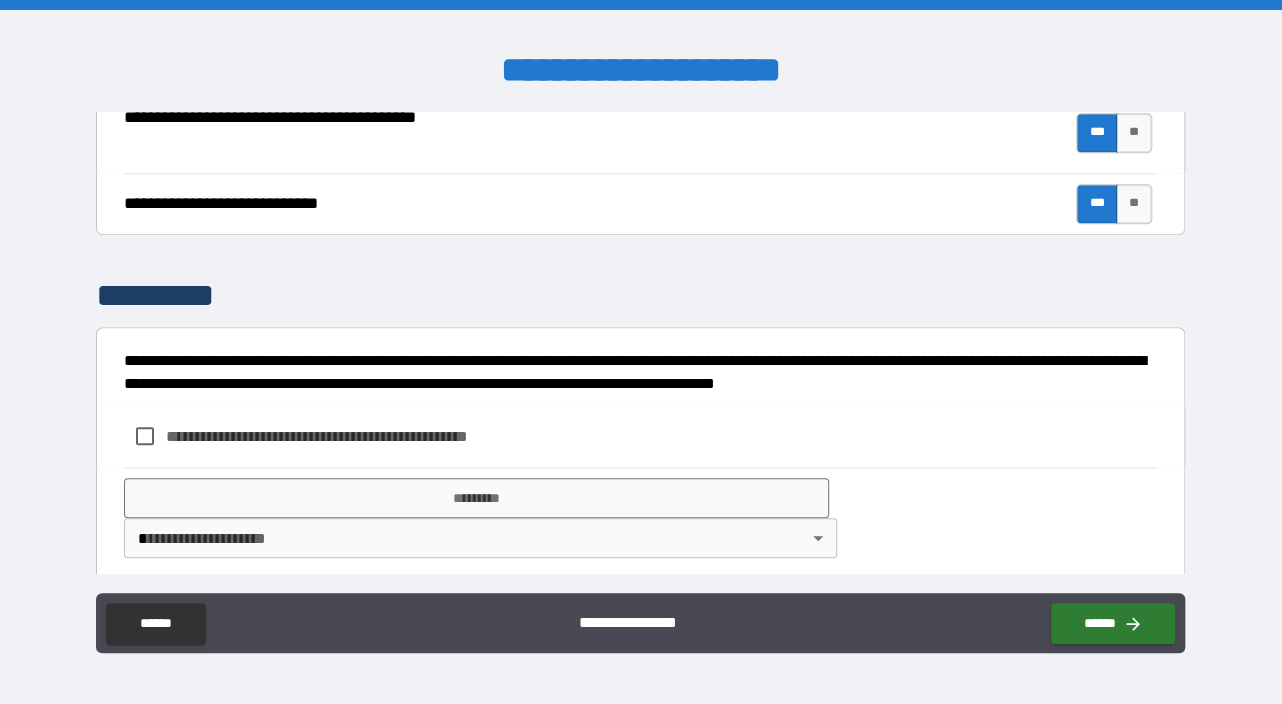 scroll, scrollTop: 728, scrollLeft: 0, axis: vertical 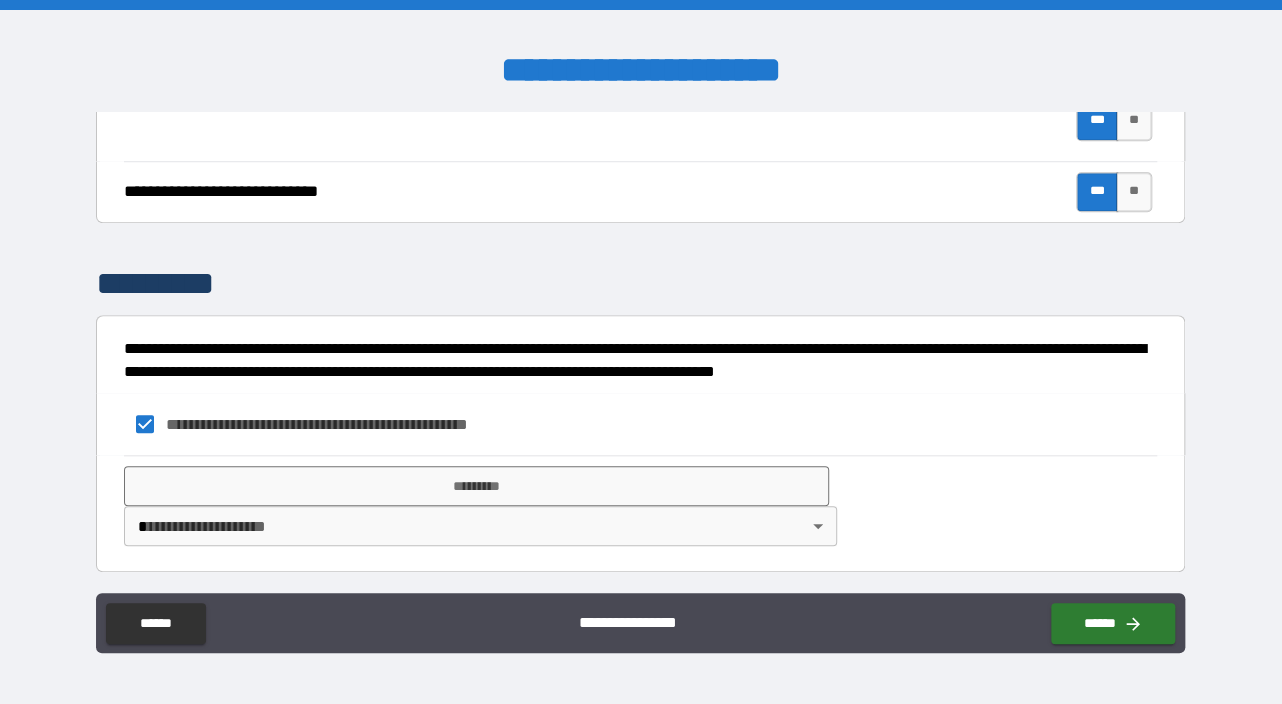click on "**********" at bounding box center (641, 352) 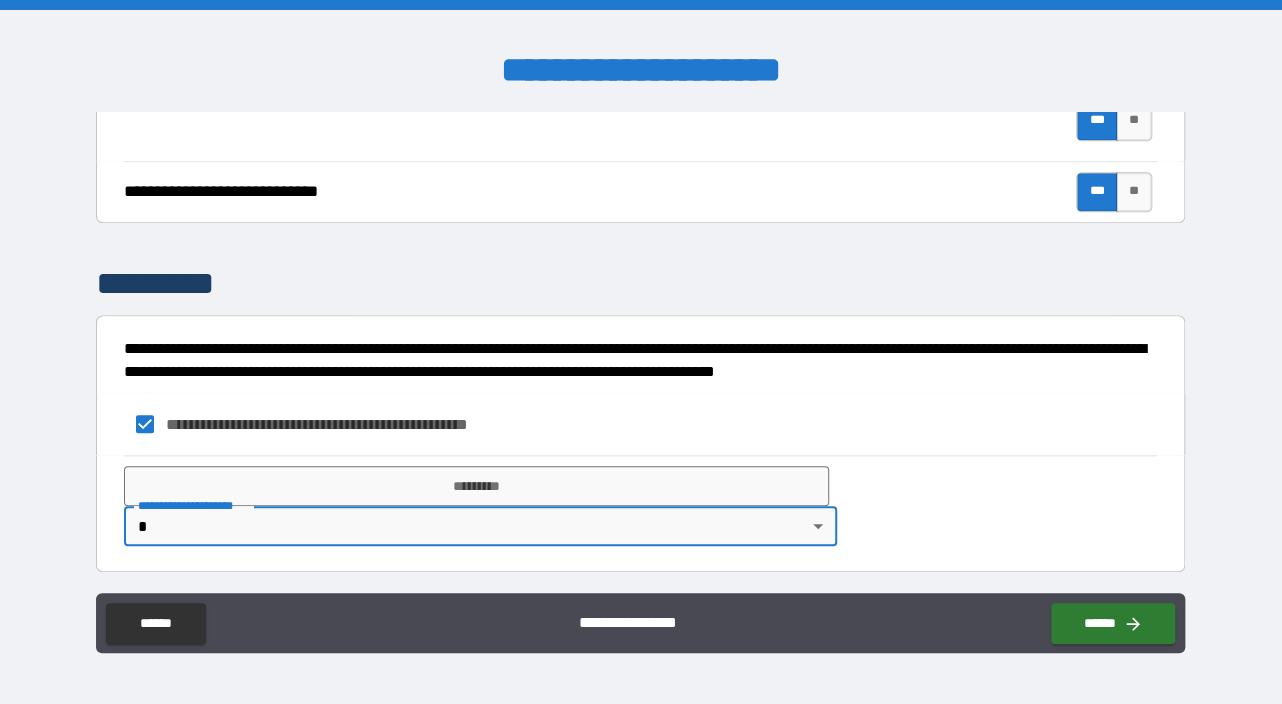 click on "**********" at bounding box center [641, 352] 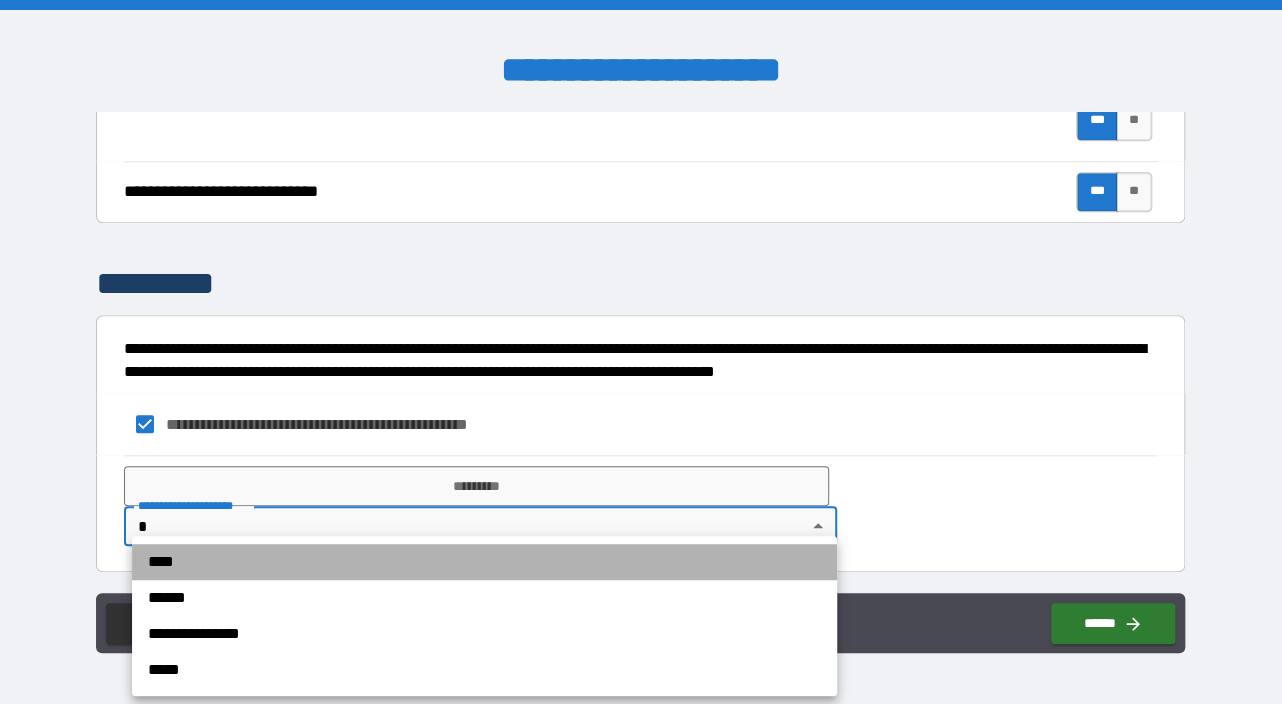 click on "****" at bounding box center [484, 562] 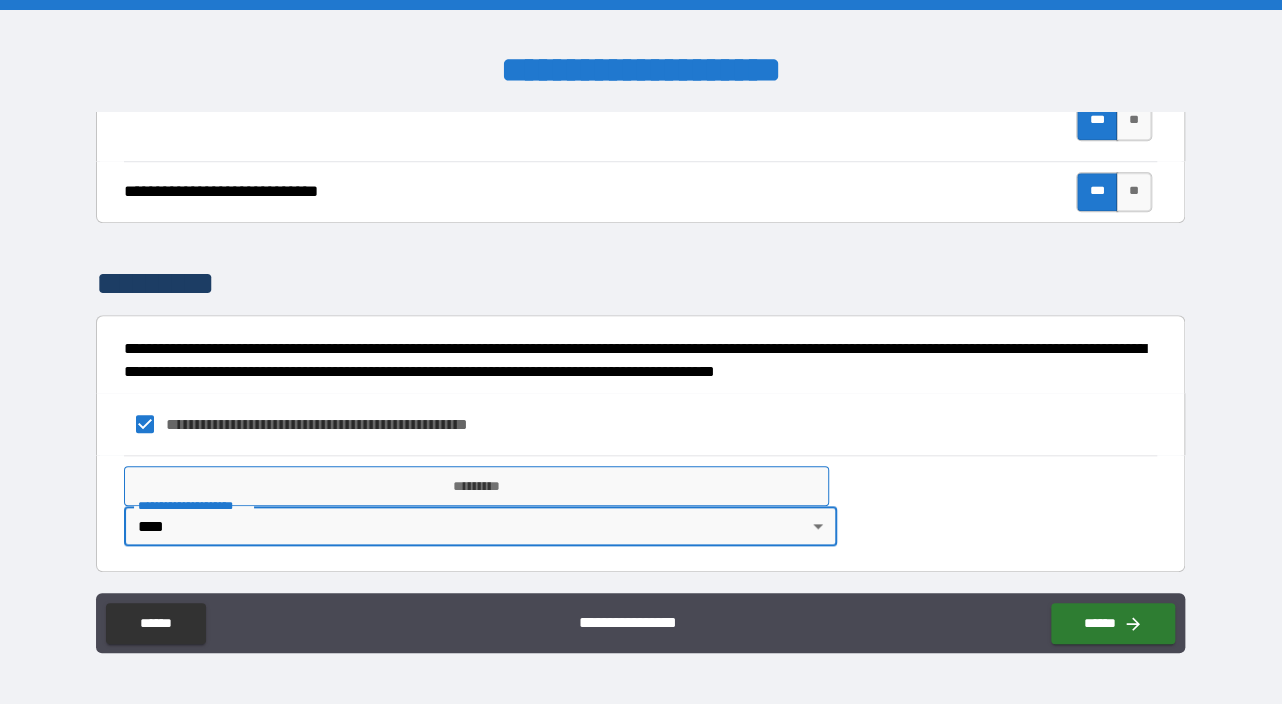 click on "*********" at bounding box center (476, 486) 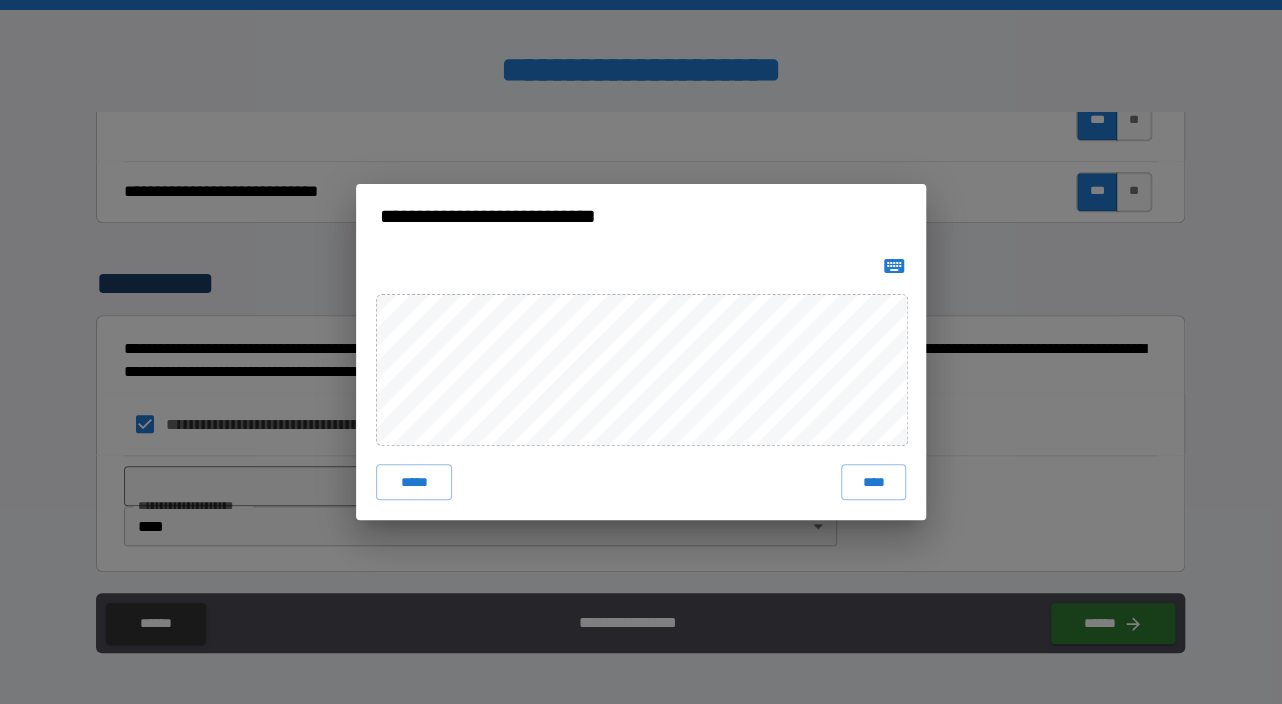 click 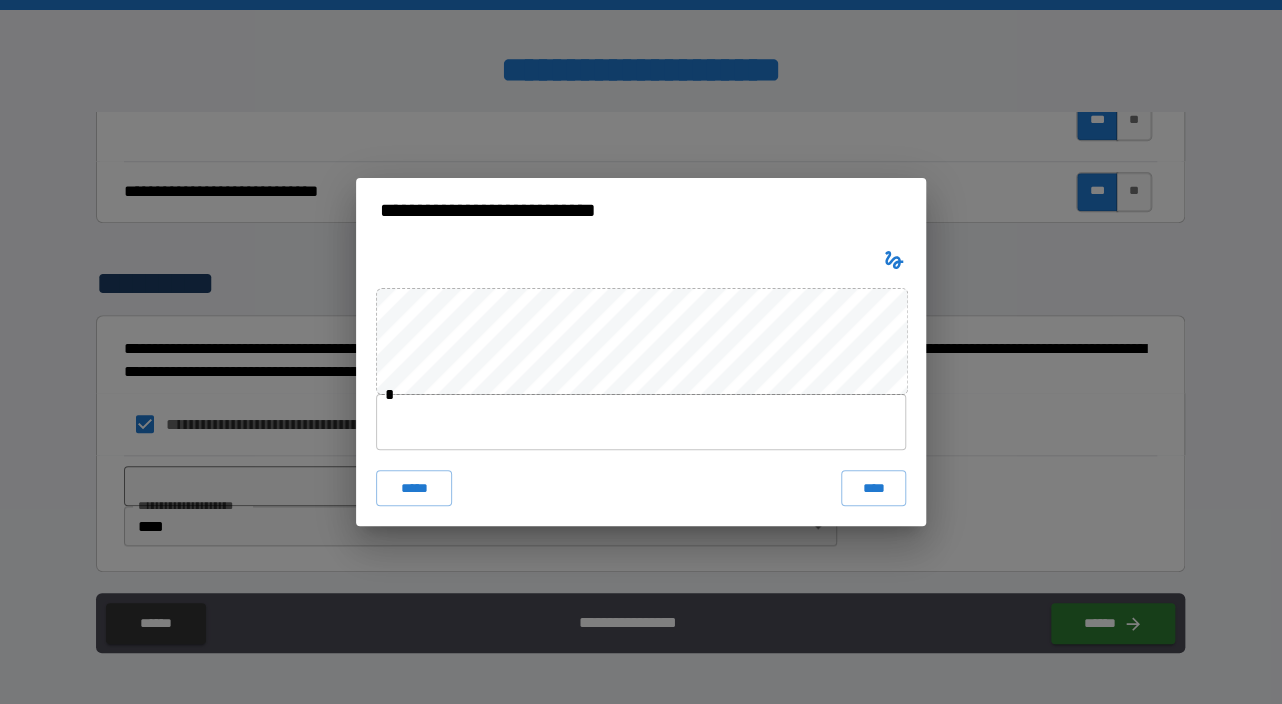 click at bounding box center (641, 422) 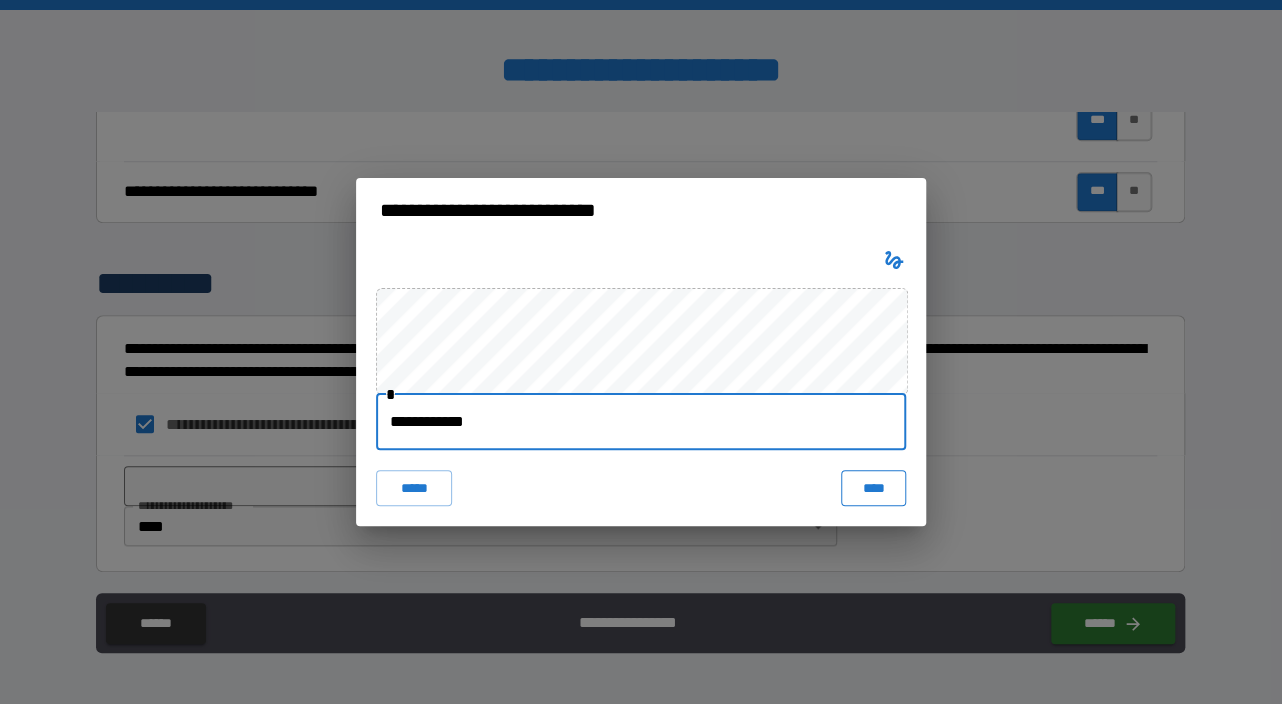 type on "**********" 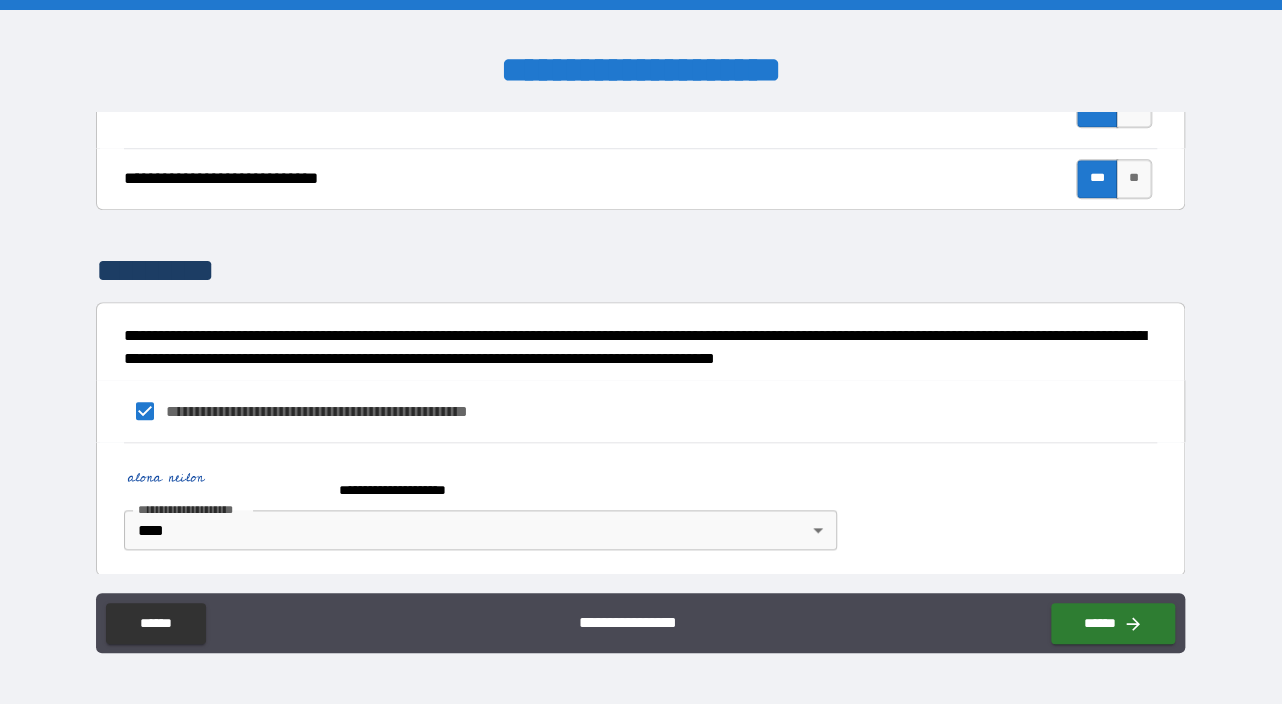 scroll, scrollTop: 745, scrollLeft: 0, axis: vertical 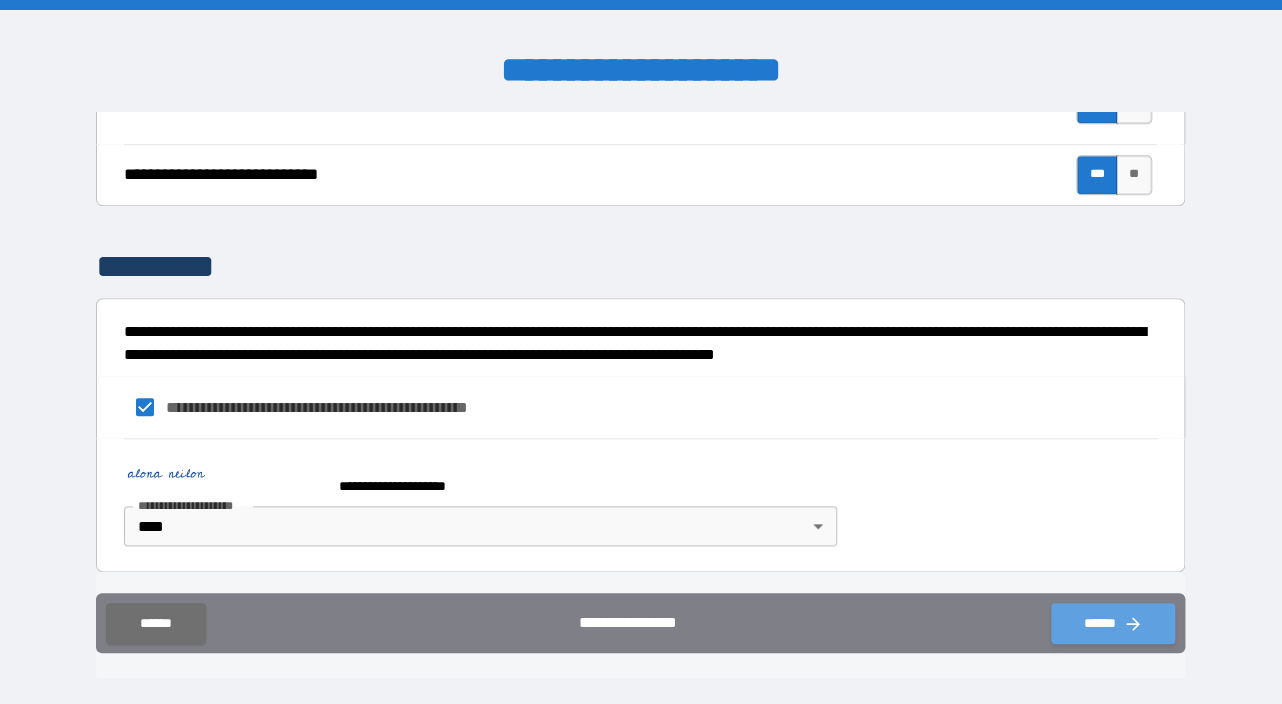 click on "******" at bounding box center [1113, 623] 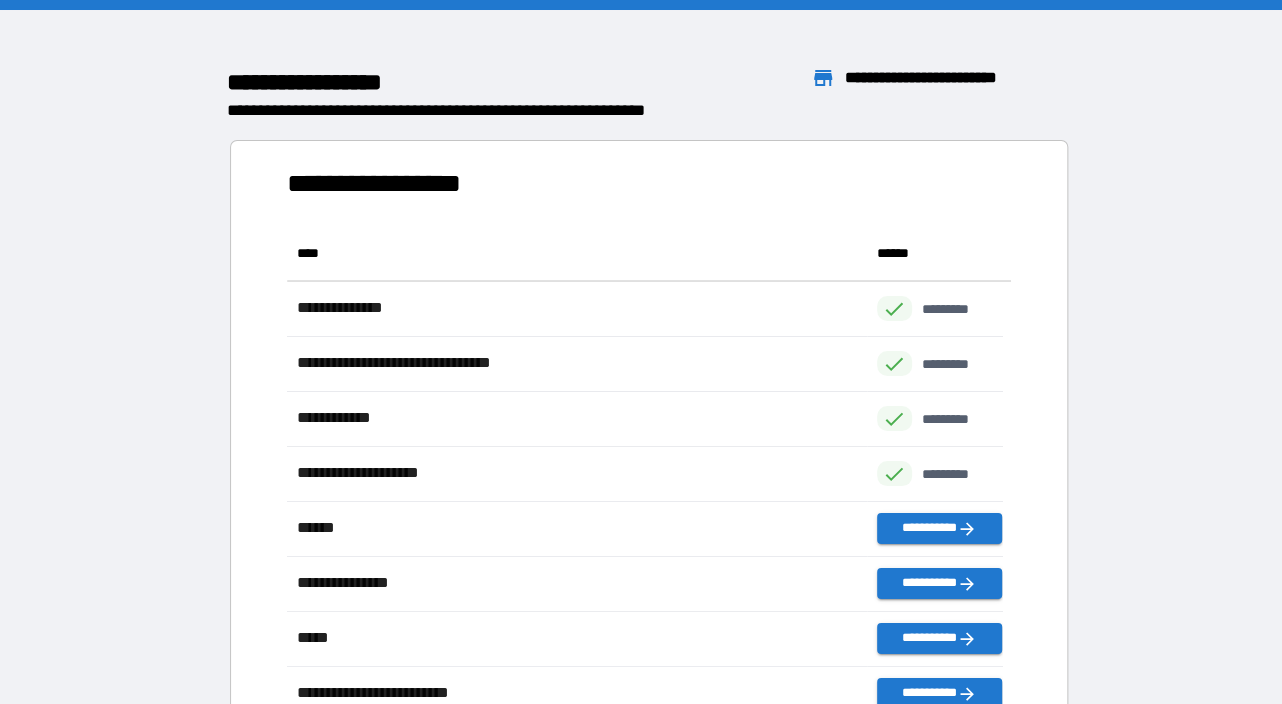 scroll, scrollTop: 16, scrollLeft: 16, axis: both 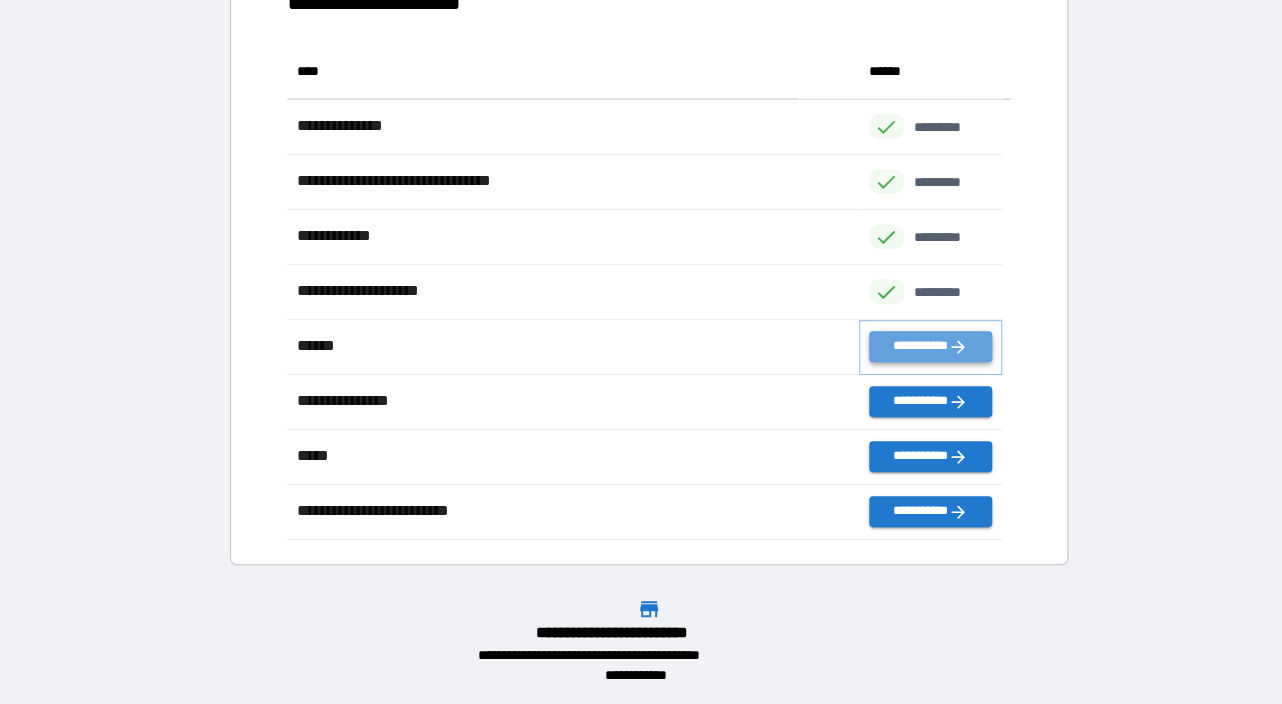 click on "**********" at bounding box center [930, 346] 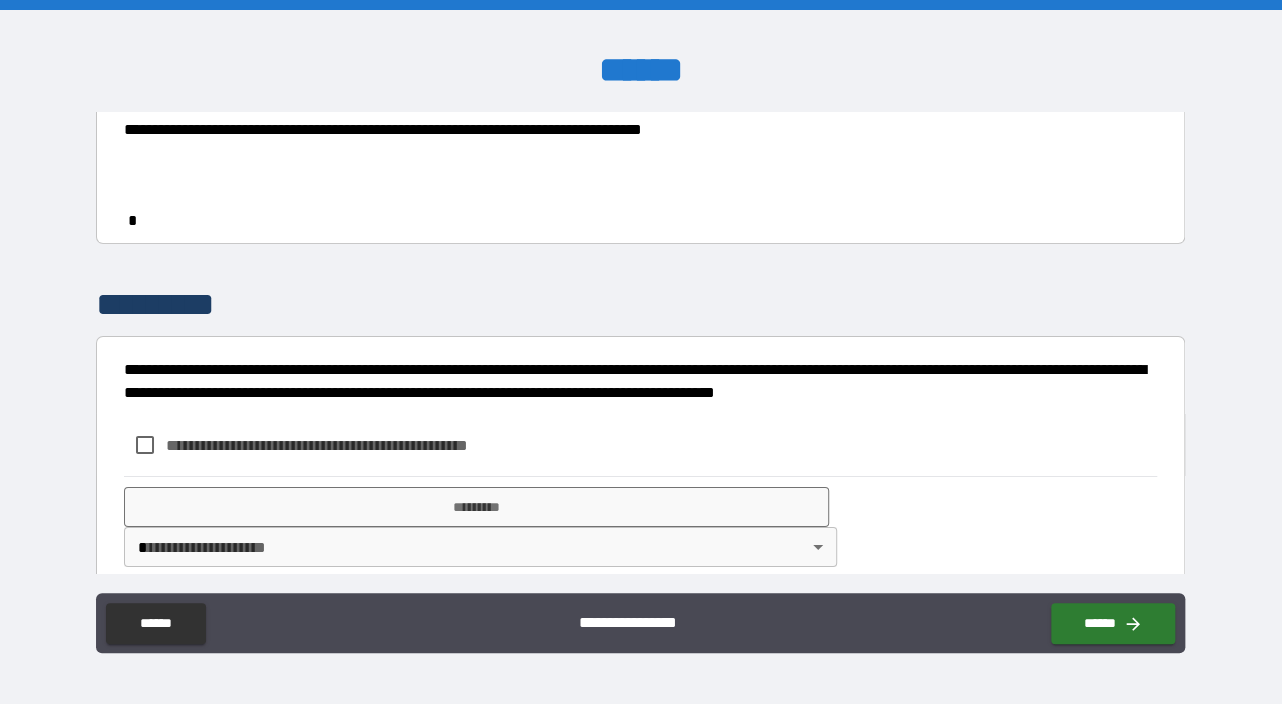 scroll, scrollTop: 2831, scrollLeft: 0, axis: vertical 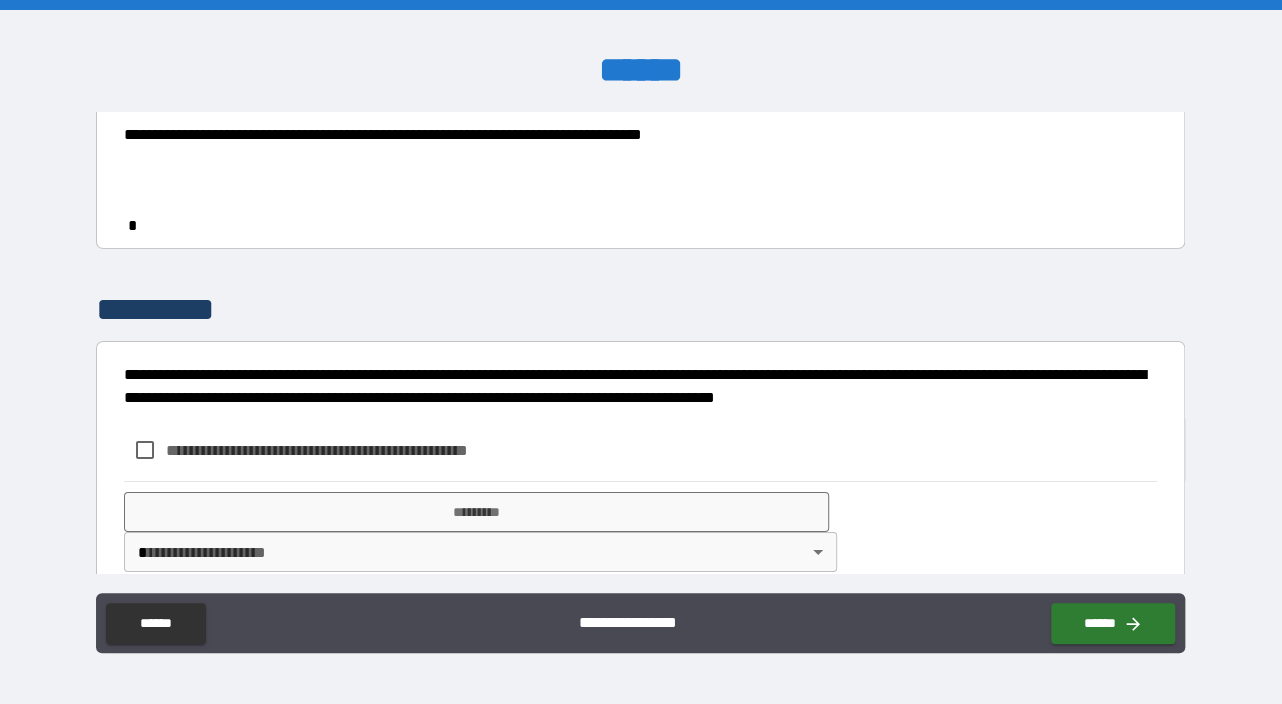click on "**********" at bounding box center (323, 89) 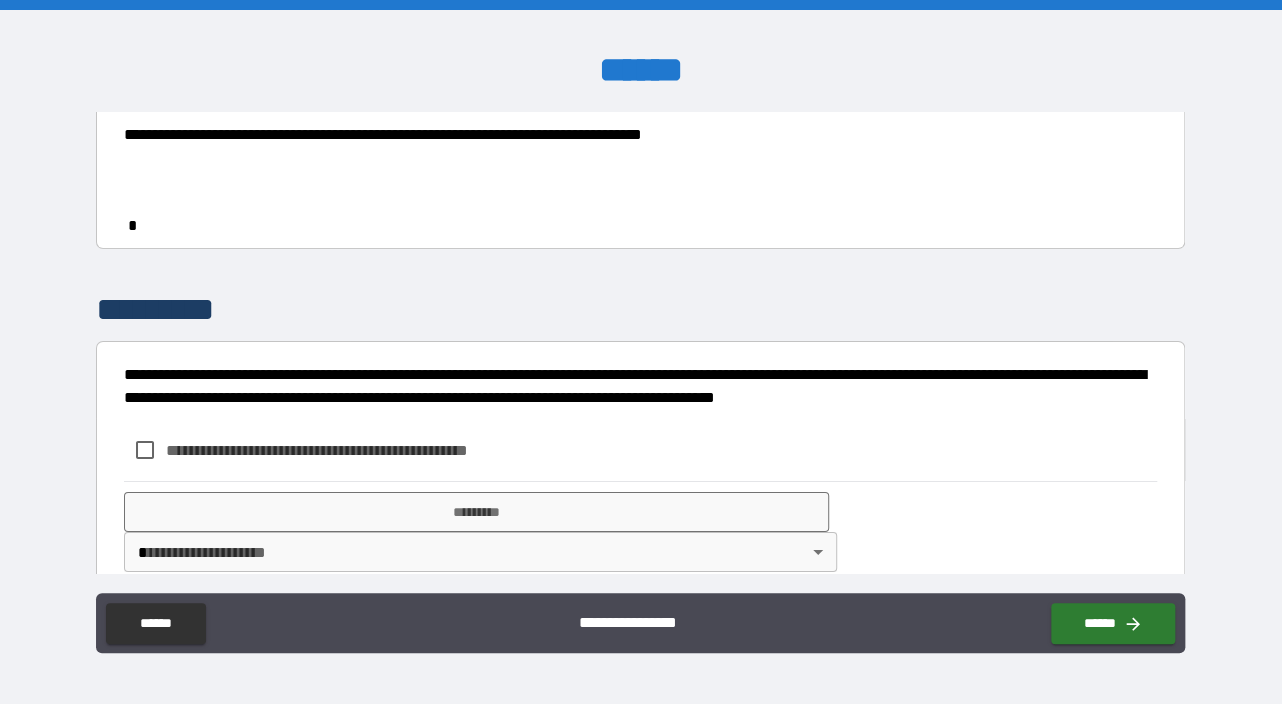 click on "**********" at bounding box center [383, 134] 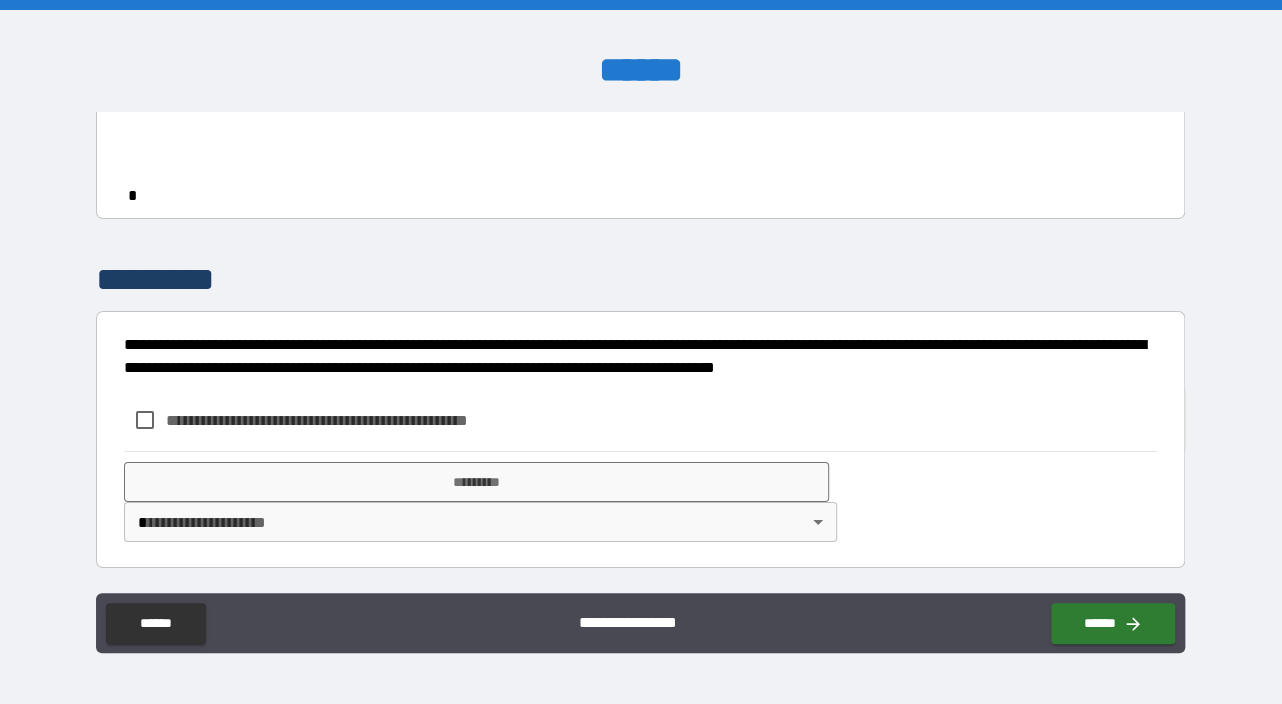 scroll, scrollTop: 3131, scrollLeft: 0, axis: vertical 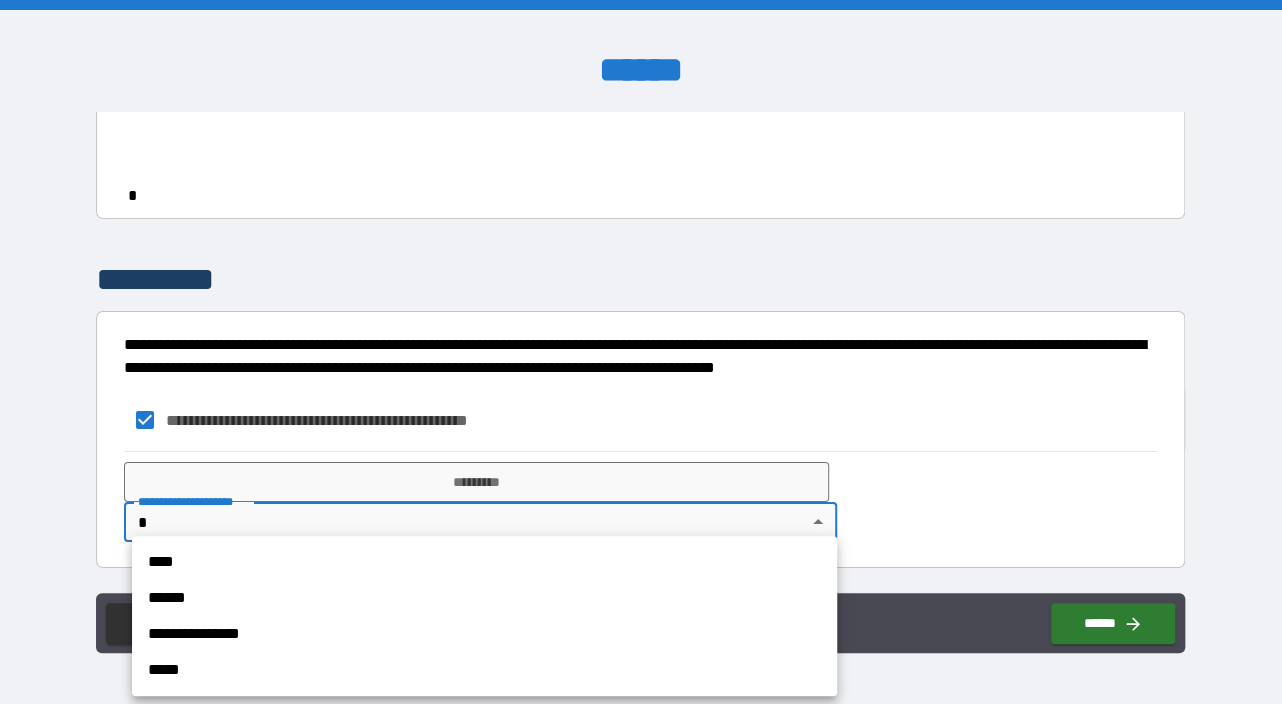 click on "**********" at bounding box center [641, 352] 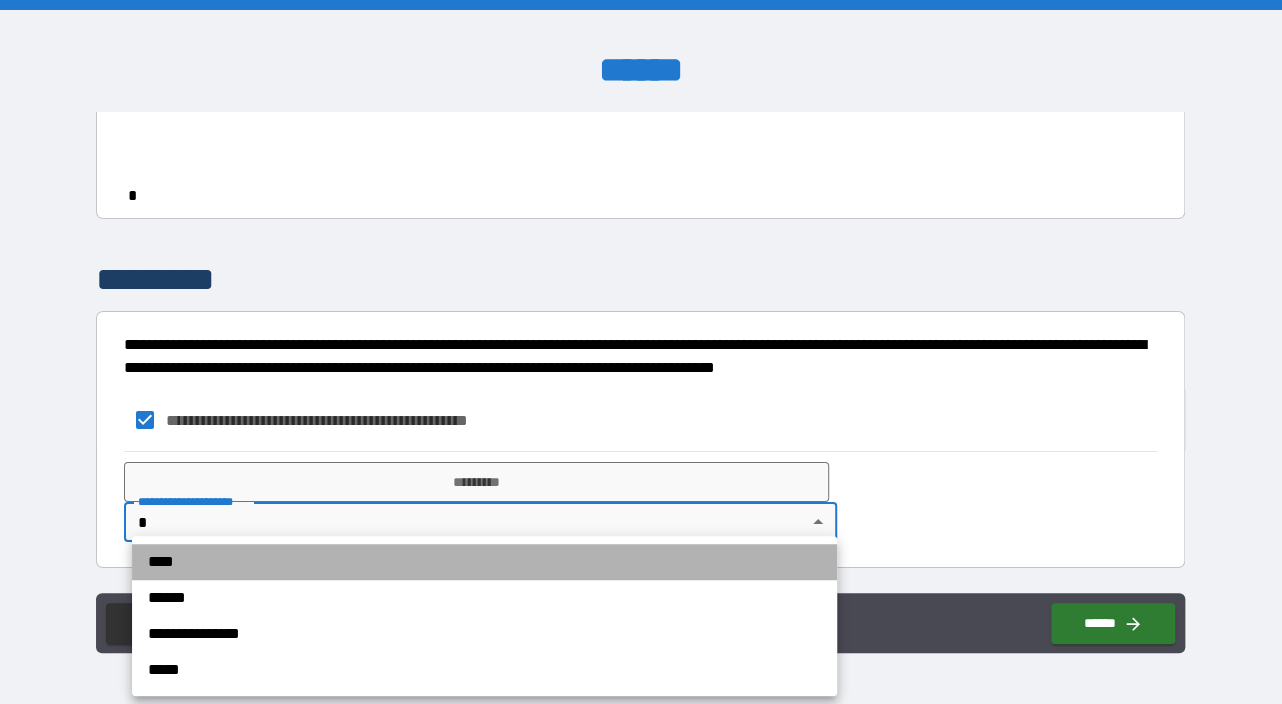 click on "****" at bounding box center [484, 562] 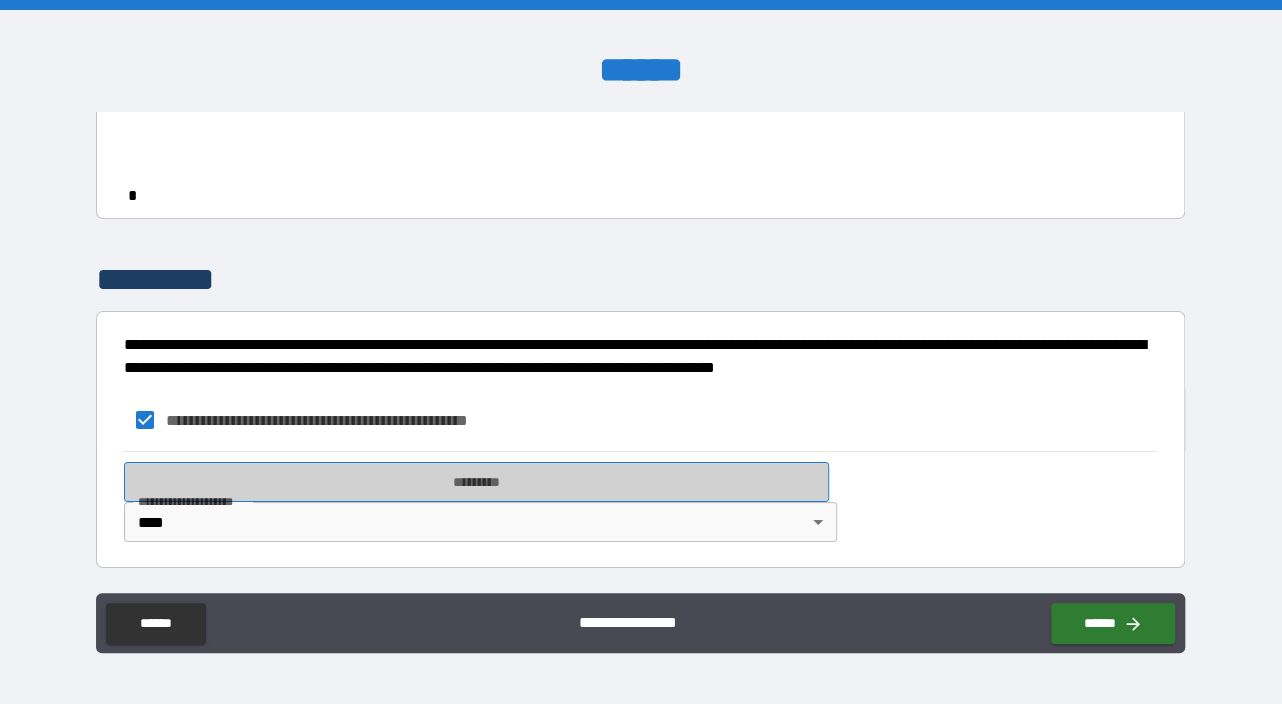 click on "*********" at bounding box center [476, 482] 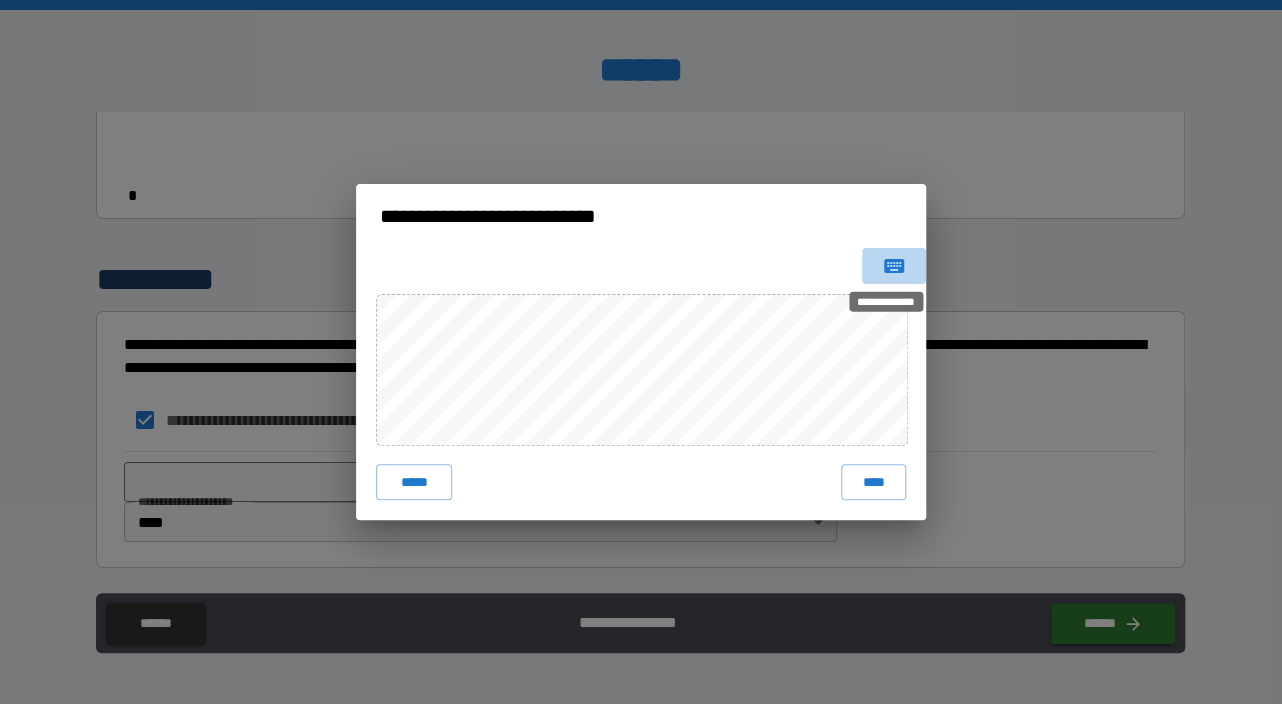 click 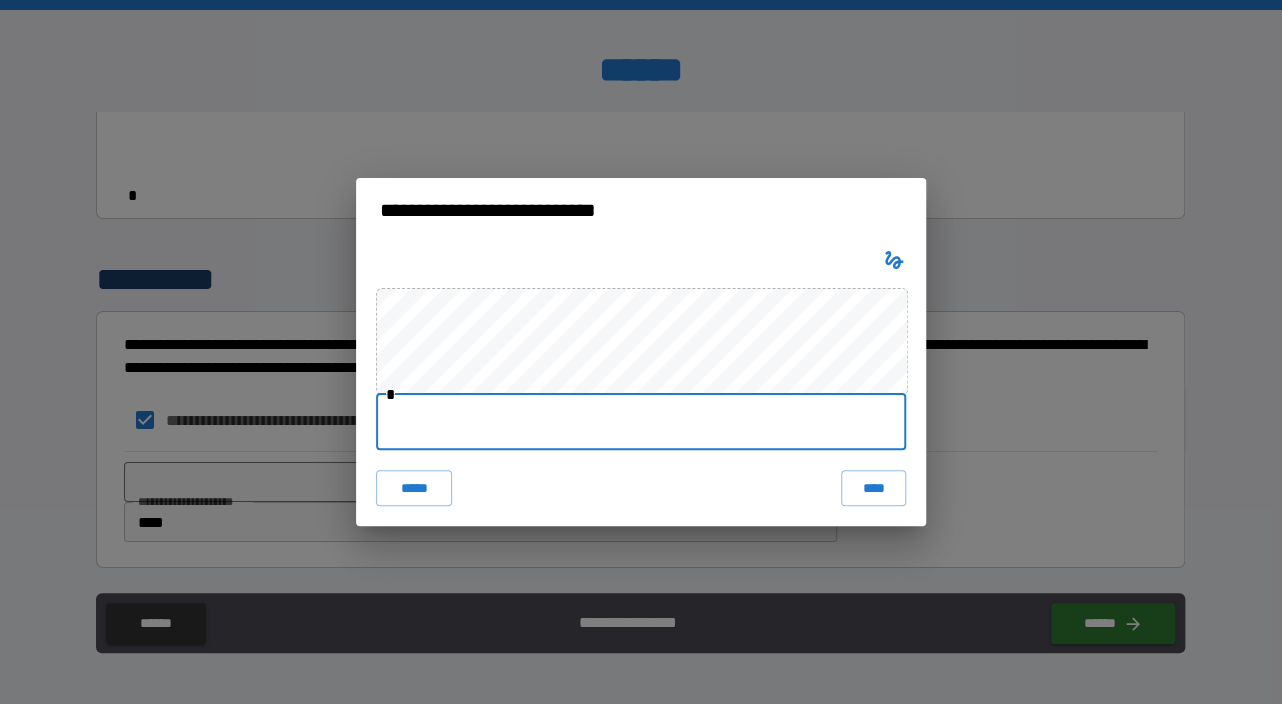 click at bounding box center [641, 422] 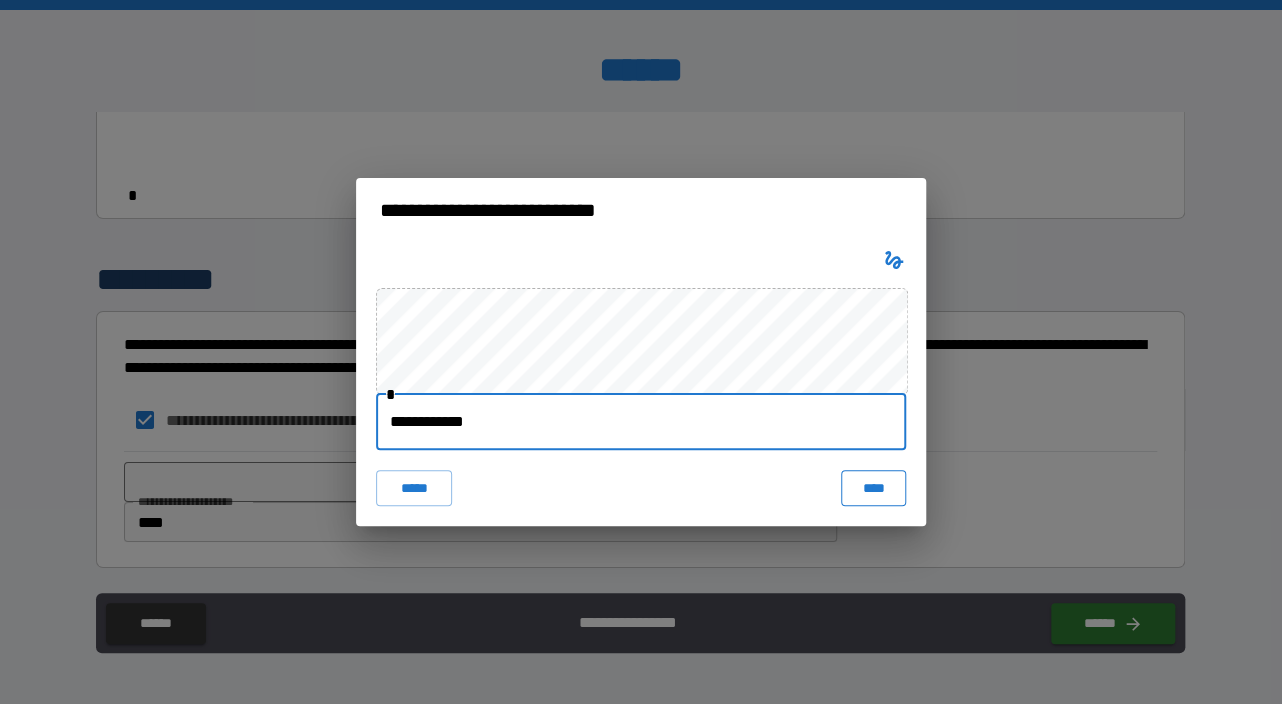 type on "**********" 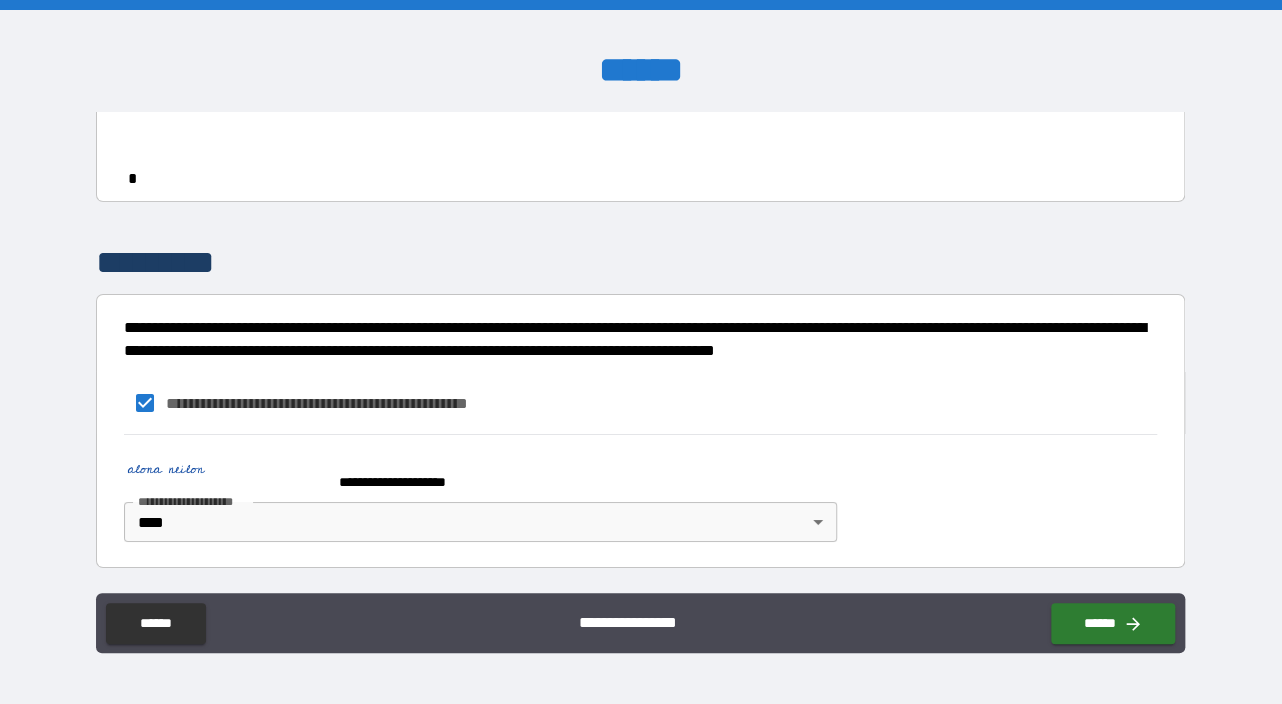 scroll, scrollTop: 3148, scrollLeft: 0, axis: vertical 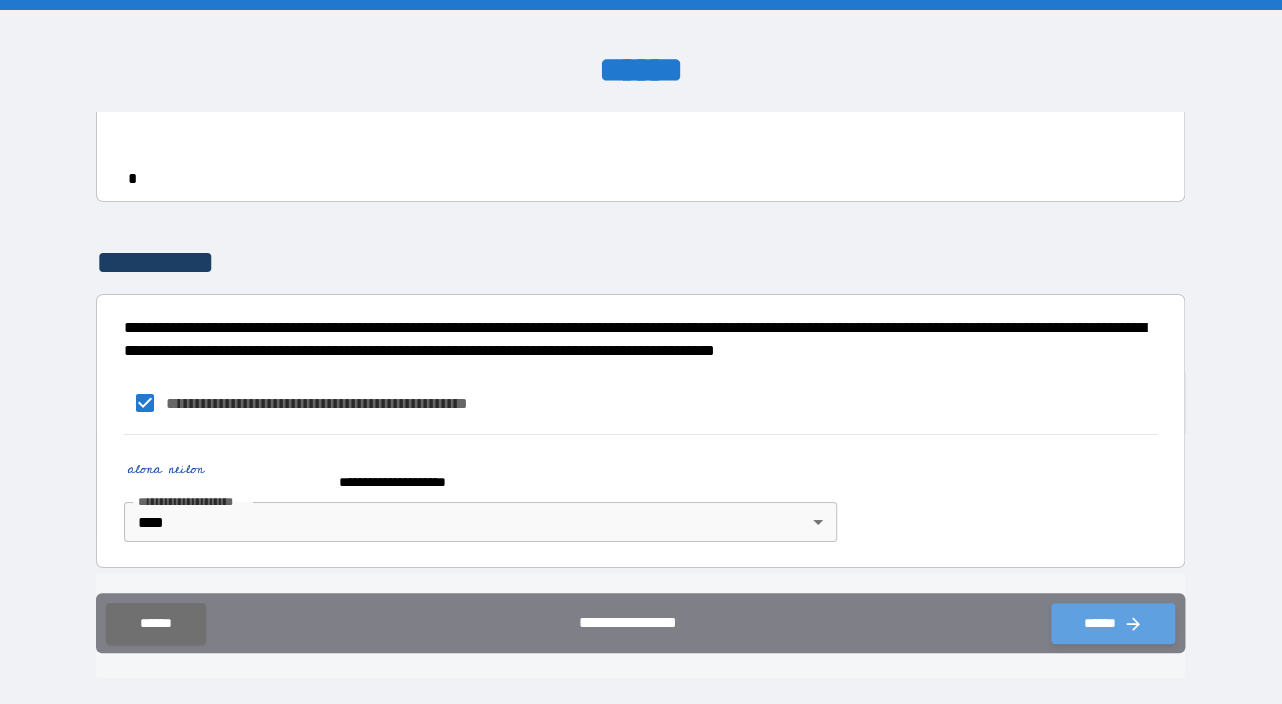 click on "******" at bounding box center [1113, 623] 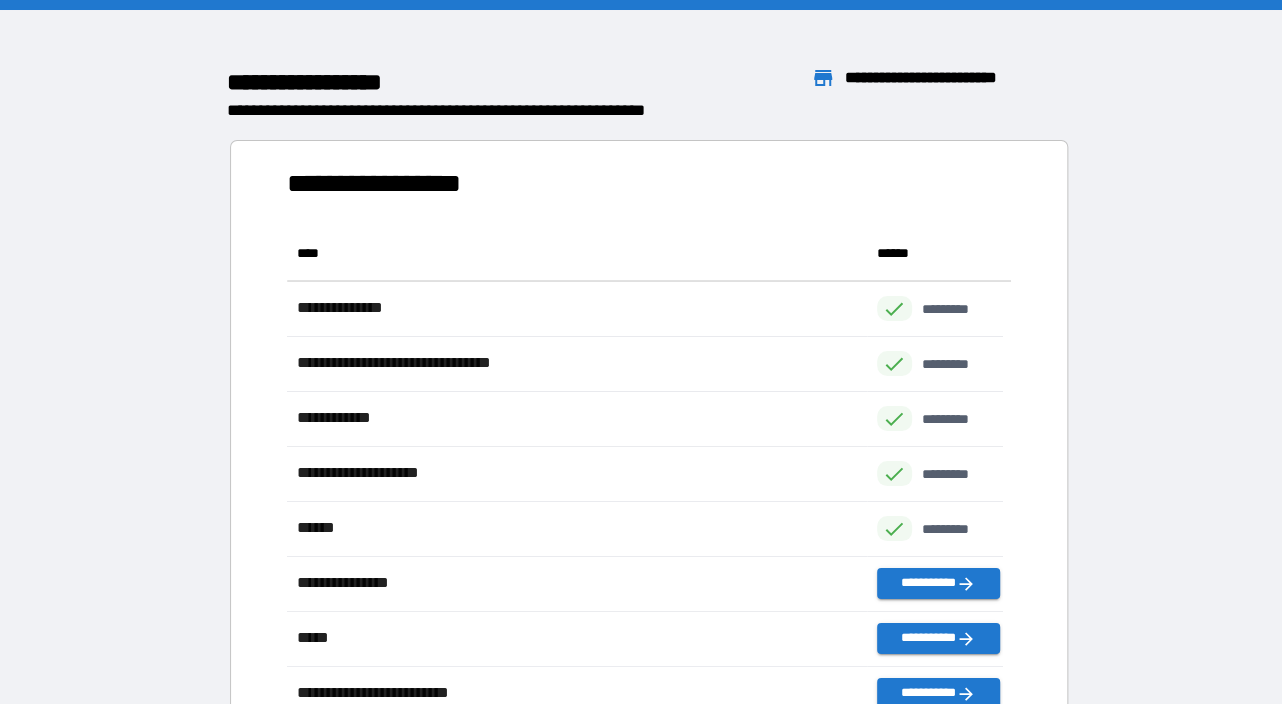 scroll, scrollTop: 480, scrollLeft: 700, axis: both 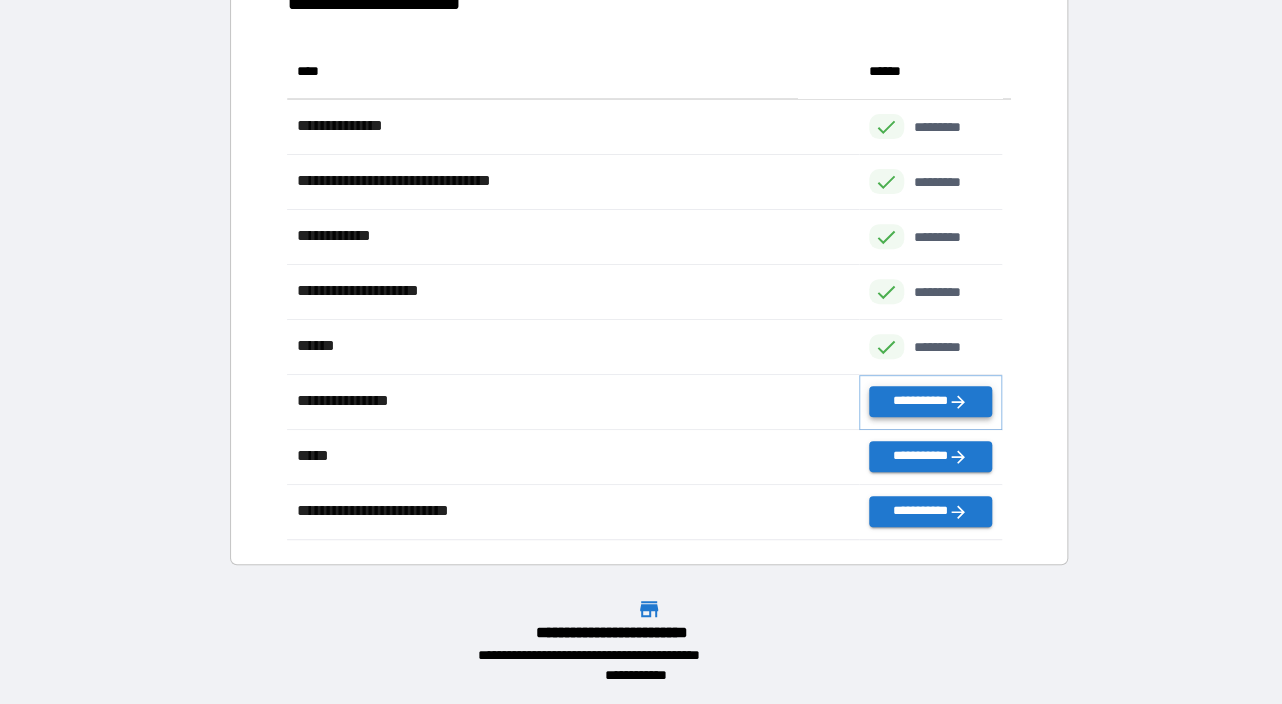 click on "**********" at bounding box center (930, 401) 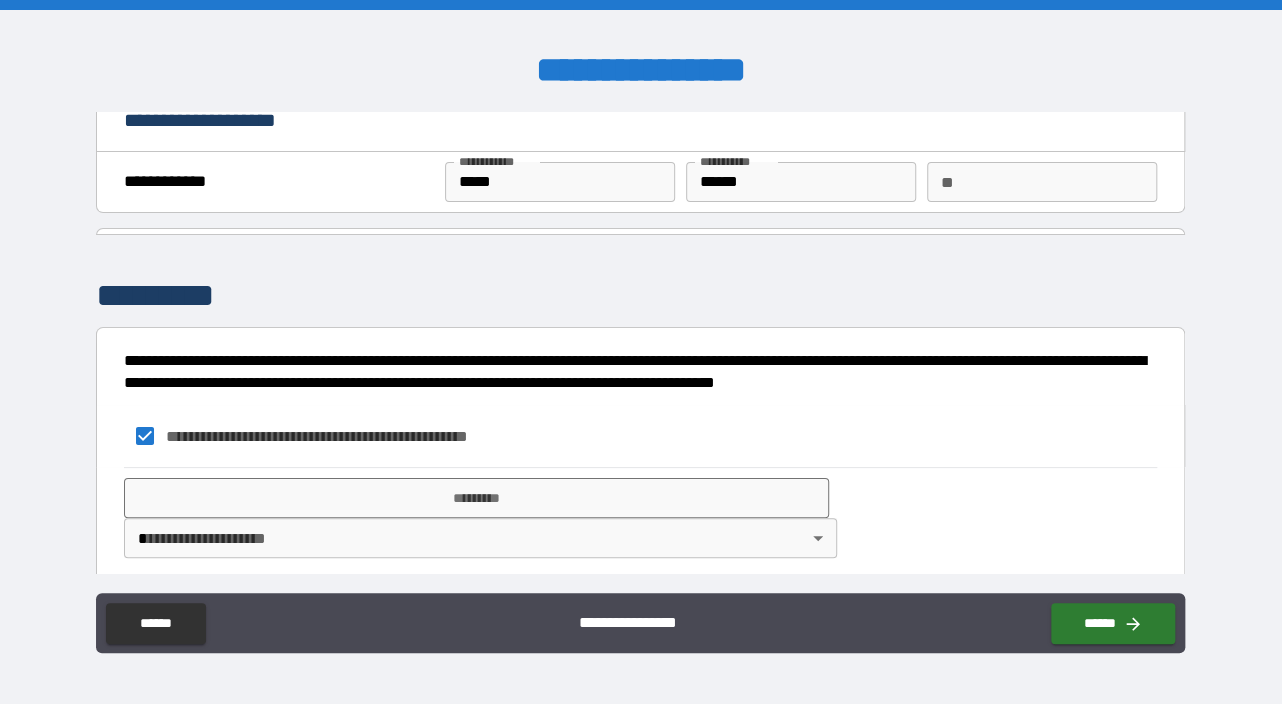 scroll, scrollTop: 37, scrollLeft: 0, axis: vertical 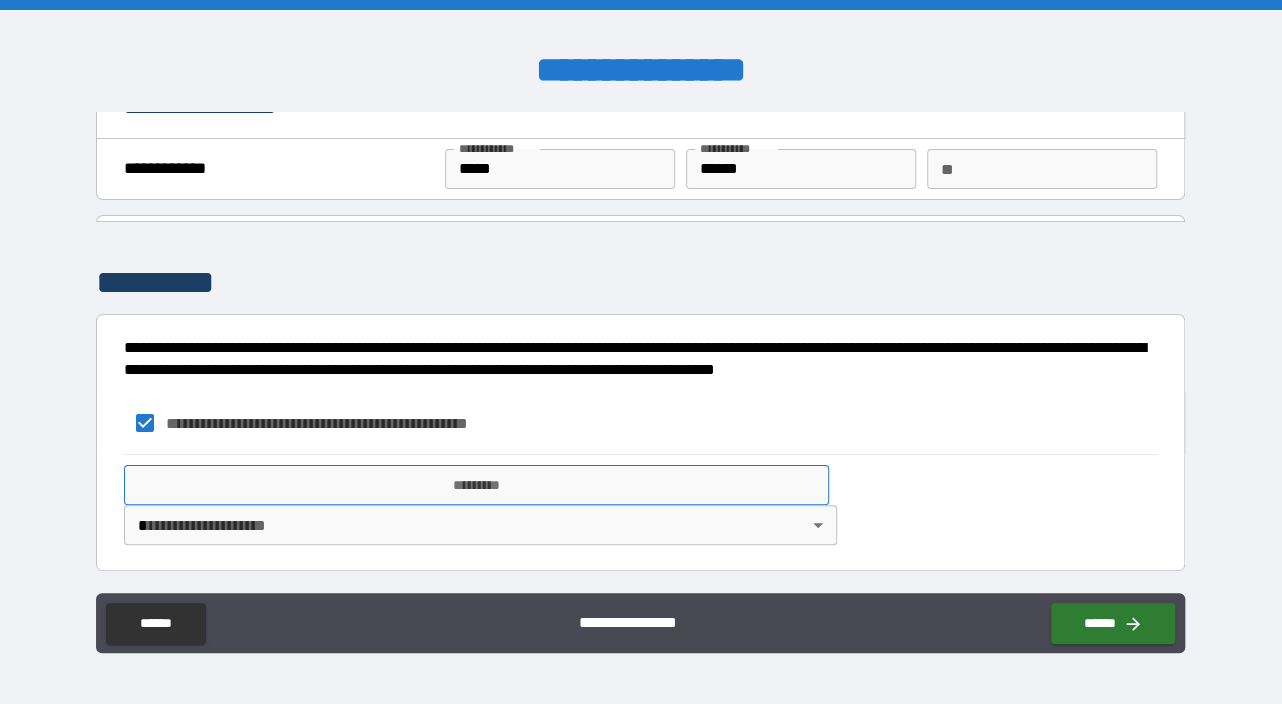 click on "*********" at bounding box center (476, 485) 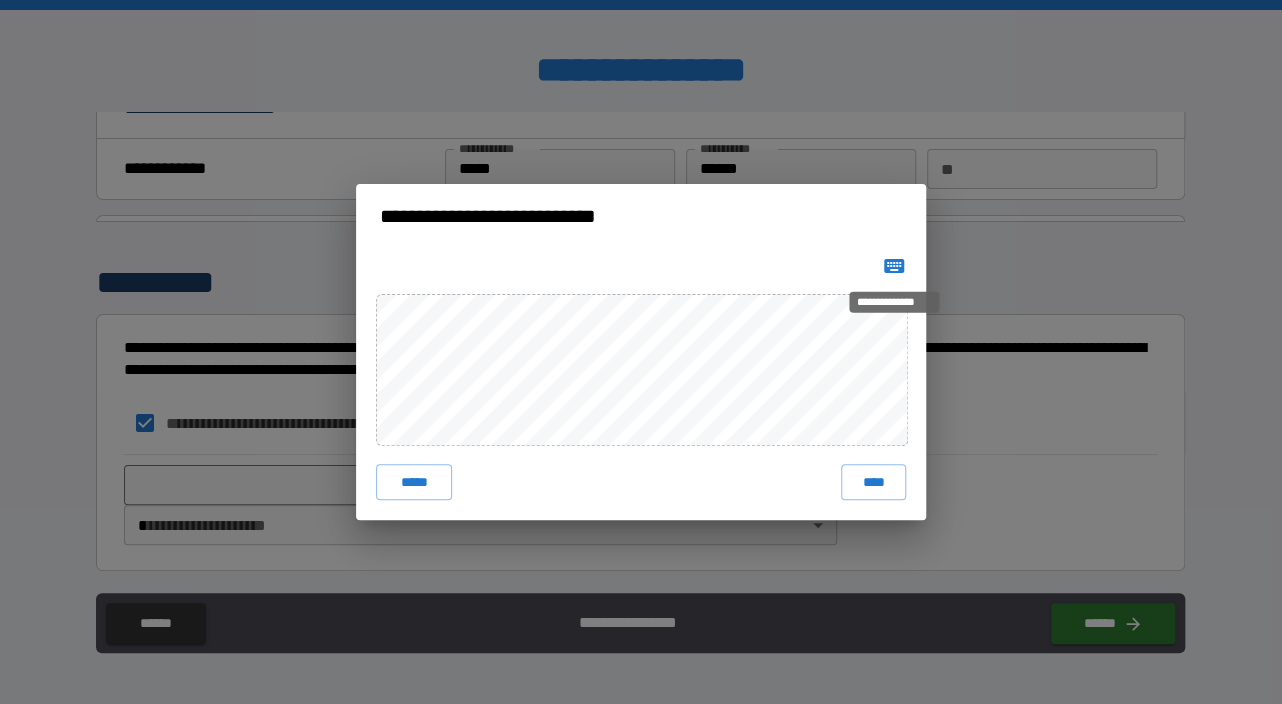 click 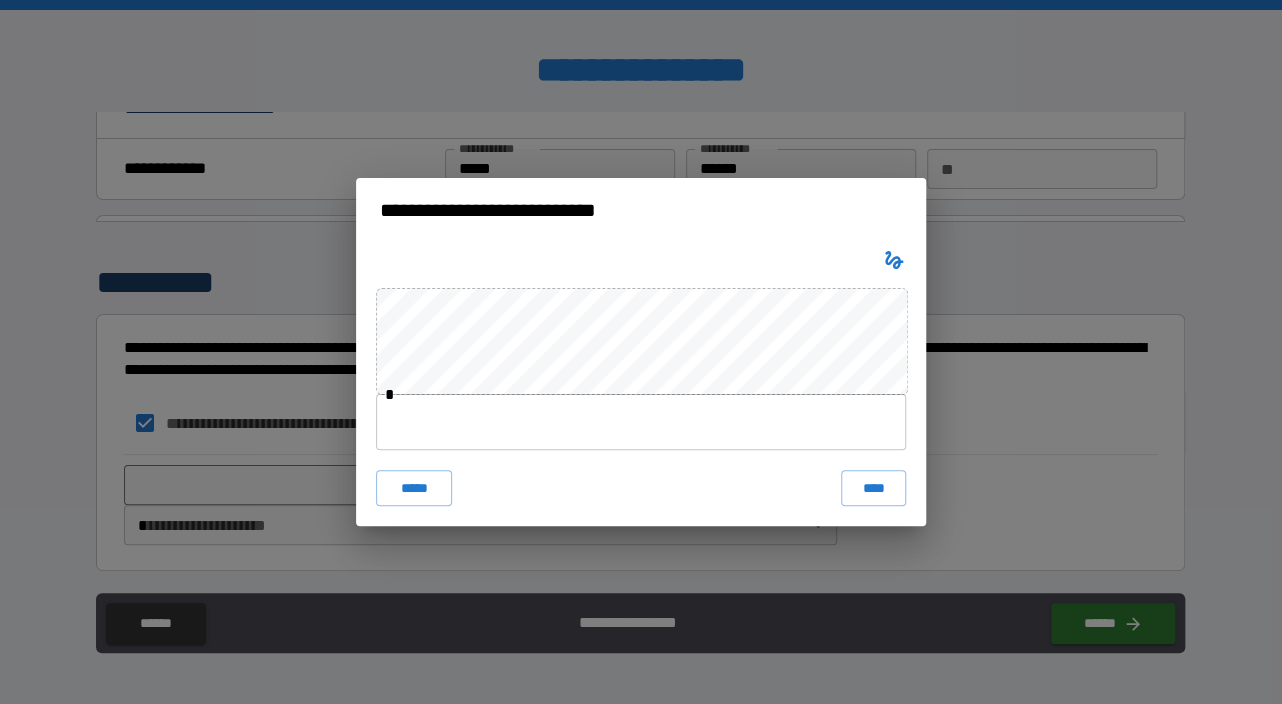 click at bounding box center (641, 422) 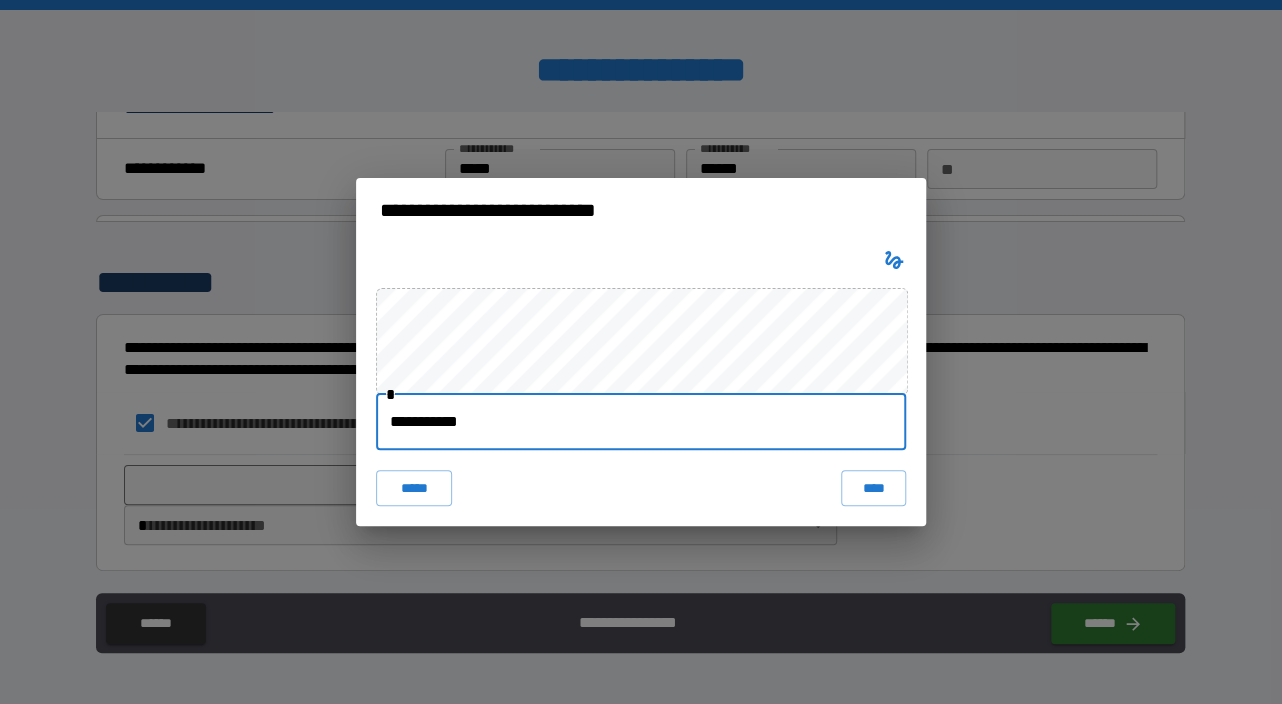 type on "**********" 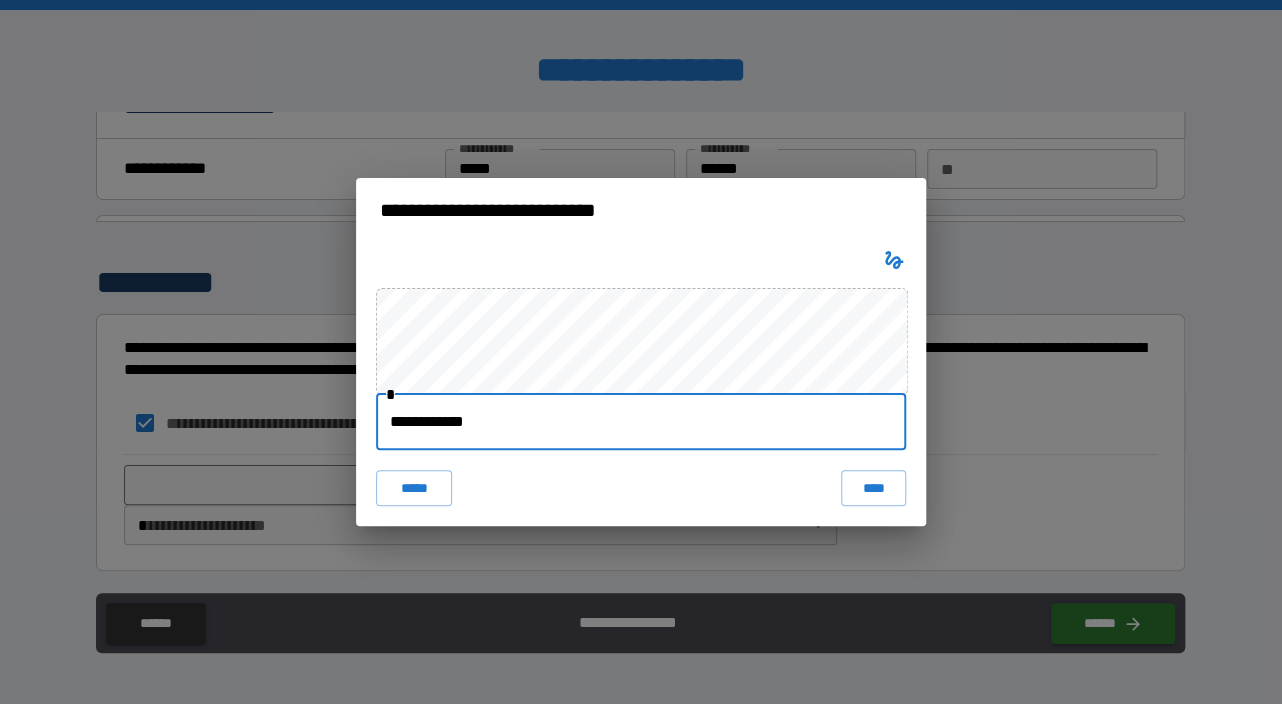 click on "****" at bounding box center [873, 488] 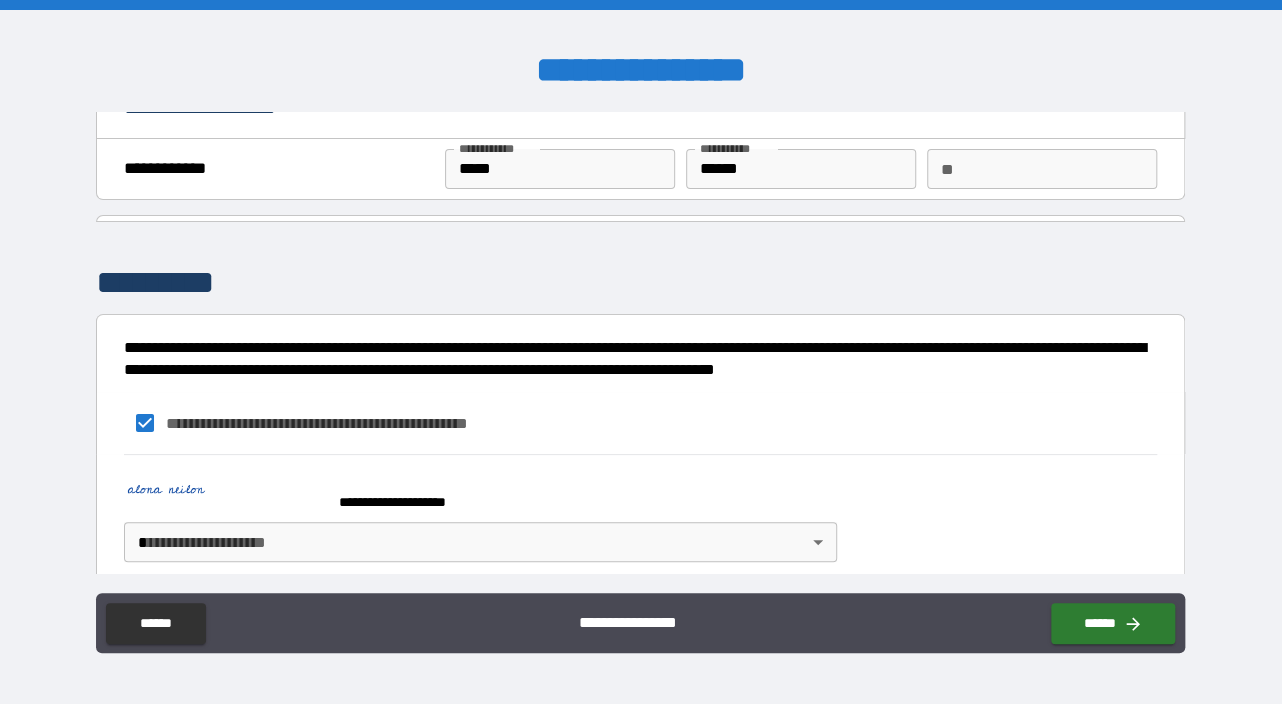 click on "**********" at bounding box center (641, 352) 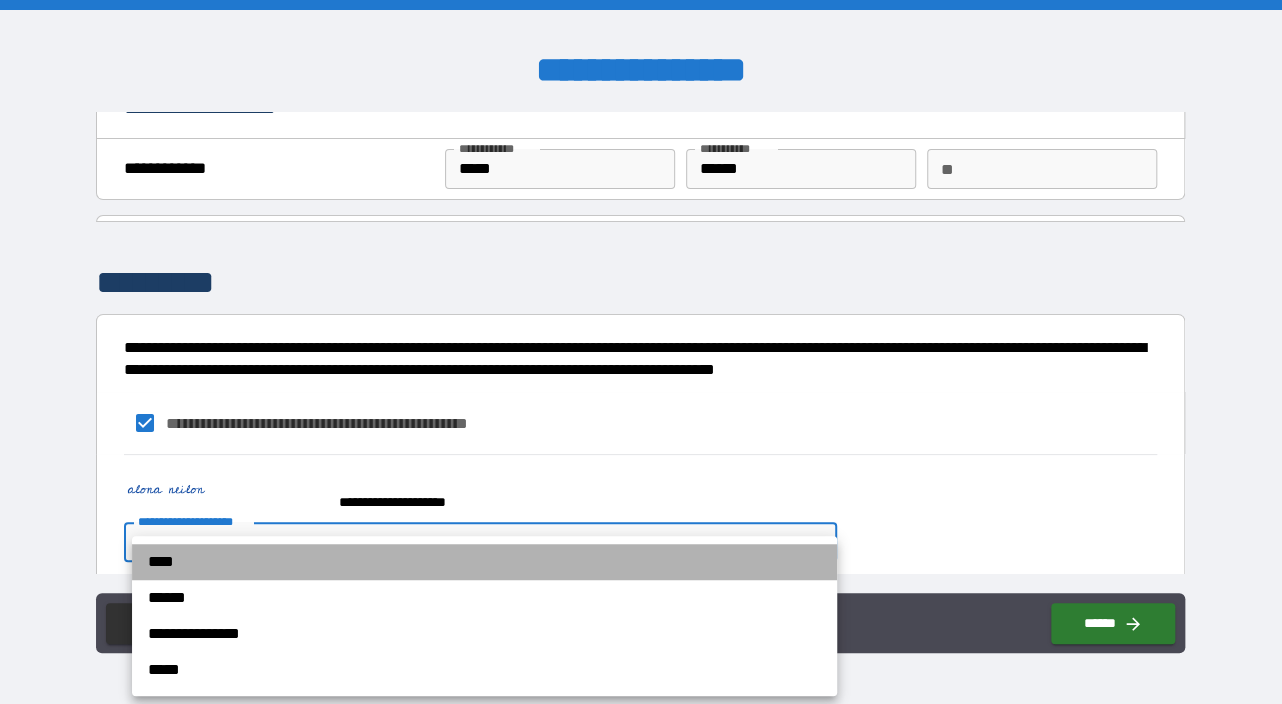 click on "****" at bounding box center (484, 562) 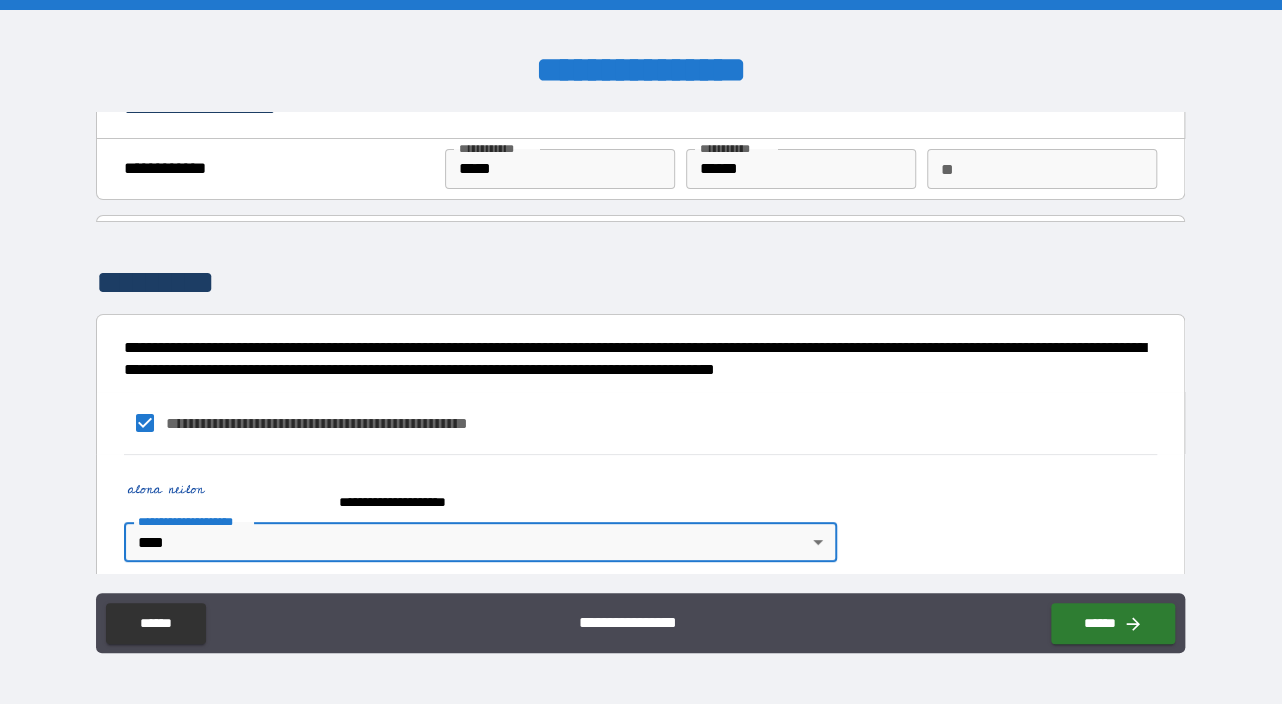 scroll, scrollTop: 55, scrollLeft: 0, axis: vertical 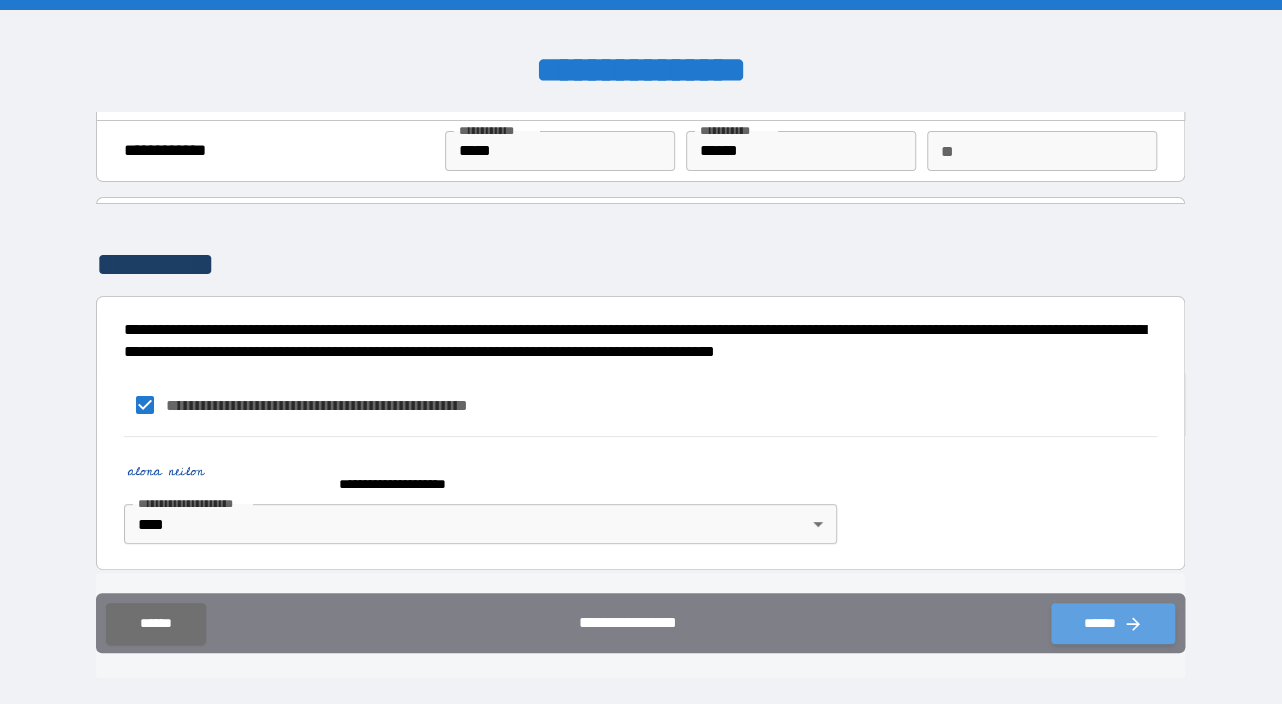 click 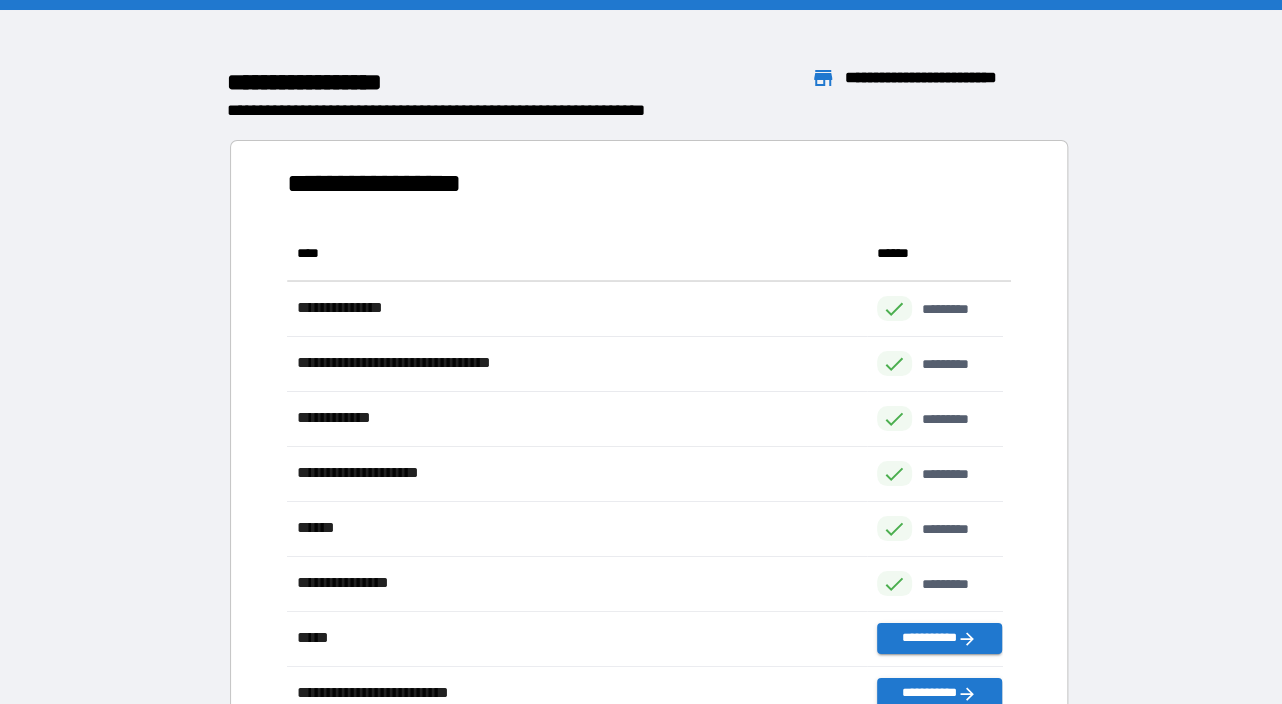 scroll, scrollTop: 480, scrollLeft: 700, axis: both 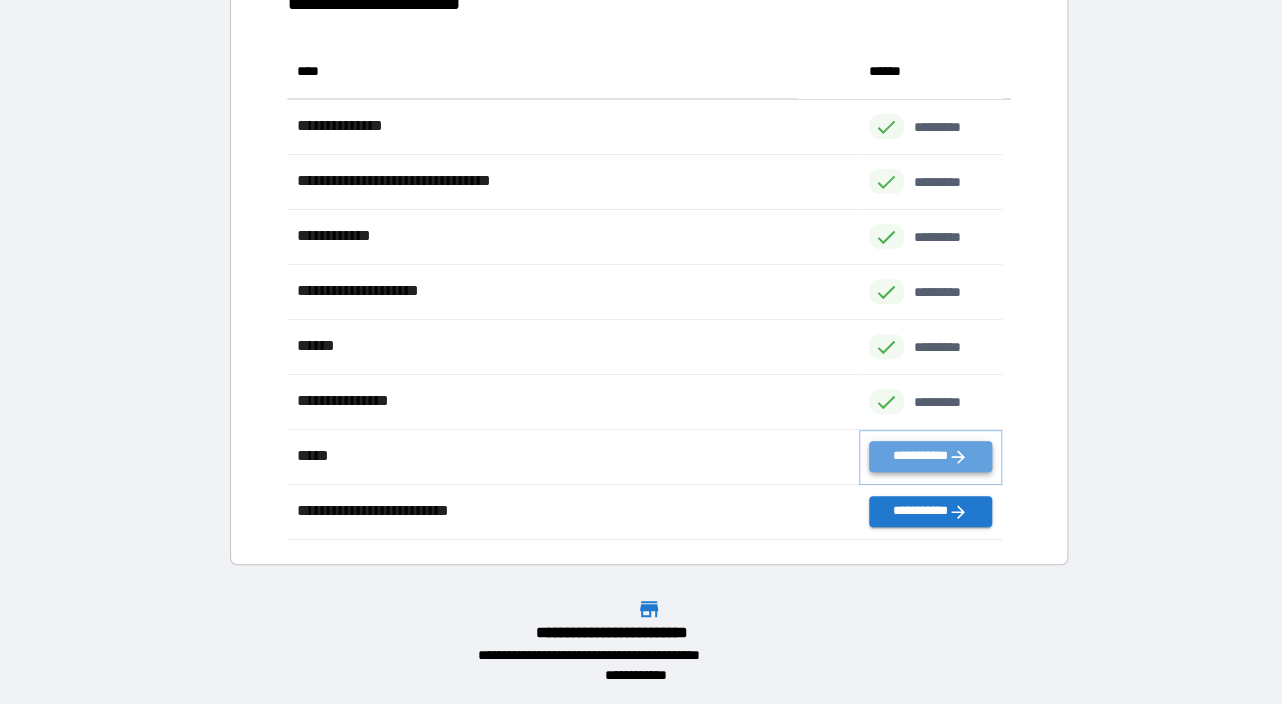 click on "**********" at bounding box center (930, 456) 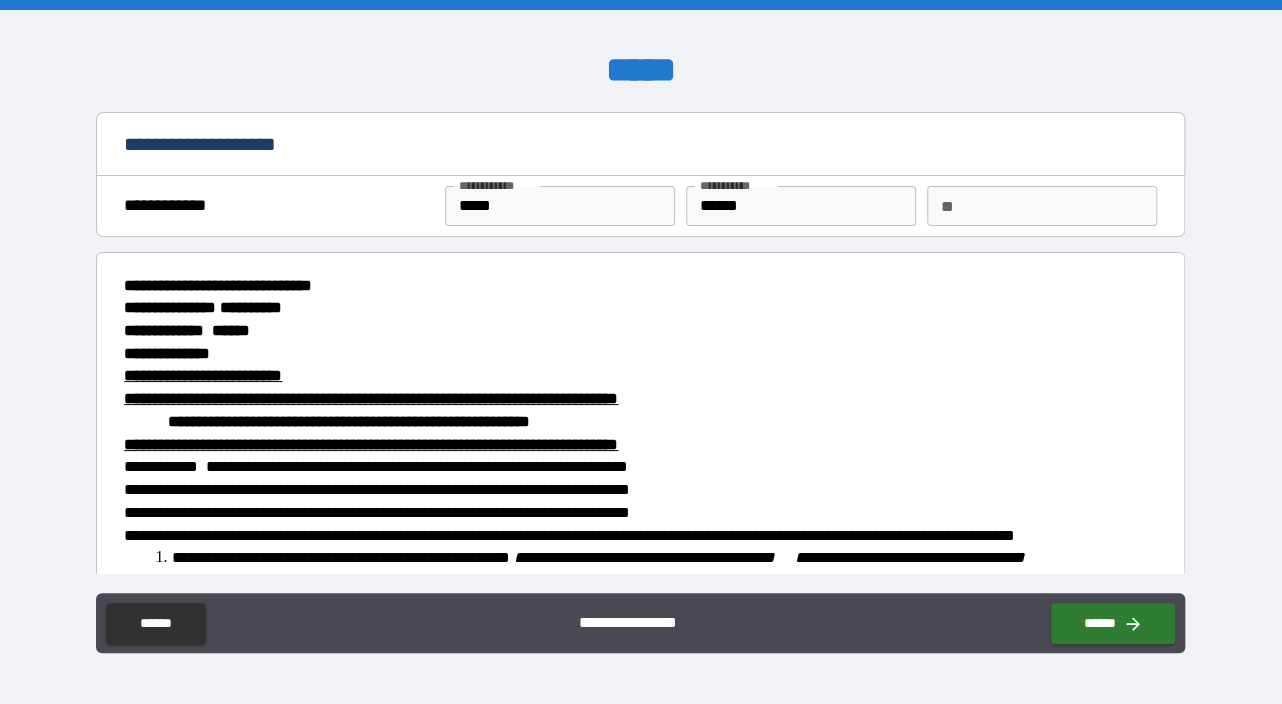 click on "**********" at bounding box center (376, 466) 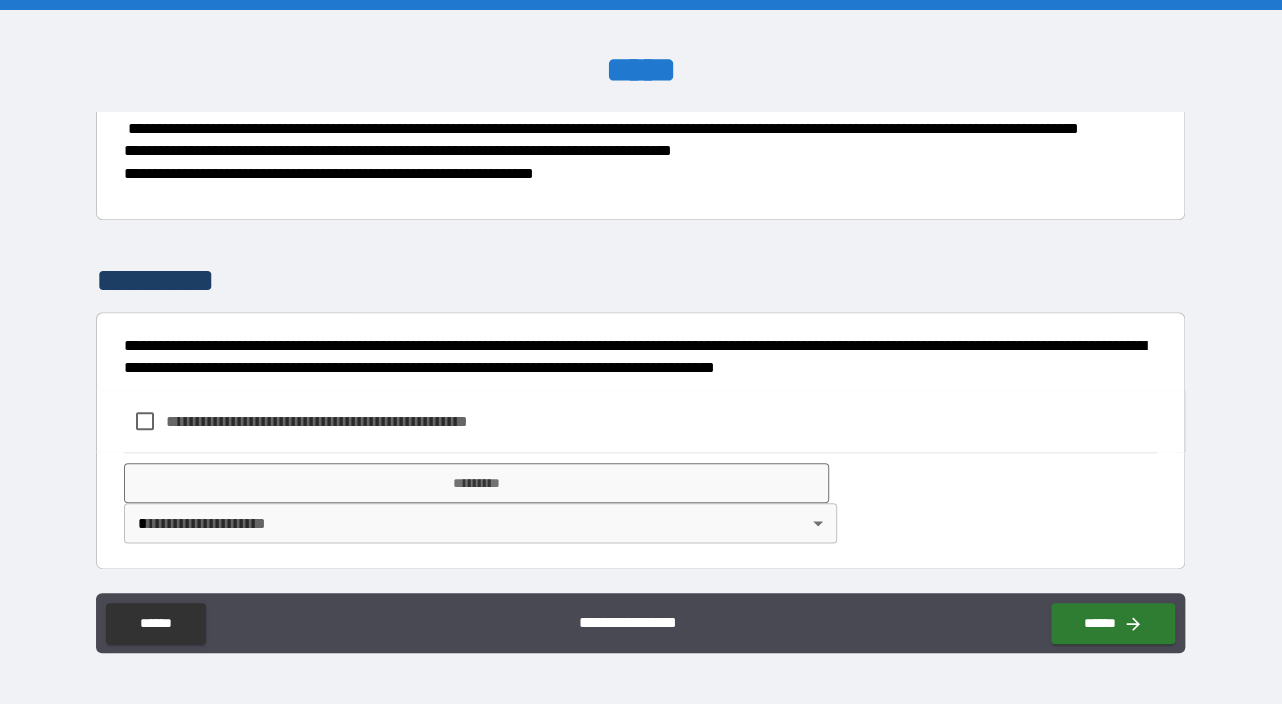 scroll, scrollTop: 950, scrollLeft: 0, axis: vertical 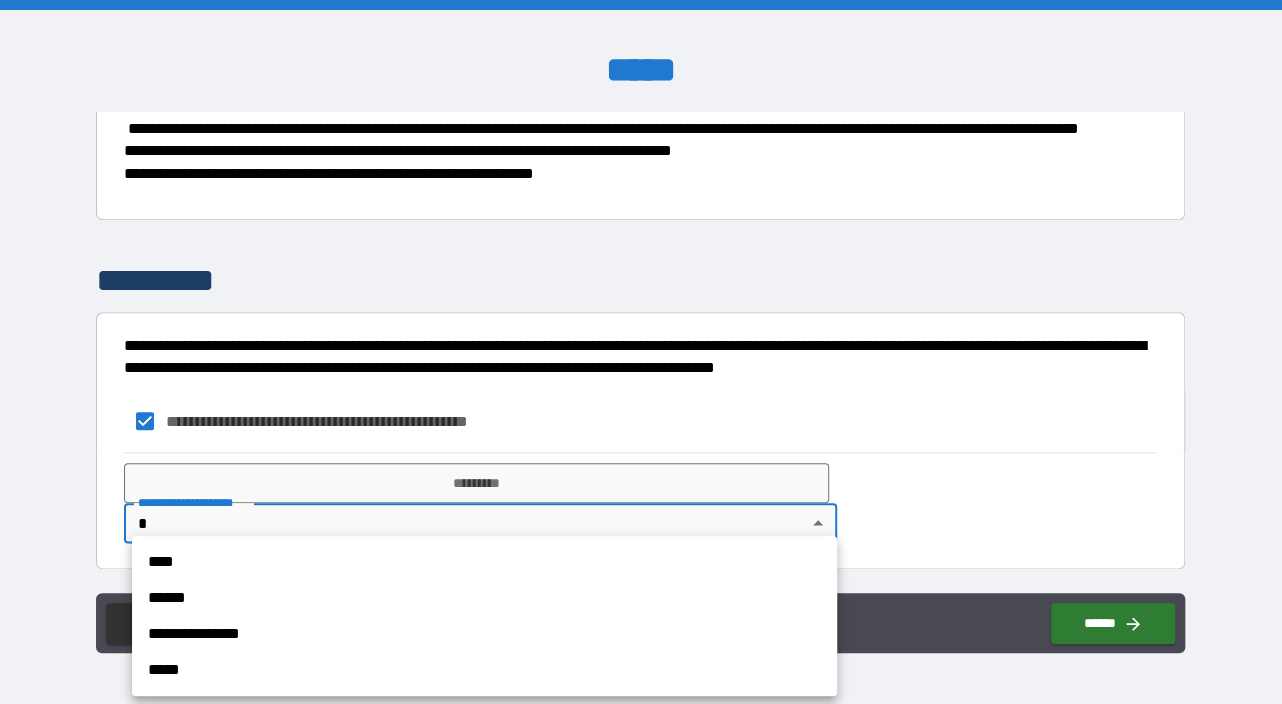 click on "**********" at bounding box center (641, 352) 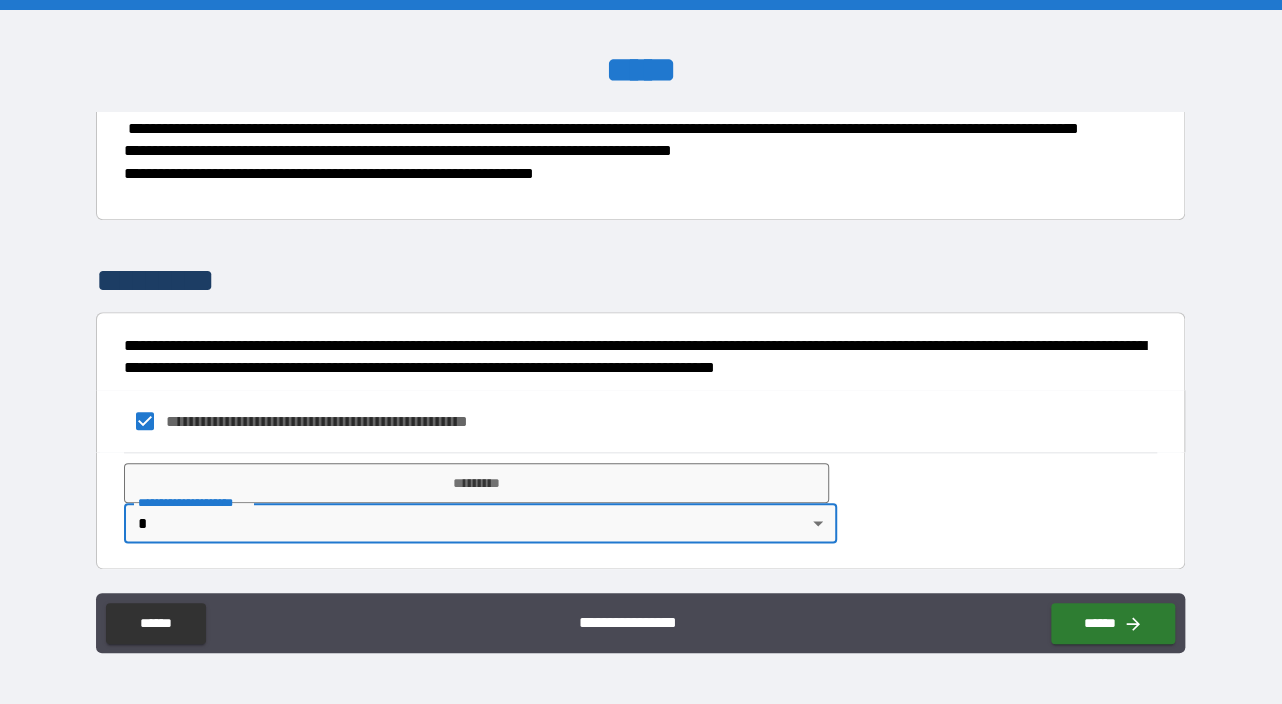 click on "**********" at bounding box center (641, 352) 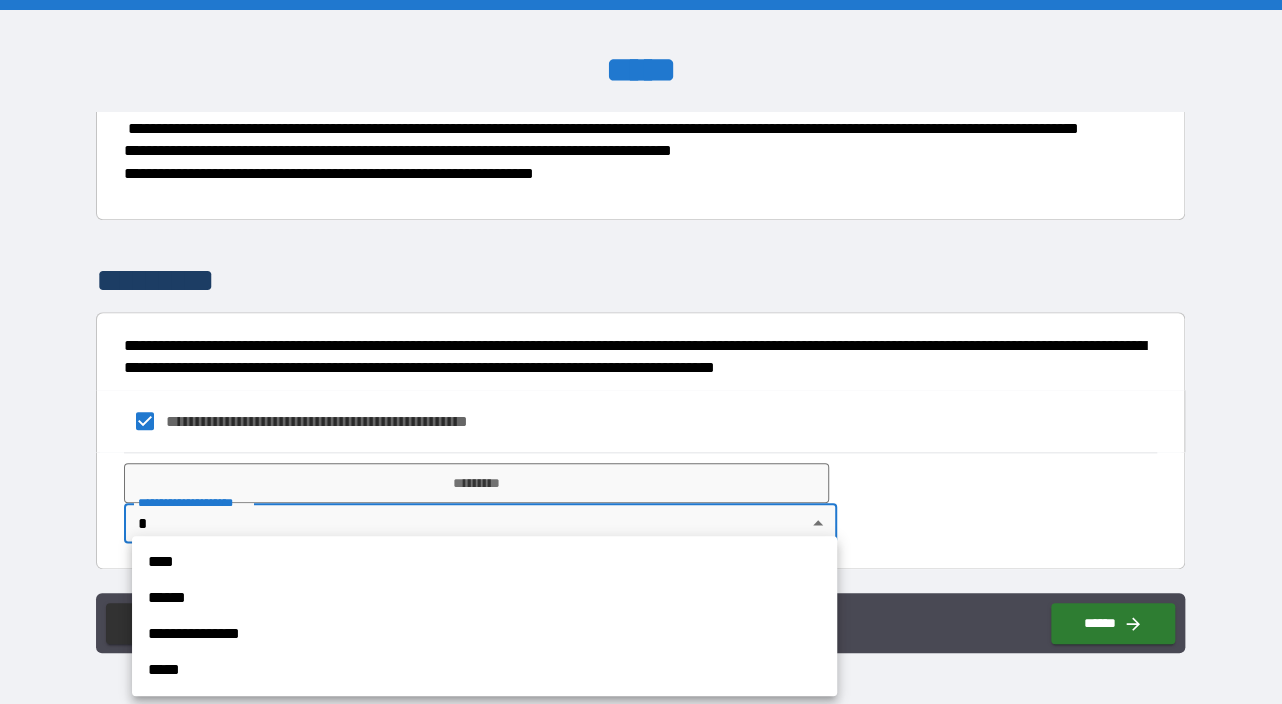 click on "****" at bounding box center [484, 562] 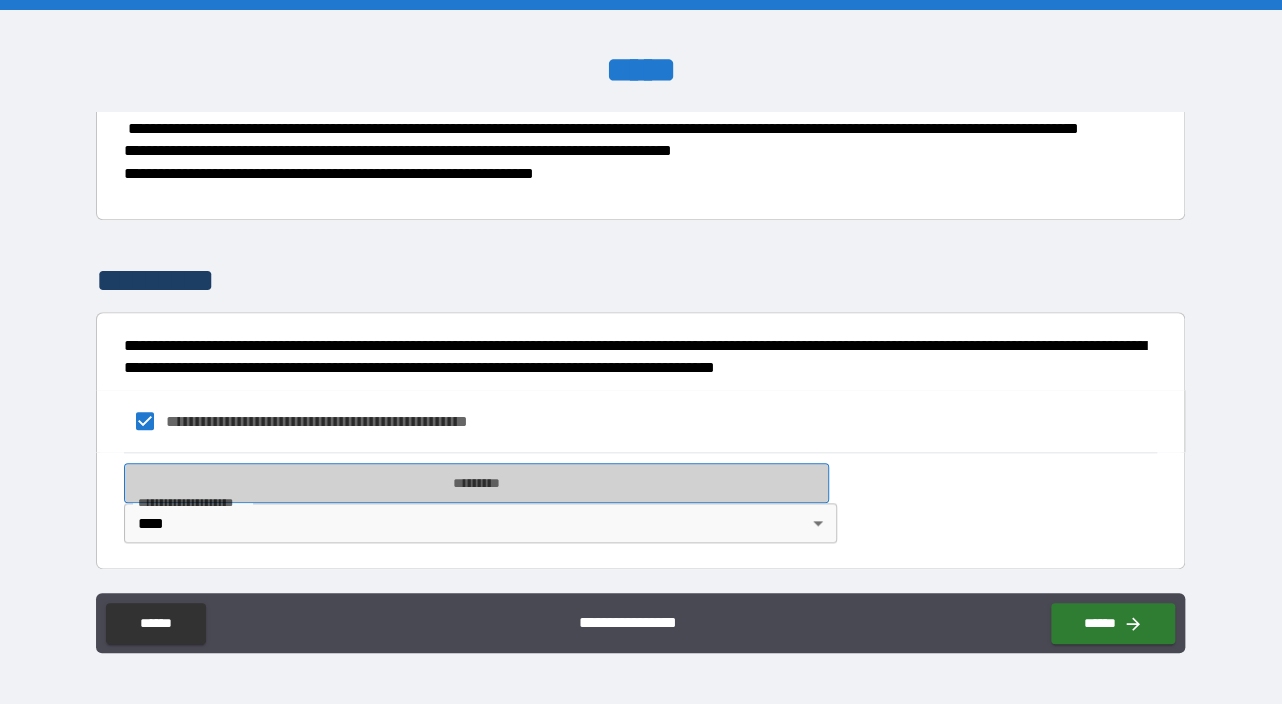 click on "*********" at bounding box center [476, 483] 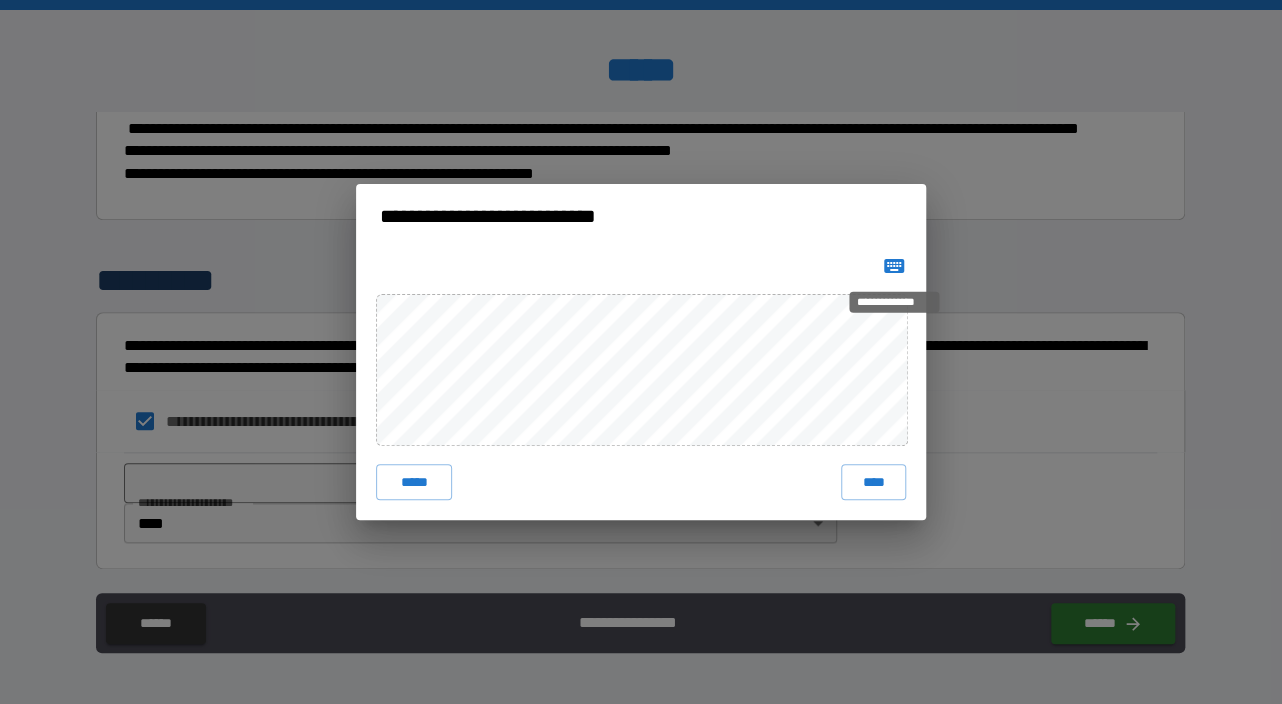 click 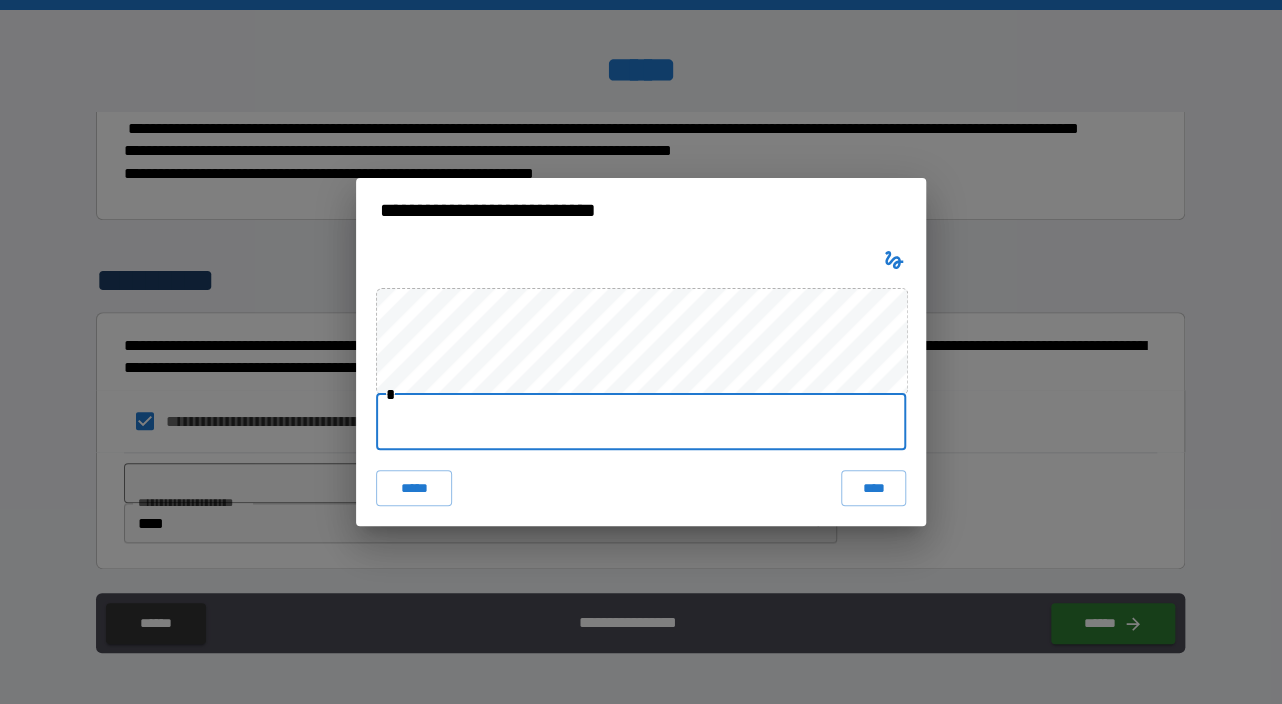 click at bounding box center (641, 422) 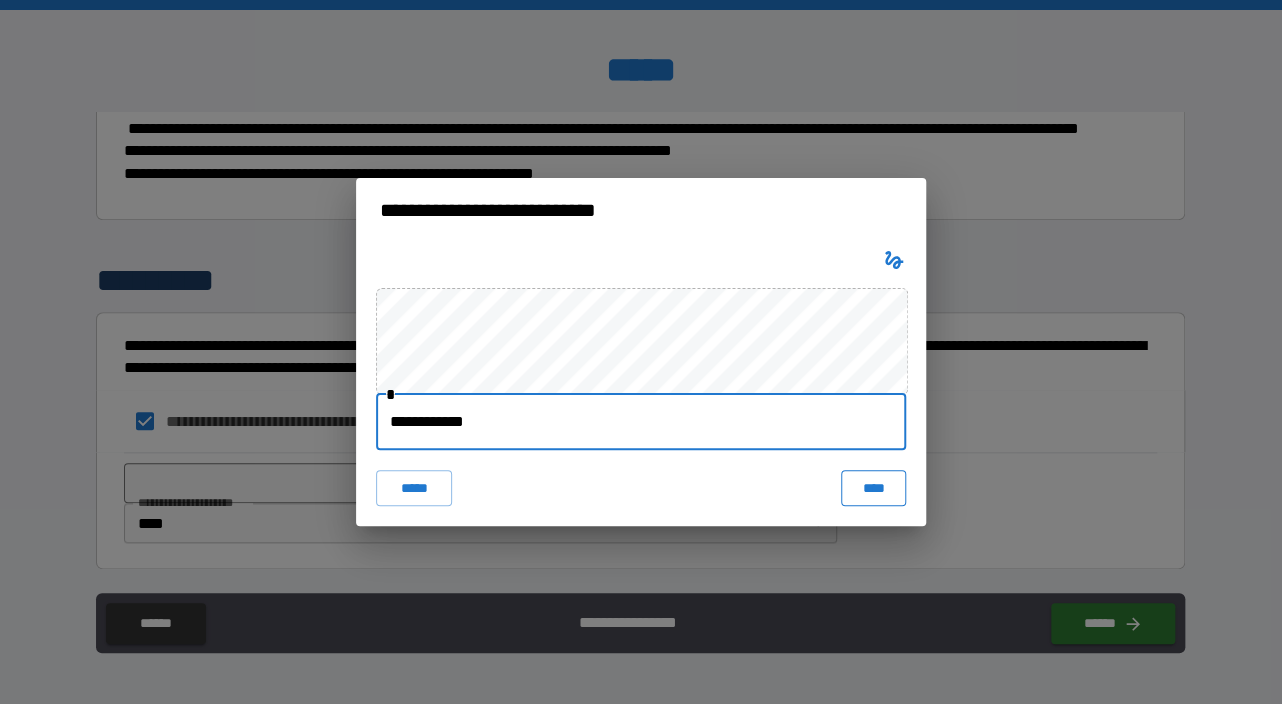 type on "**********" 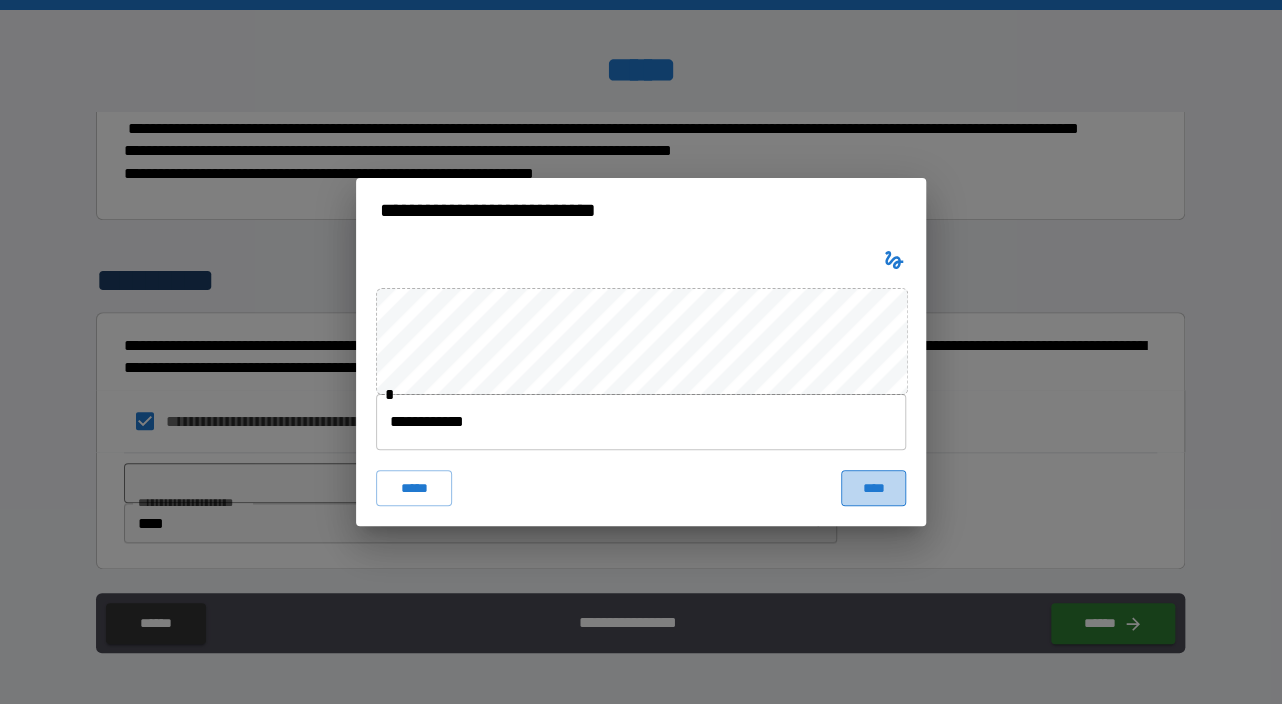 click on "****" at bounding box center (873, 488) 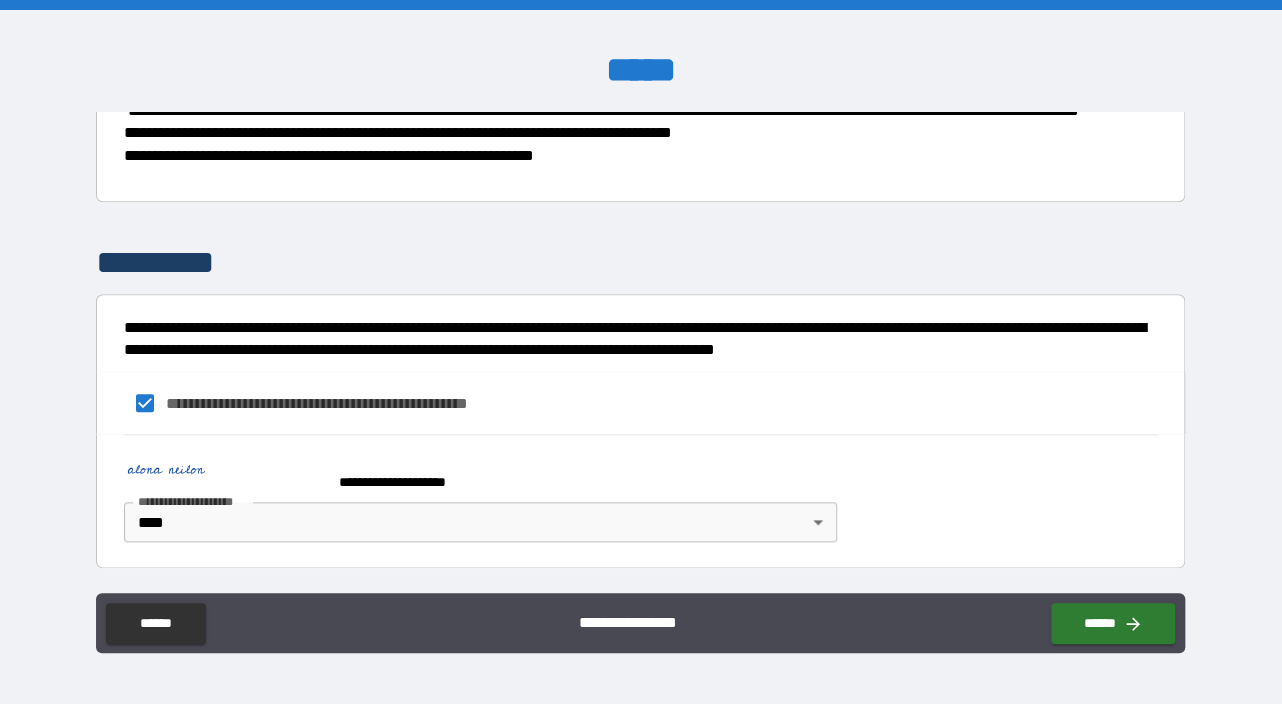 scroll, scrollTop: 968, scrollLeft: 0, axis: vertical 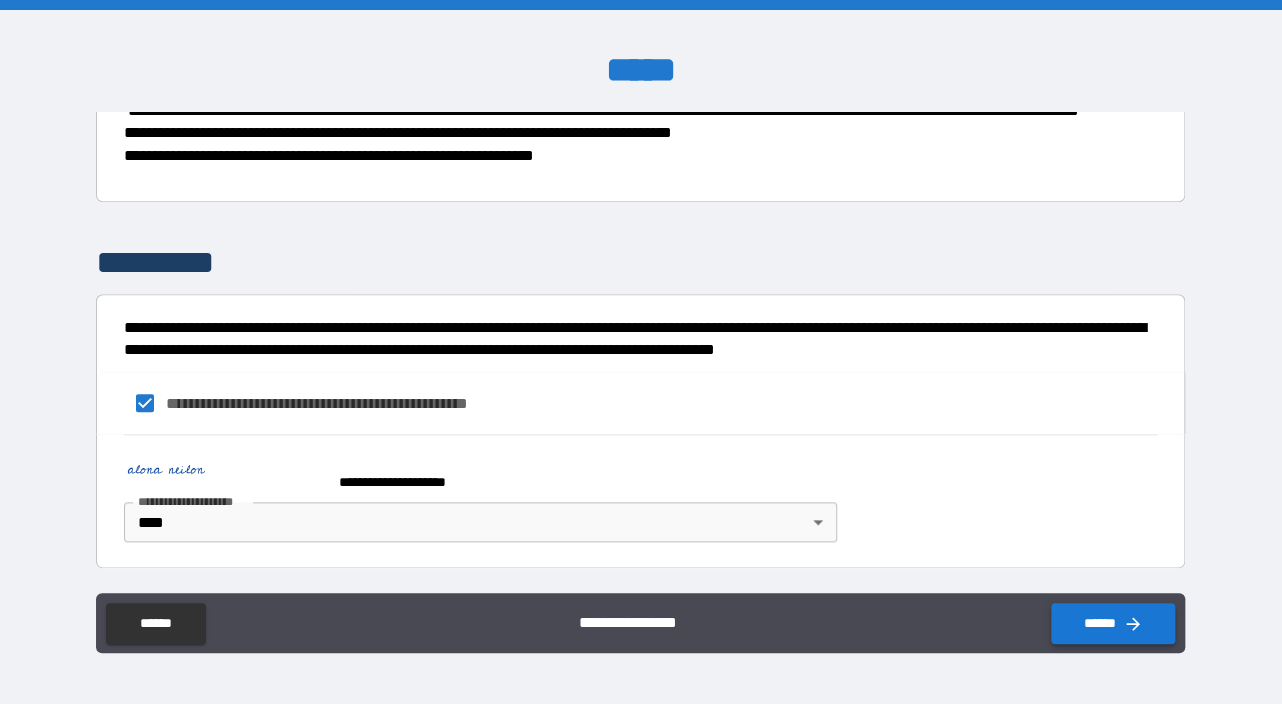 click on "******" at bounding box center (1113, 623) 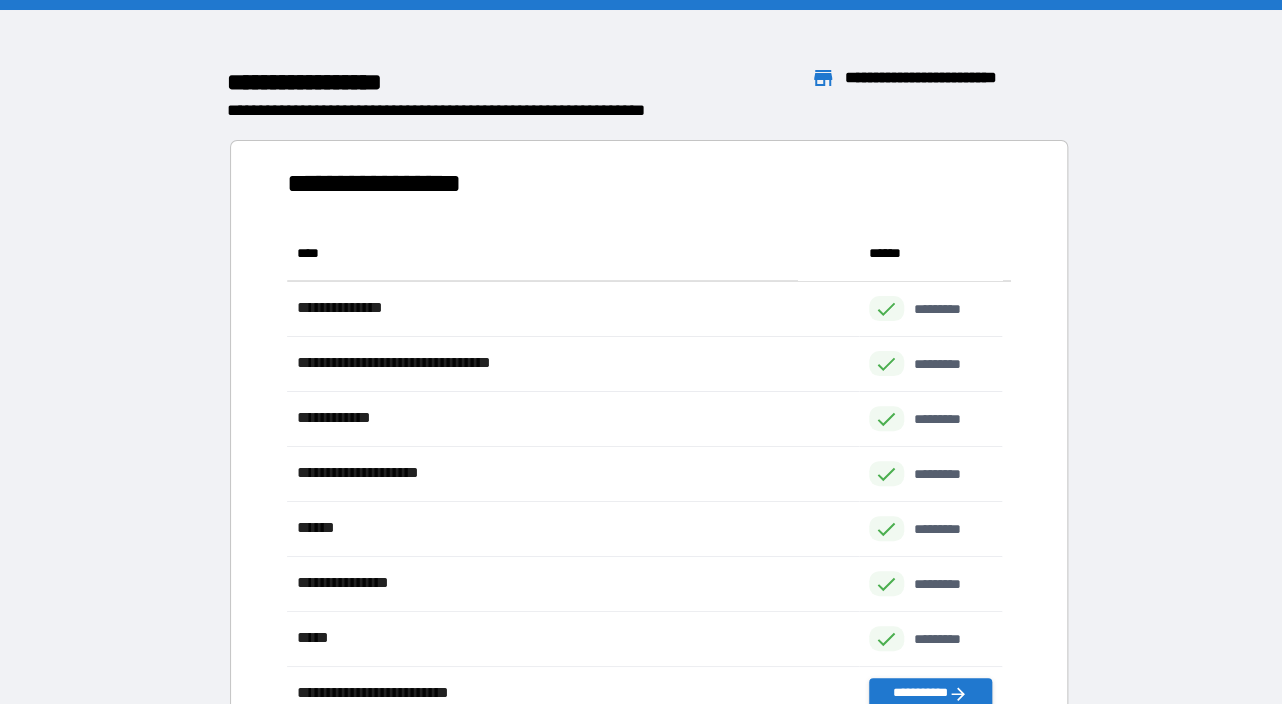 scroll, scrollTop: 16, scrollLeft: 16, axis: both 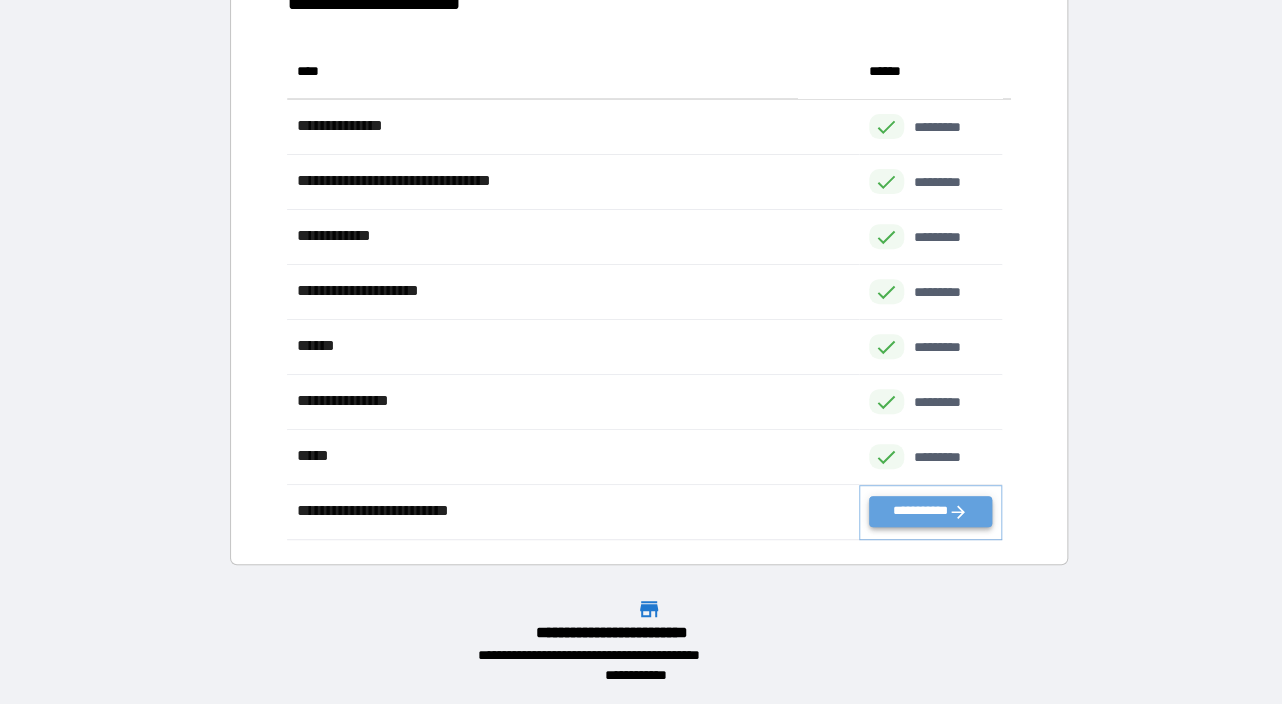 click on "**********" at bounding box center (930, 511) 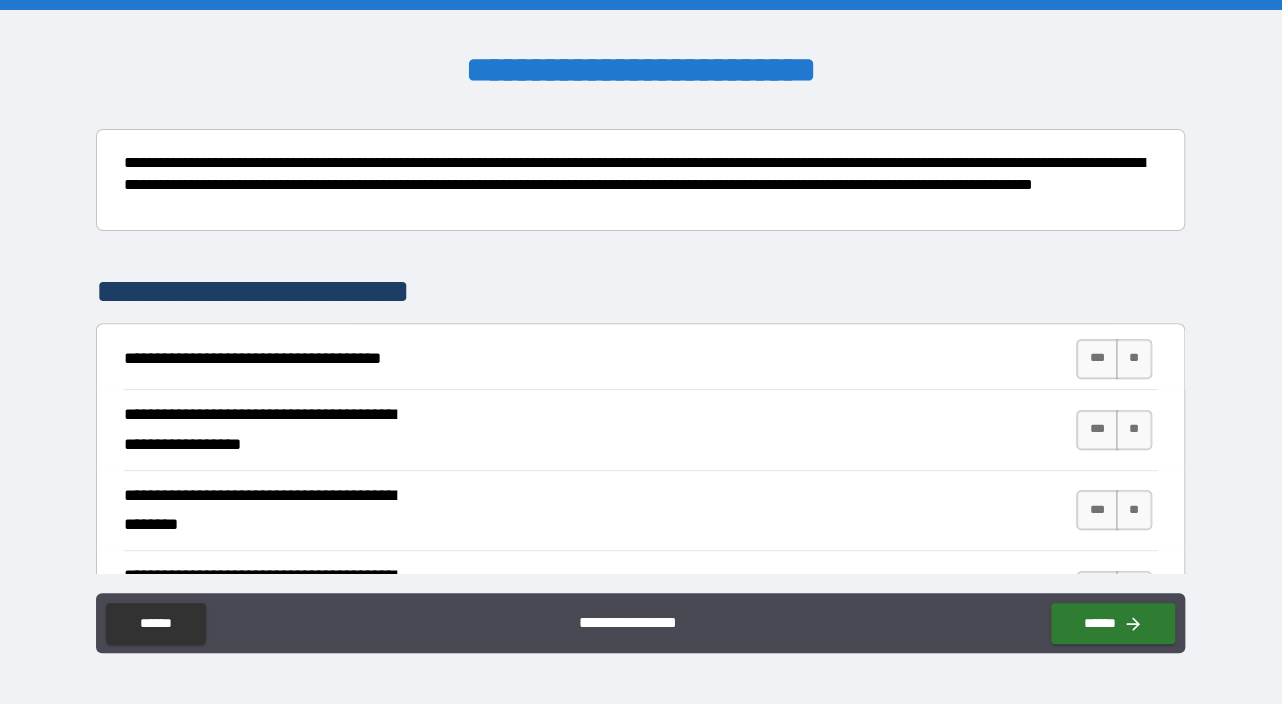scroll, scrollTop: 300, scrollLeft: 0, axis: vertical 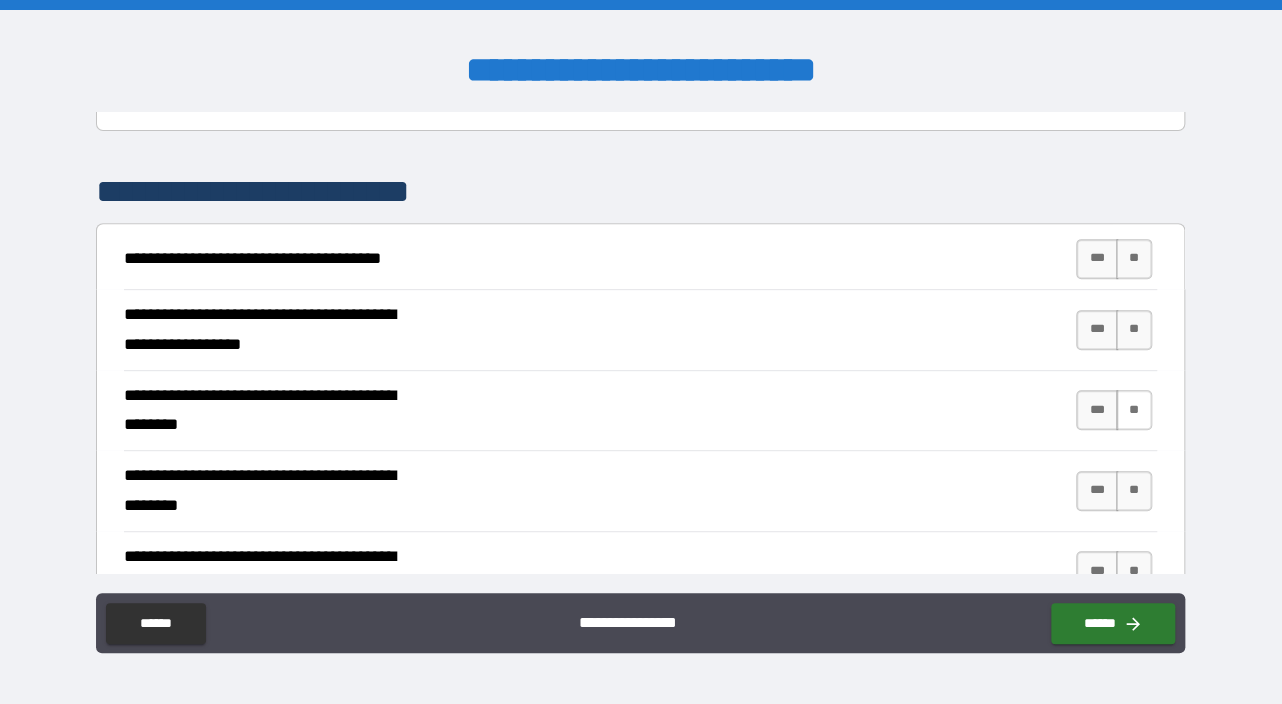click on "**" at bounding box center (1134, 410) 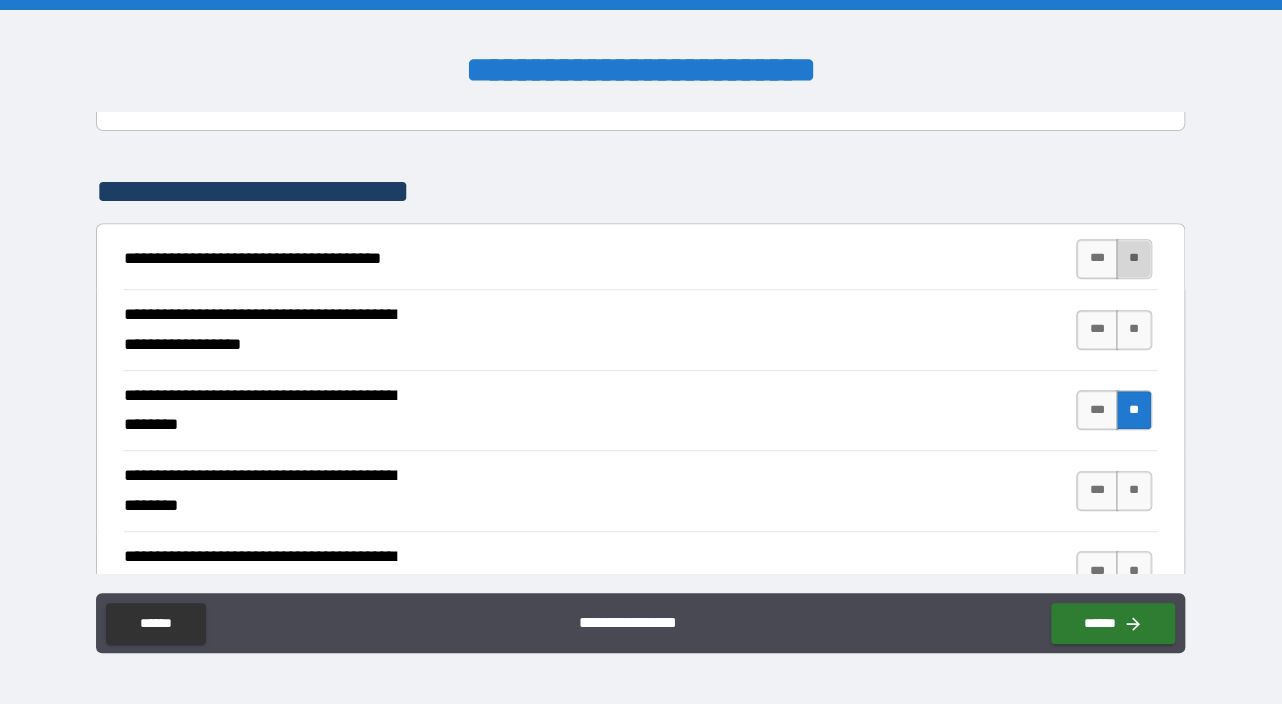 click on "**" at bounding box center [1134, 259] 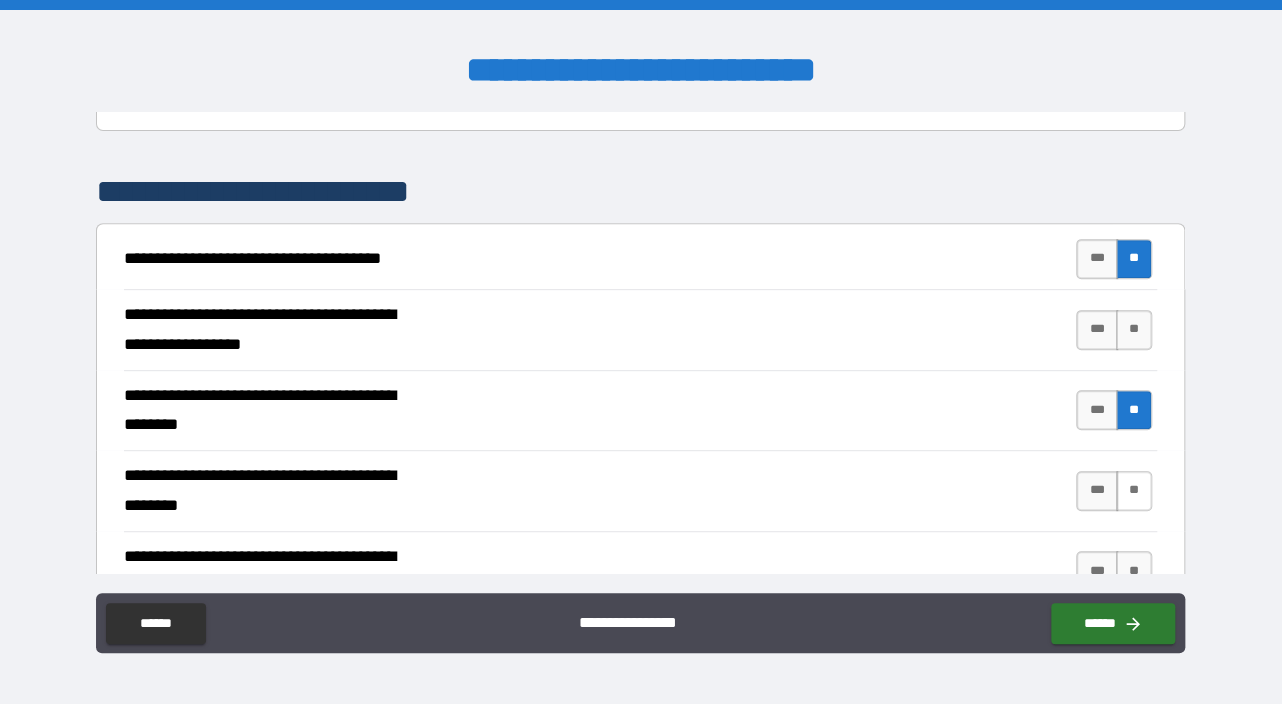 click on "**" at bounding box center [1134, 491] 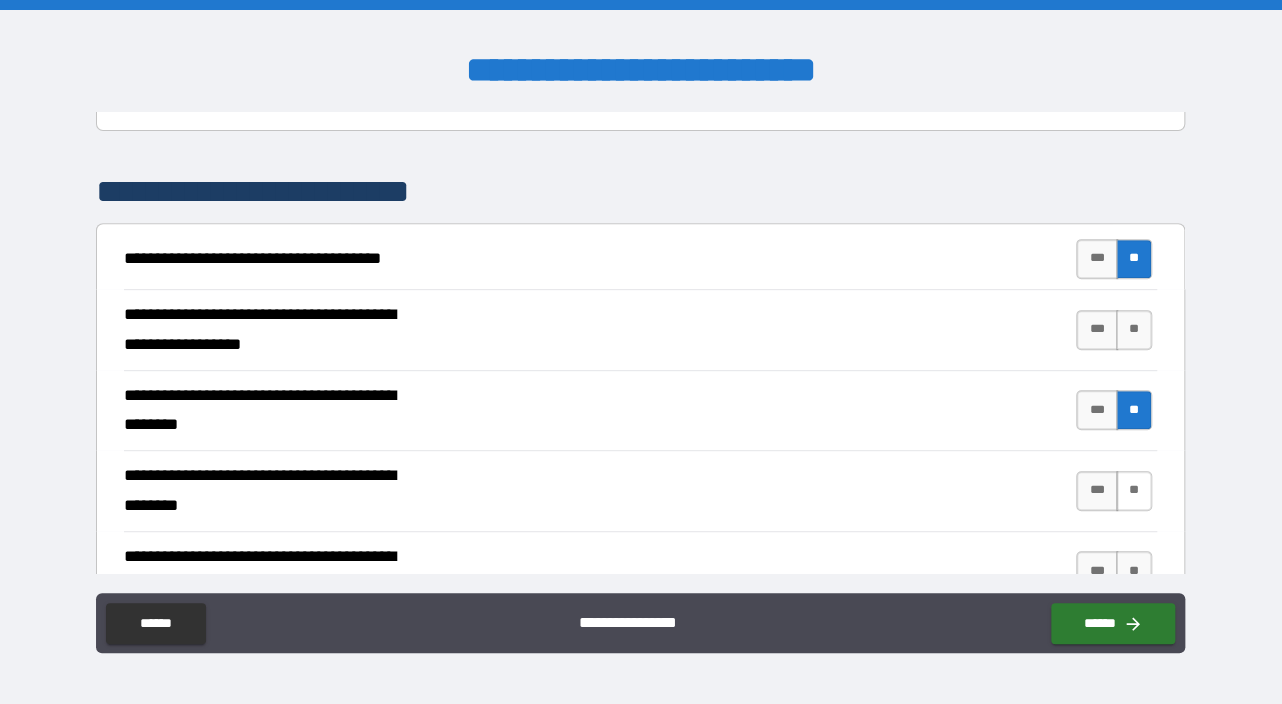 click on "**" at bounding box center (1134, 491) 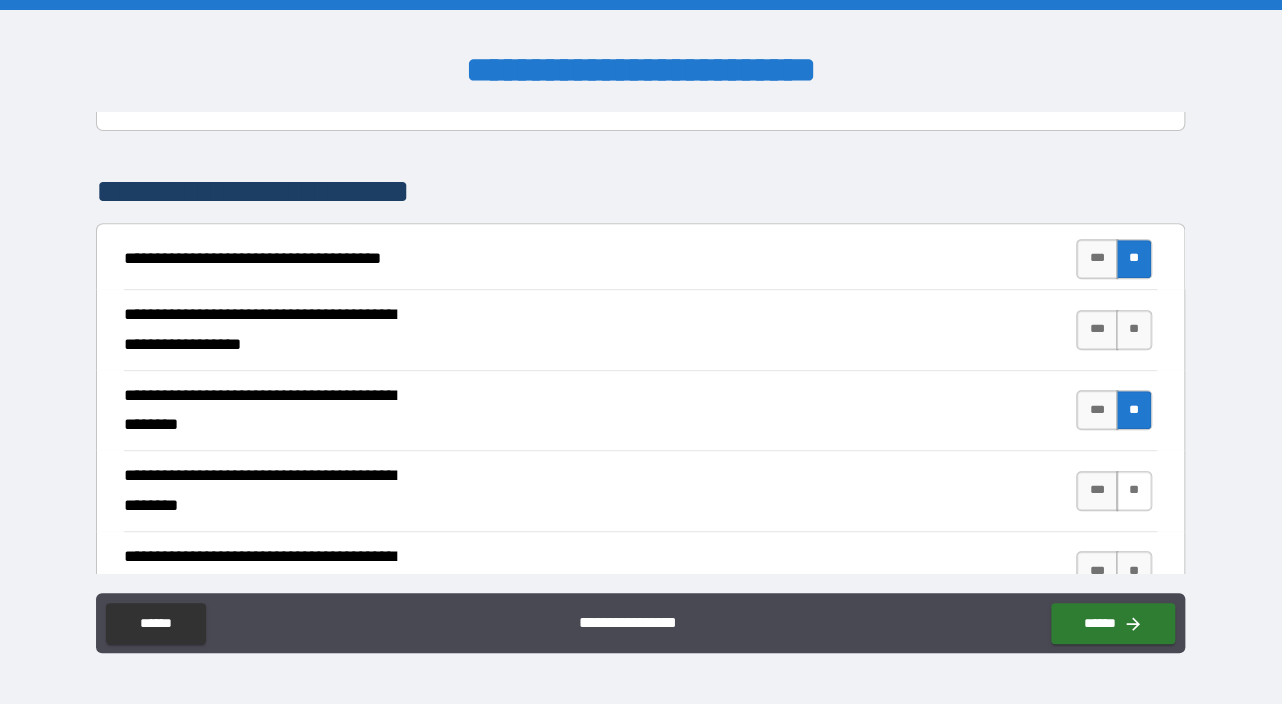 click on "**" at bounding box center [1134, 491] 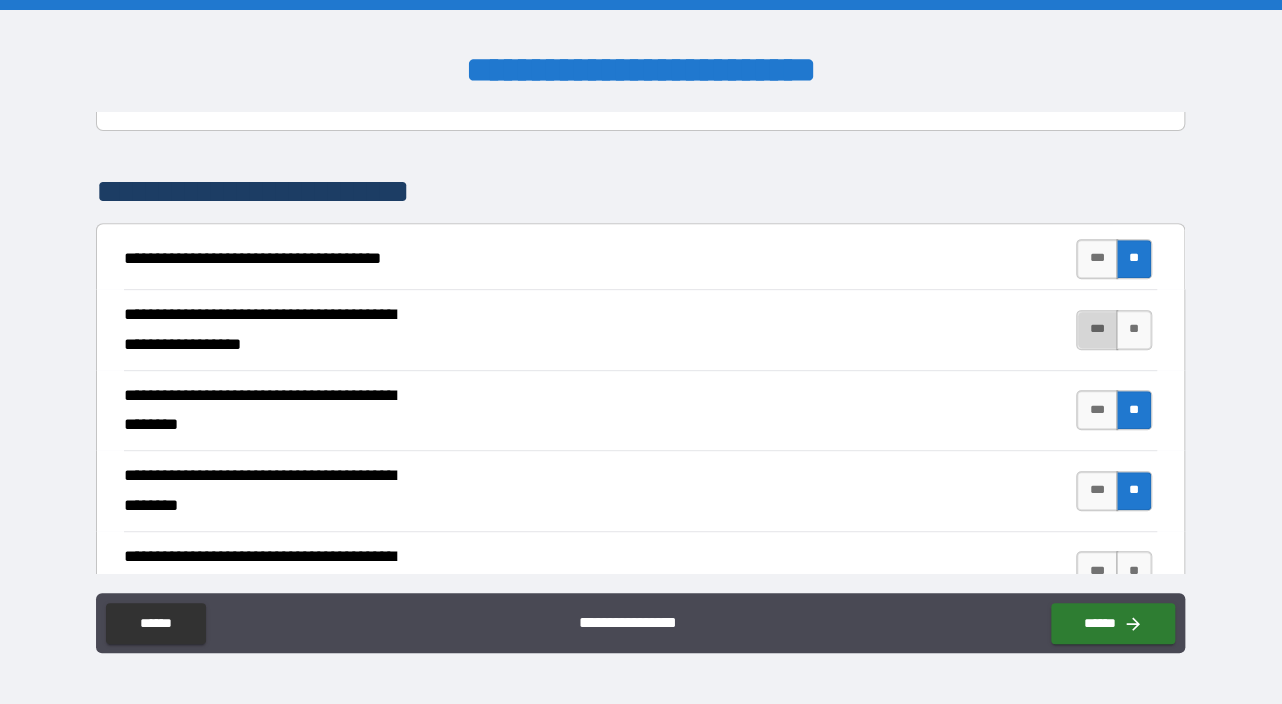 click on "***" at bounding box center [1097, 330] 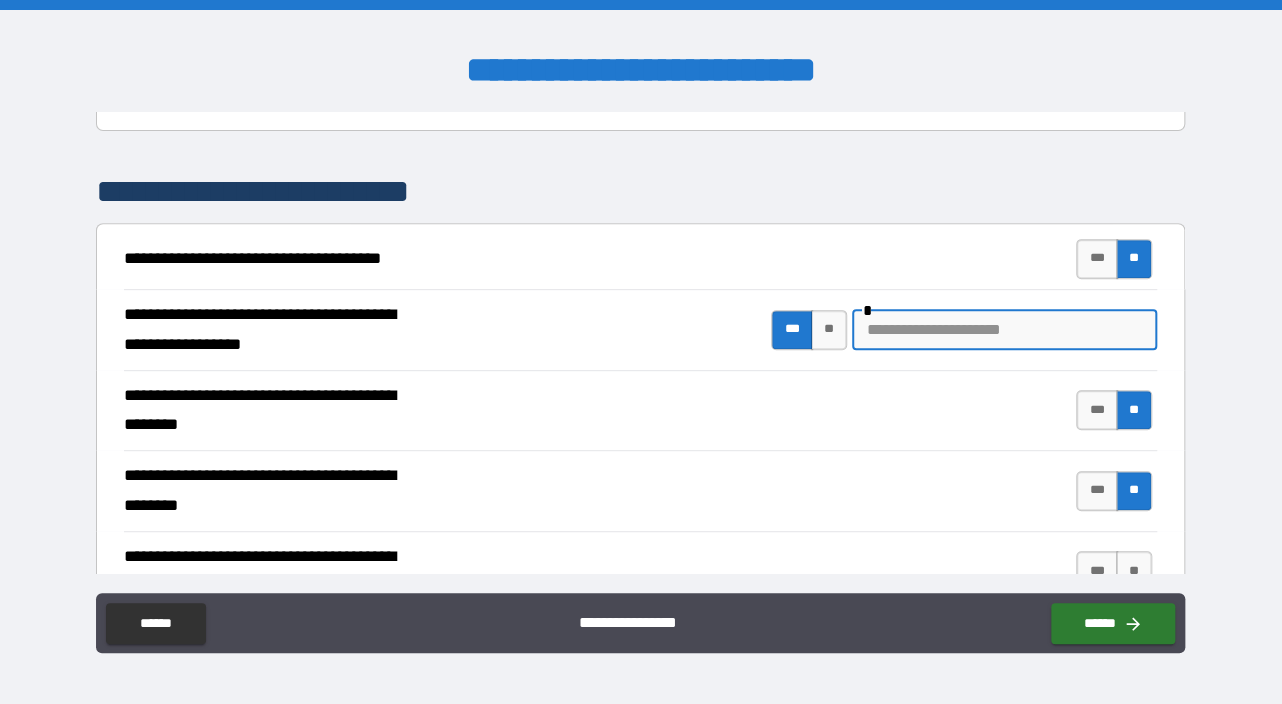 click at bounding box center (1004, 330) 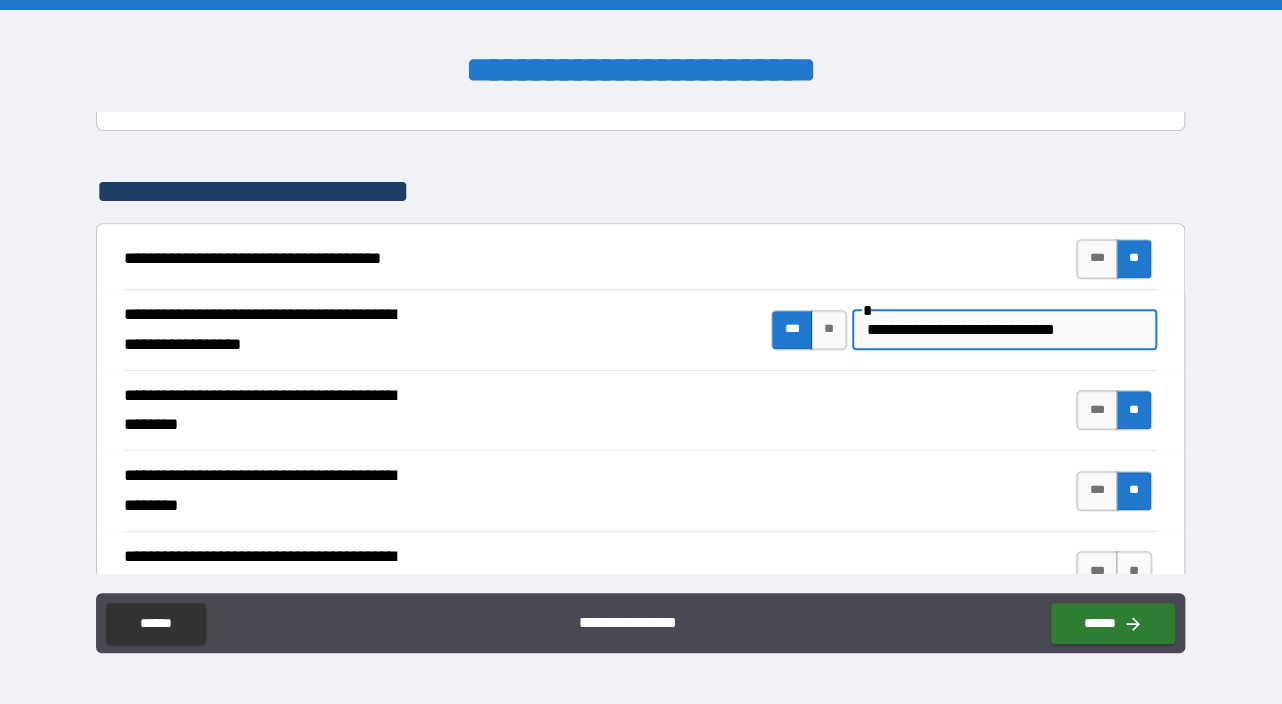 scroll, scrollTop: 700, scrollLeft: 0, axis: vertical 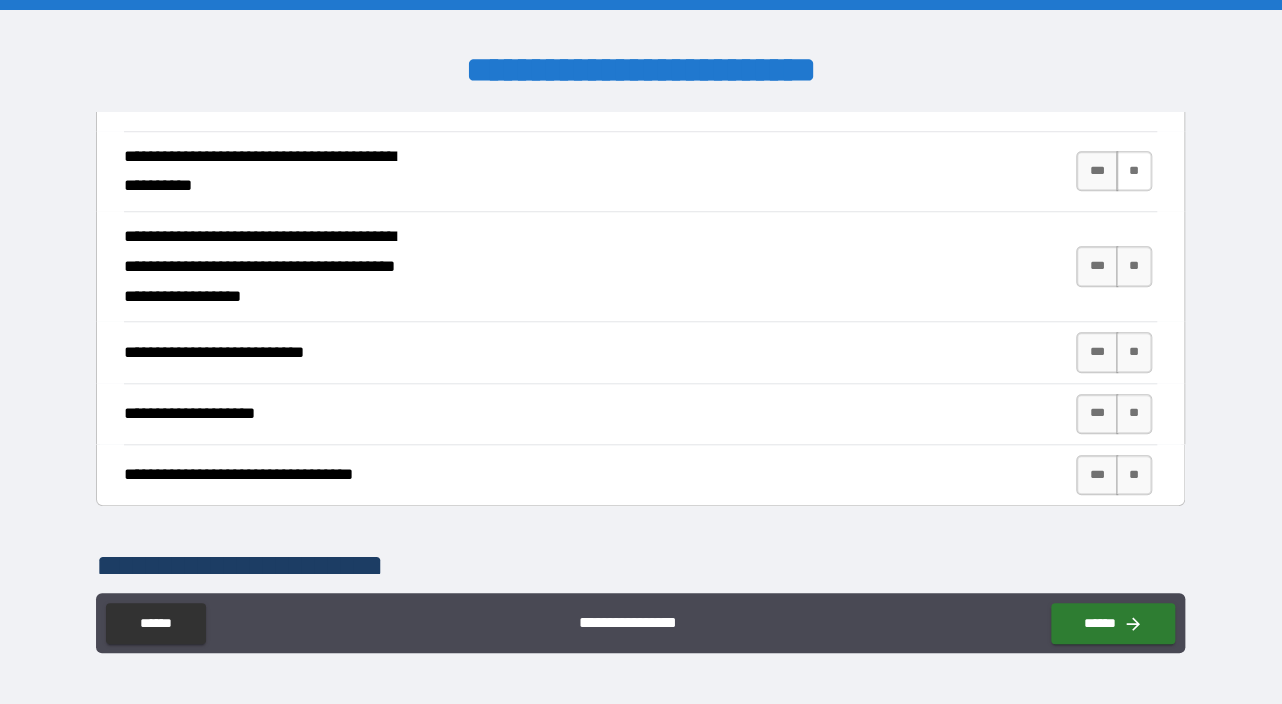 type on "**********" 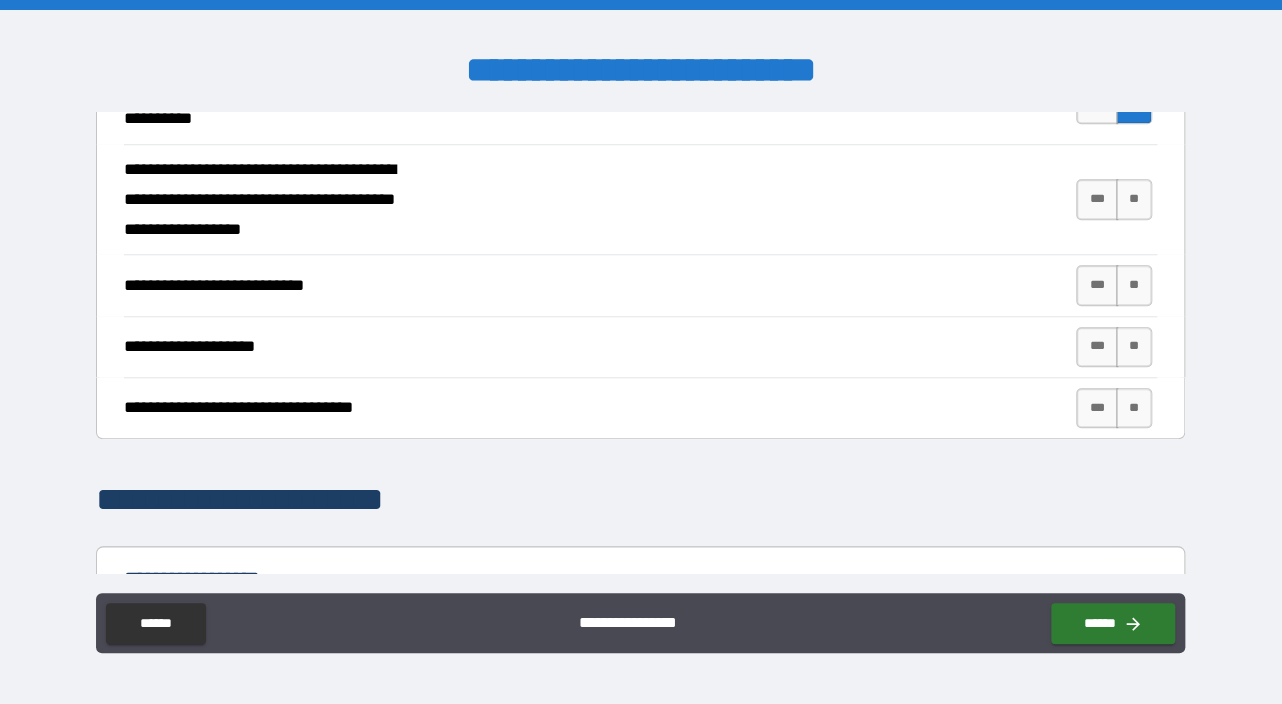 scroll, scrollTop: 800, scrollLeft: 0, axis: vertical 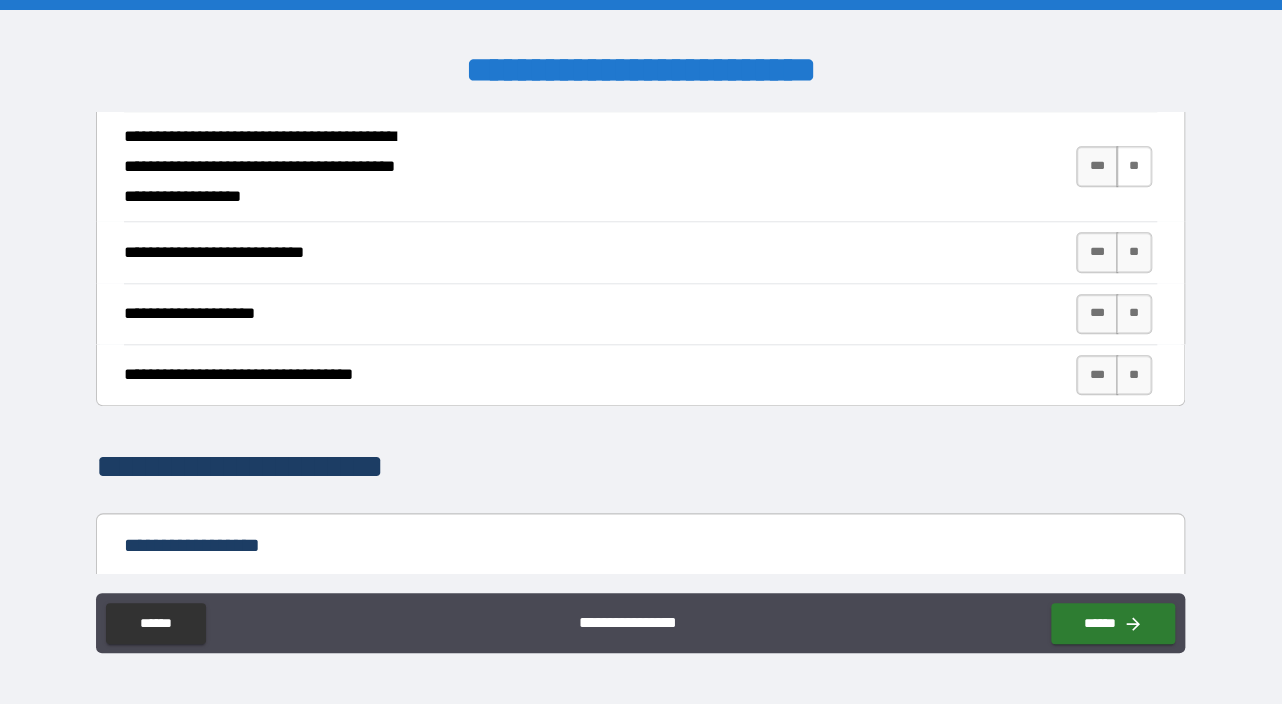 click on "**" at bounding box center (1134, 166) 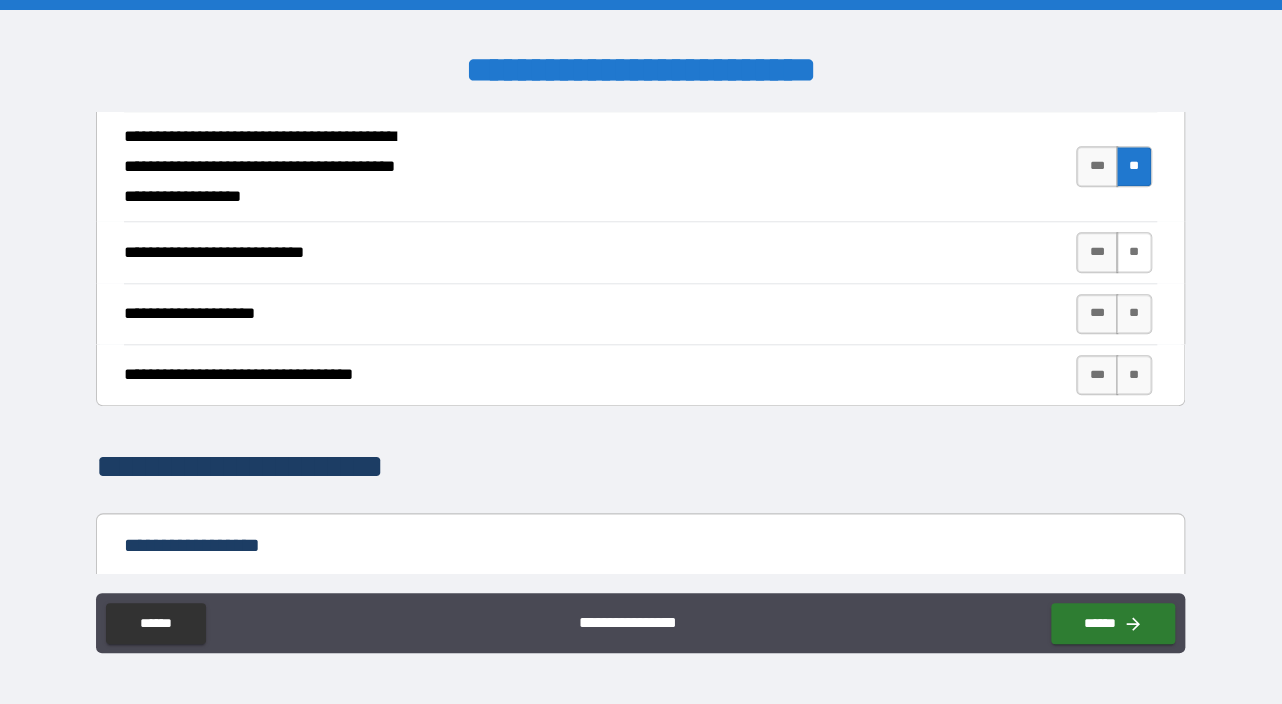 click on "**" at bounding box center (1134, 252) 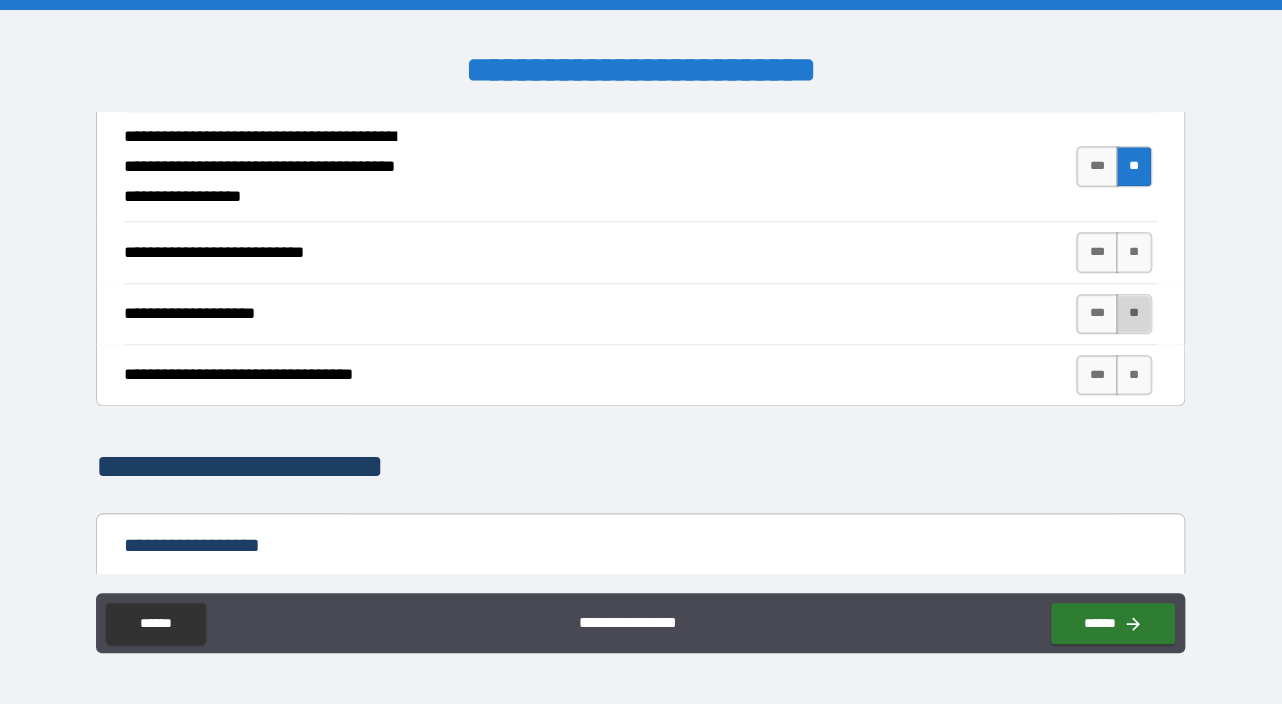 click on "**" at bounding box center [1134, 314] 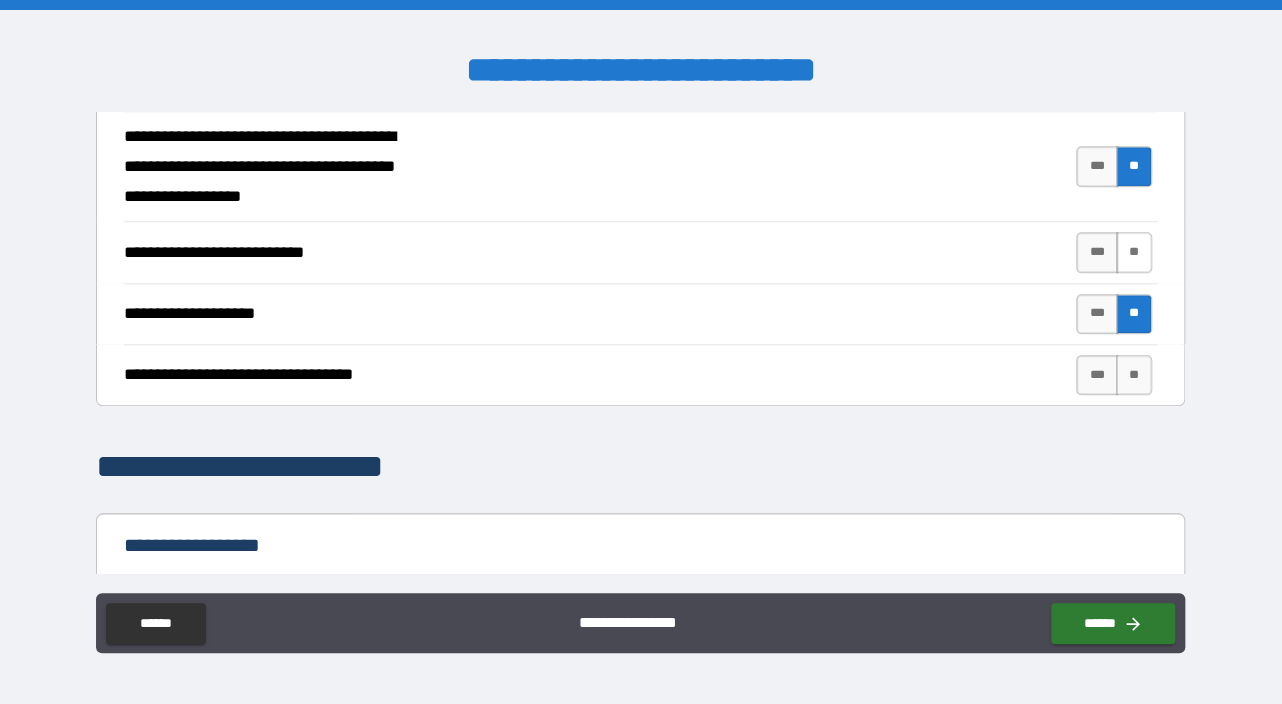 click on "**" at bounding box center [1134, 252] 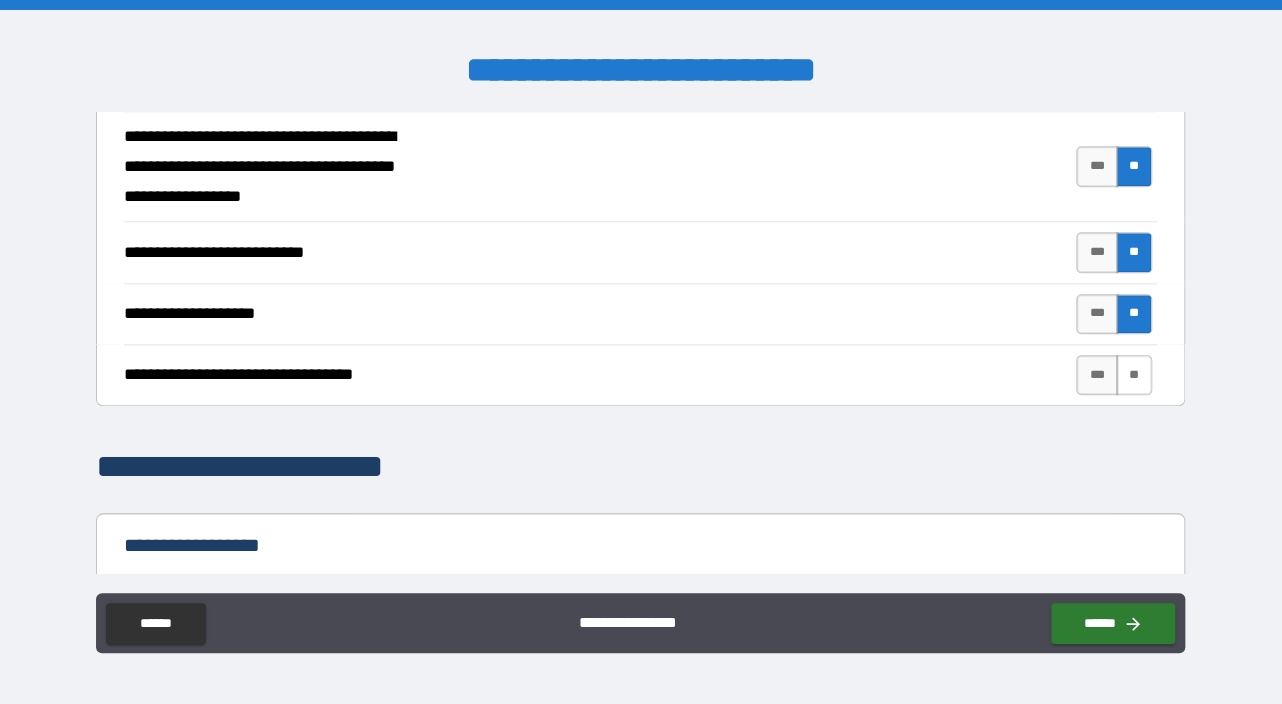 click on "**" at bounding box center [1134, 375] 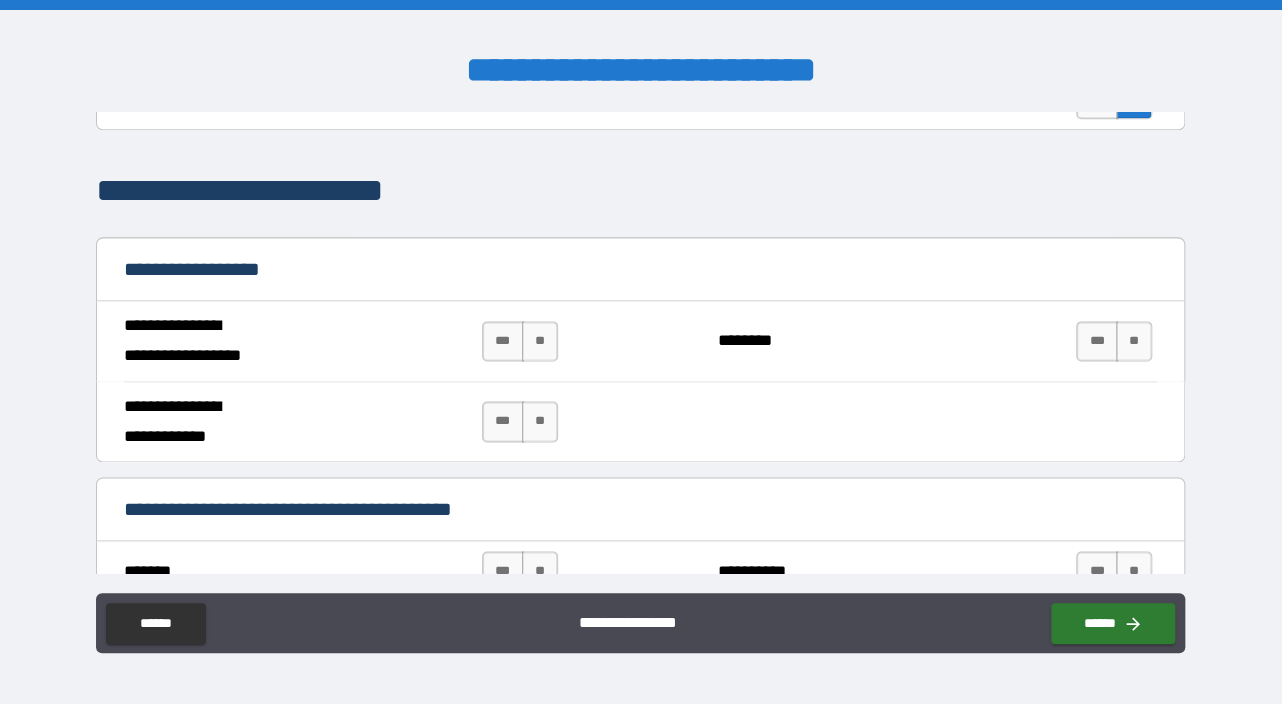 scroll, scrollTop: 1100, scrollLeft: 0, axis: vertical 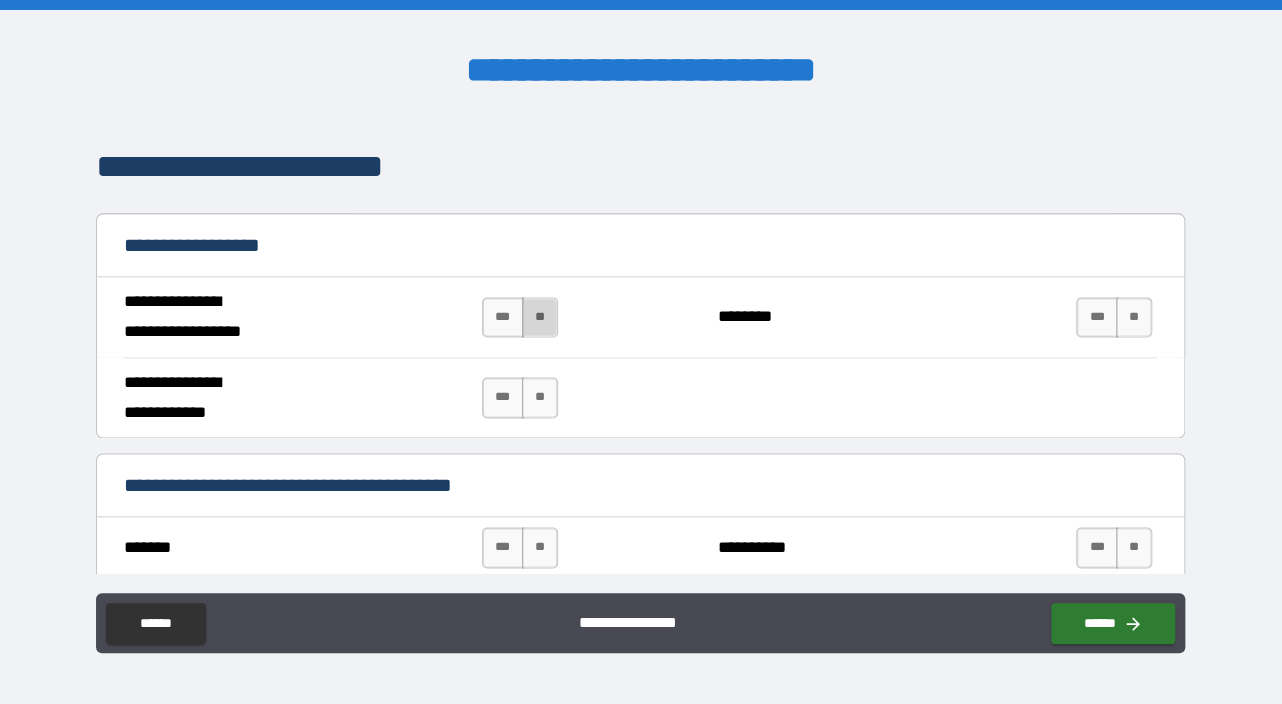 click on "**" at bounding box center [540, 317] 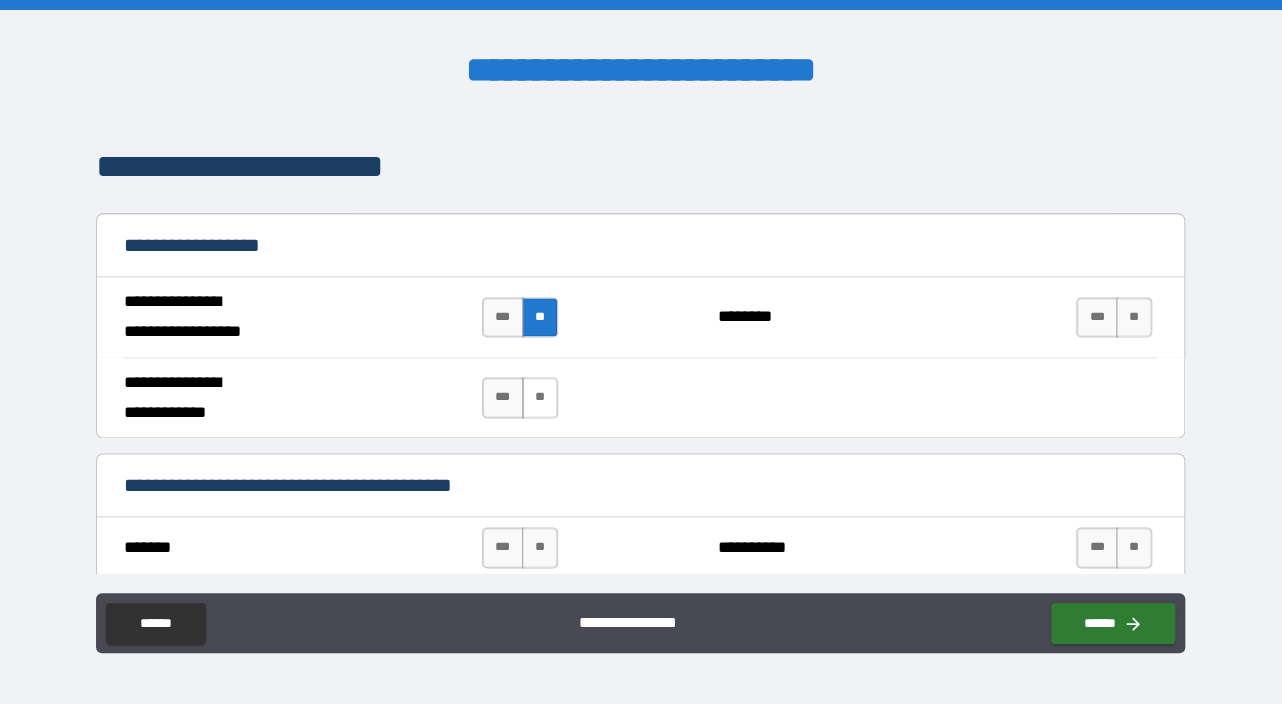 click on "**" at bounding box center (540, 397) 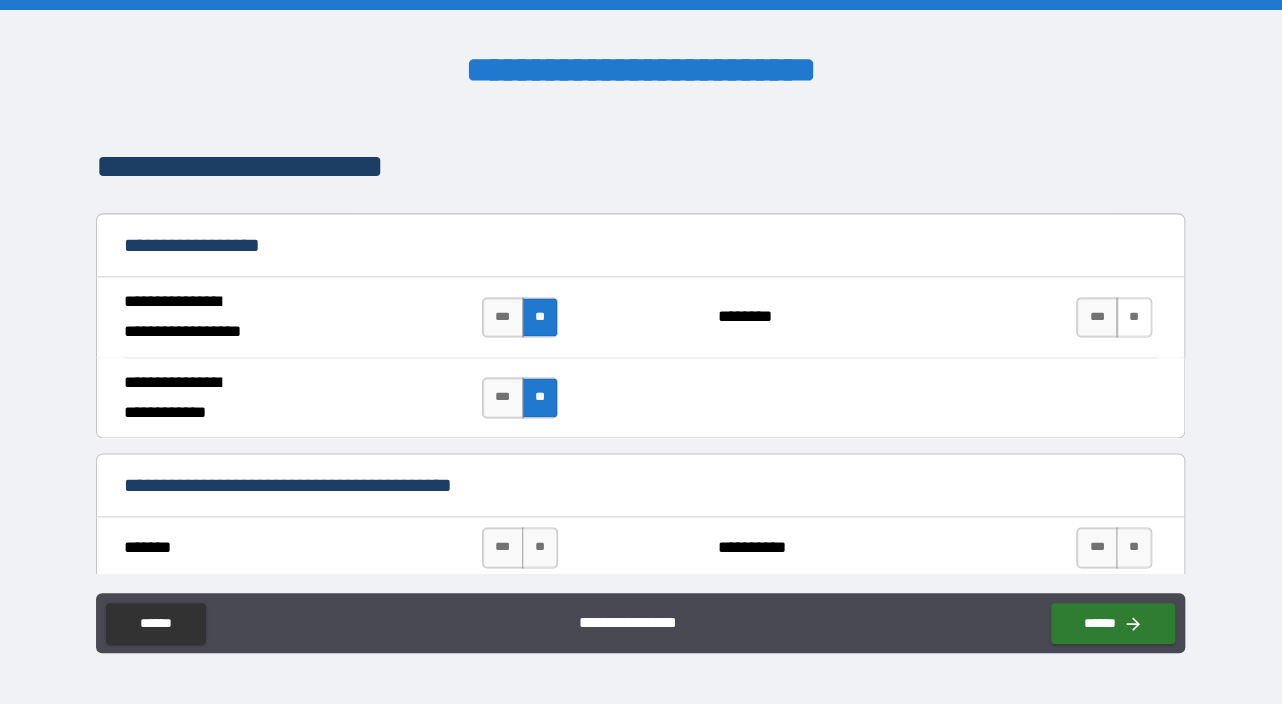 click on "**" at bounding box center [1134, 317] 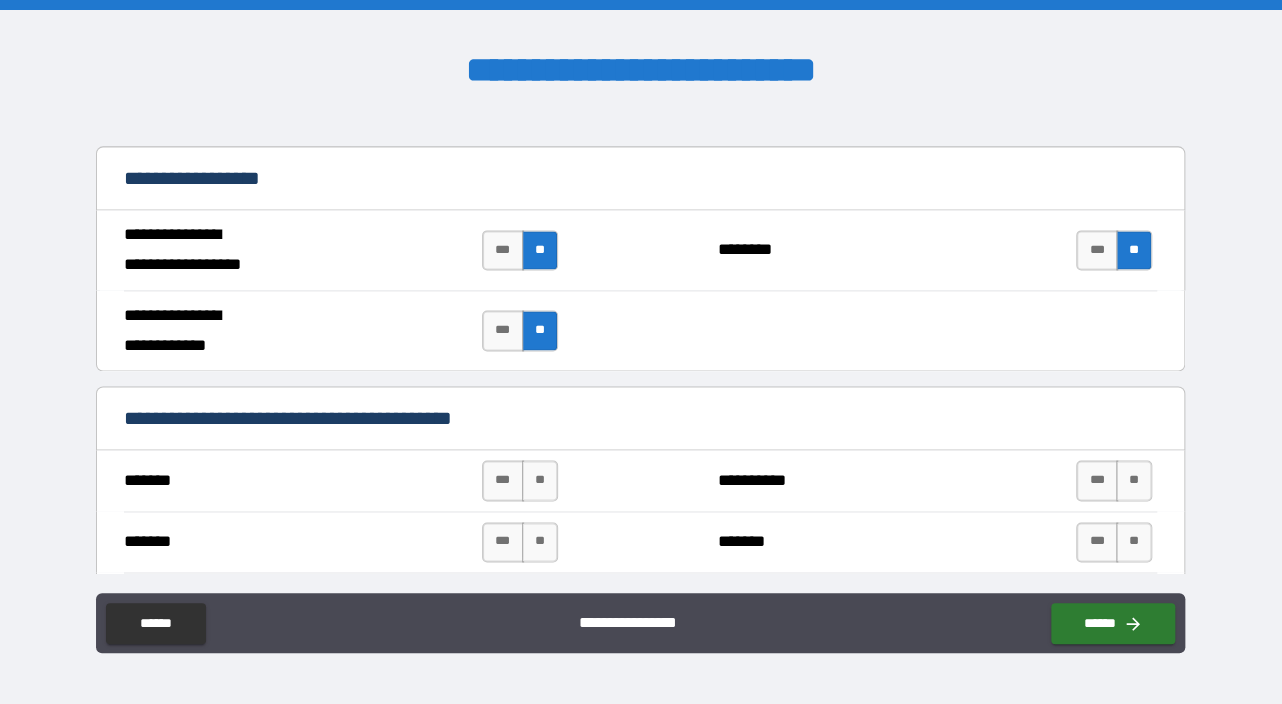 scroll, scrollTop: 1300, scrollLeft: 0, axis: vertical 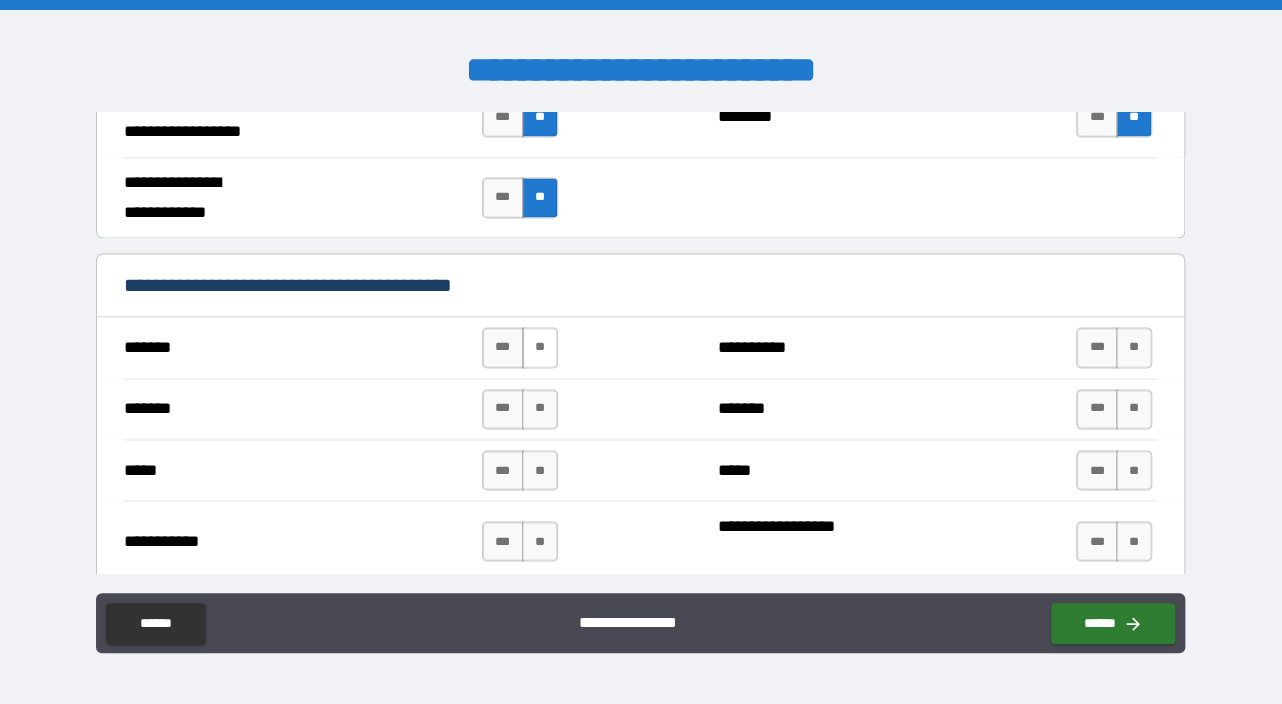 click on "**" at bounding box center [540, 347] 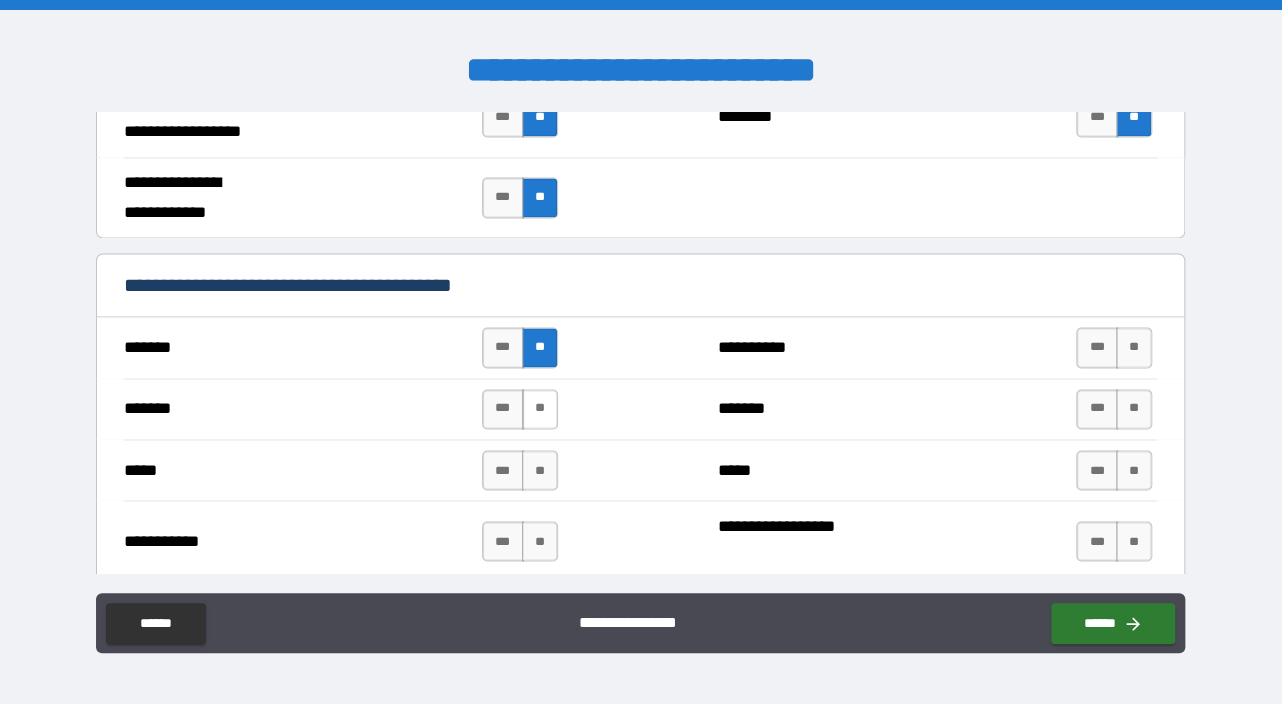 click on "**" at bounding box center [540, 409] 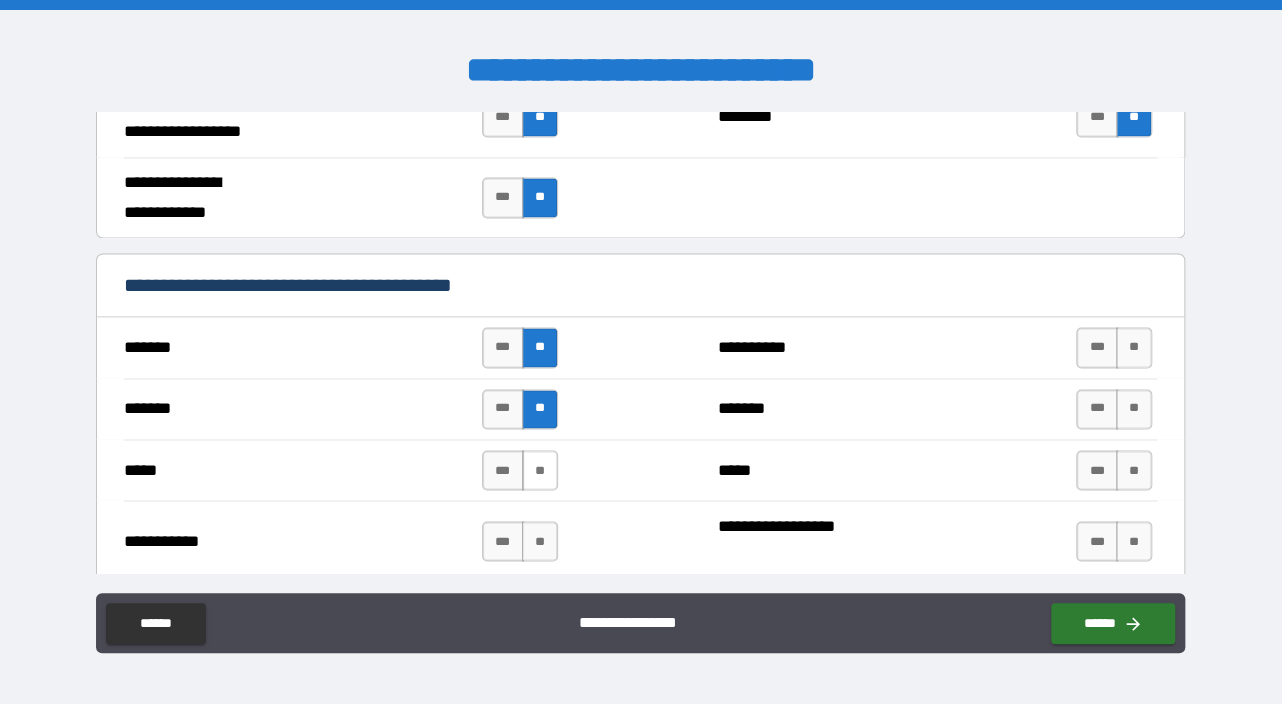 click on "**" at bounding box center [540, 470] 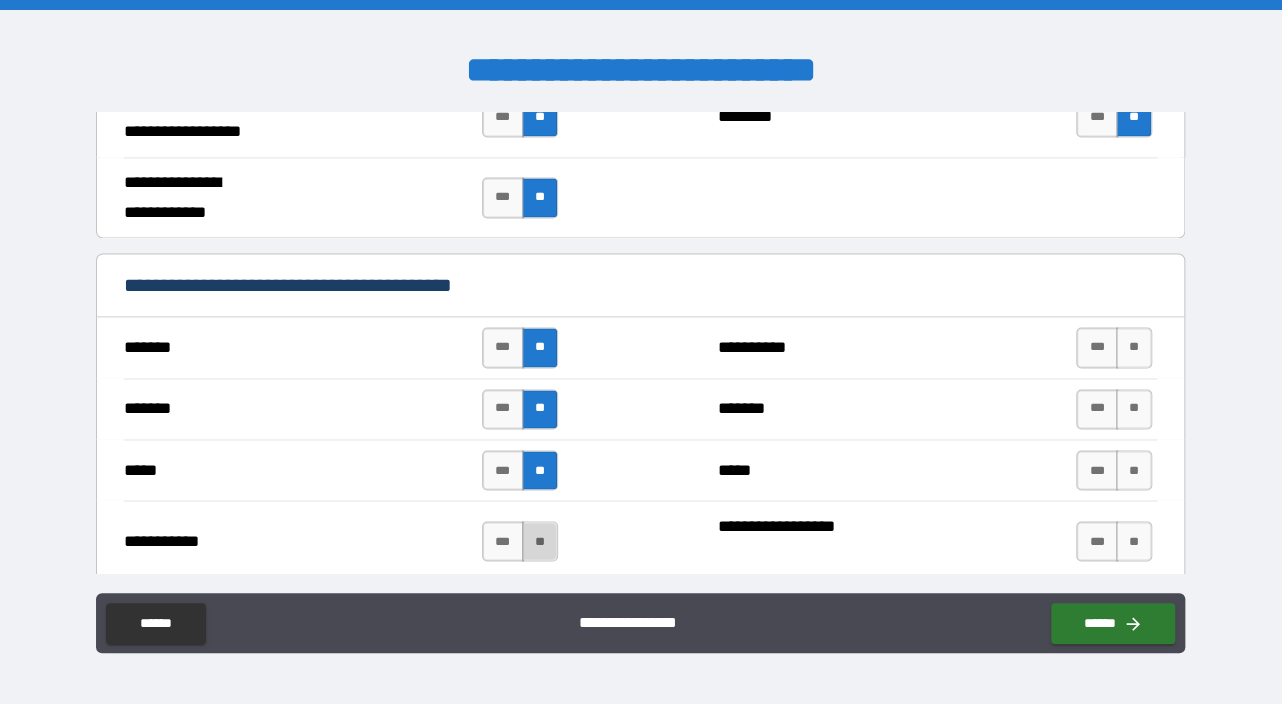 click on "**" at bounding box center (540, 541) 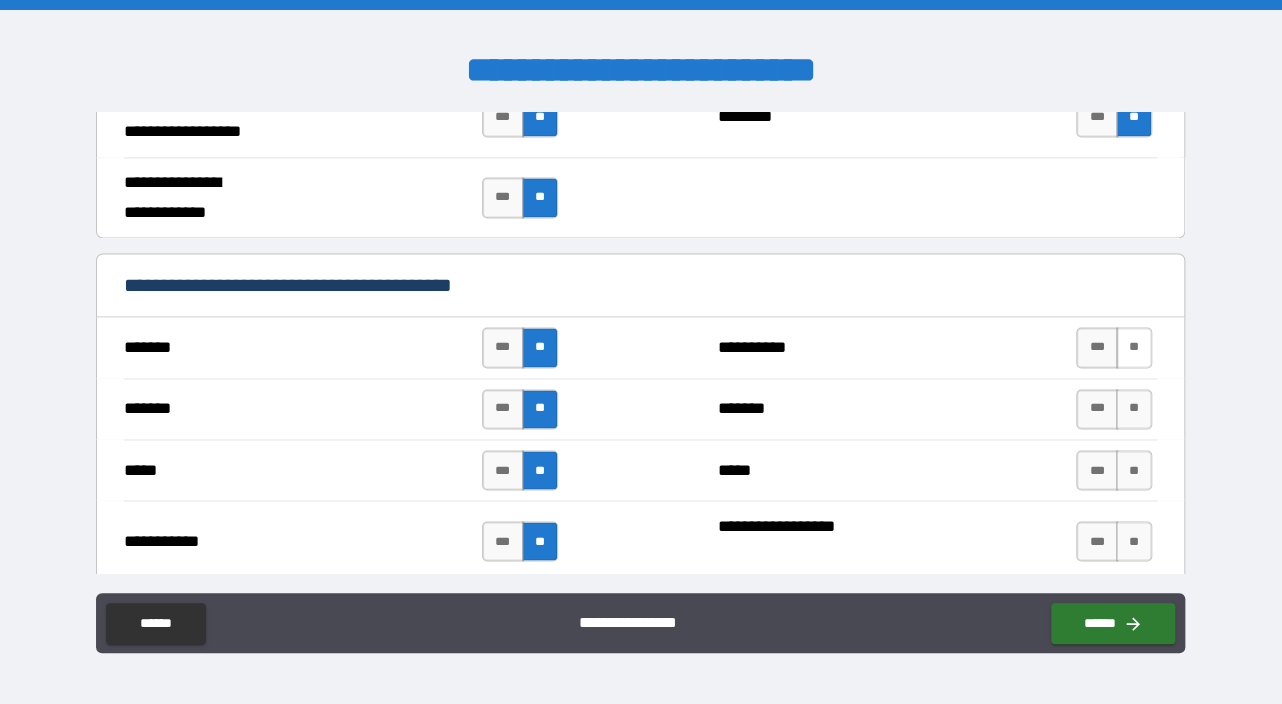 click on "**" at bounding box center (1134, 347) 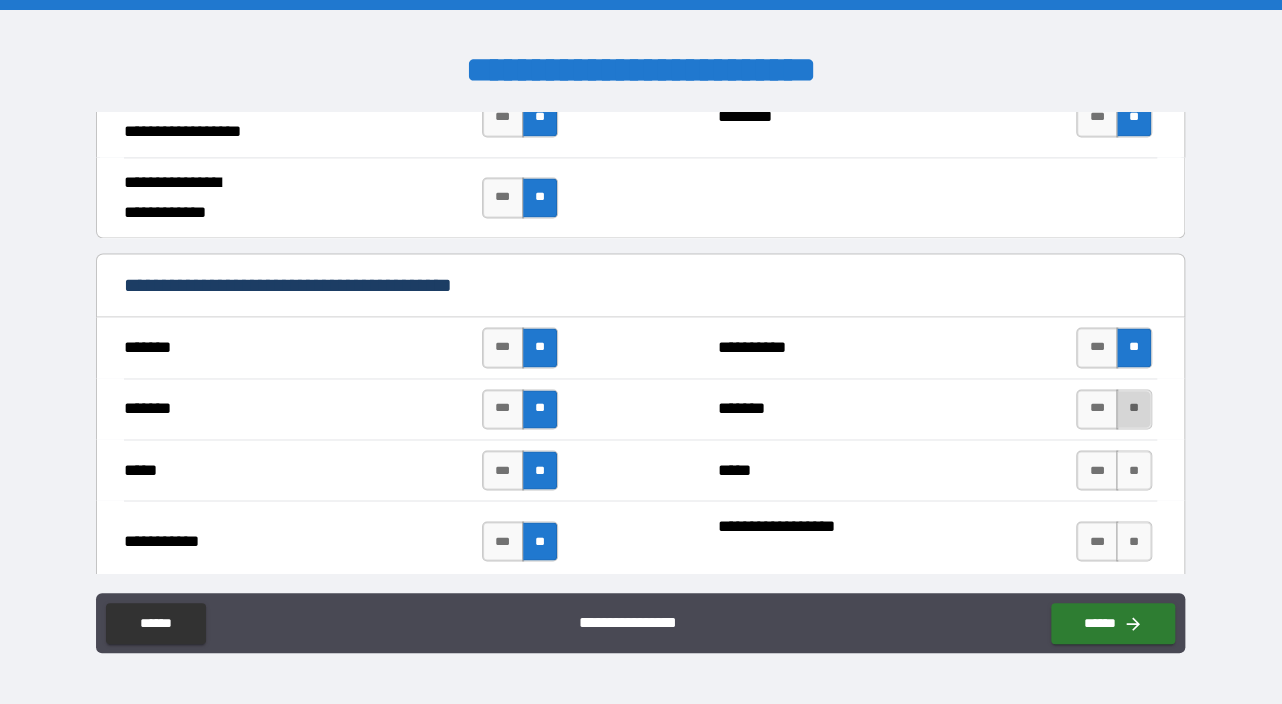 click on "**" at bounding box center (1134, 409) 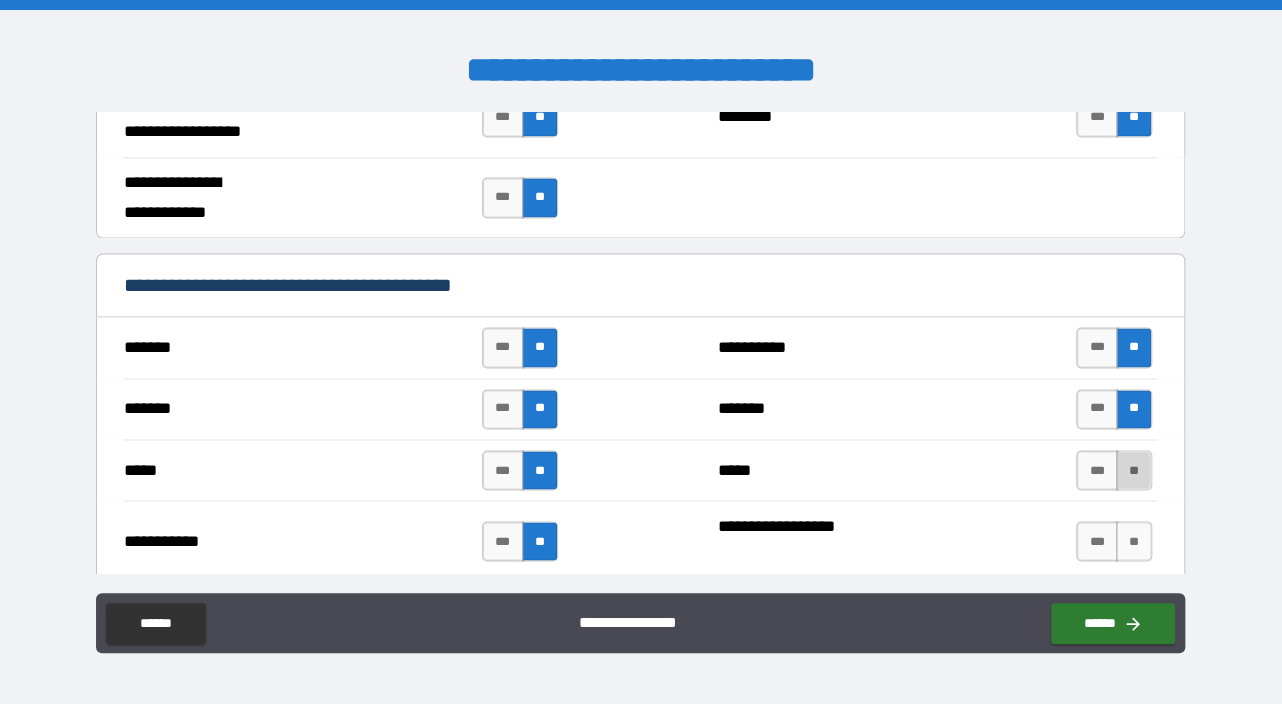 click on "**" at bounding box center (1134, 470) 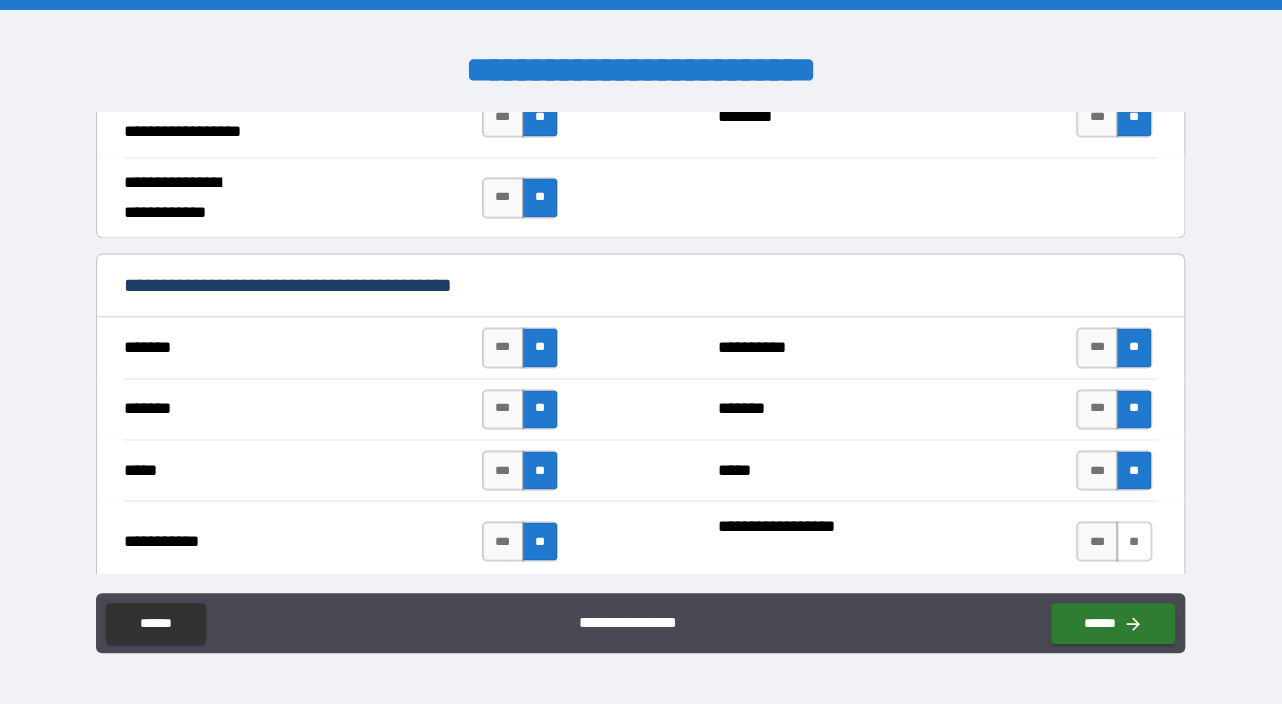 click on "**" at bounding box center (1134, 541) 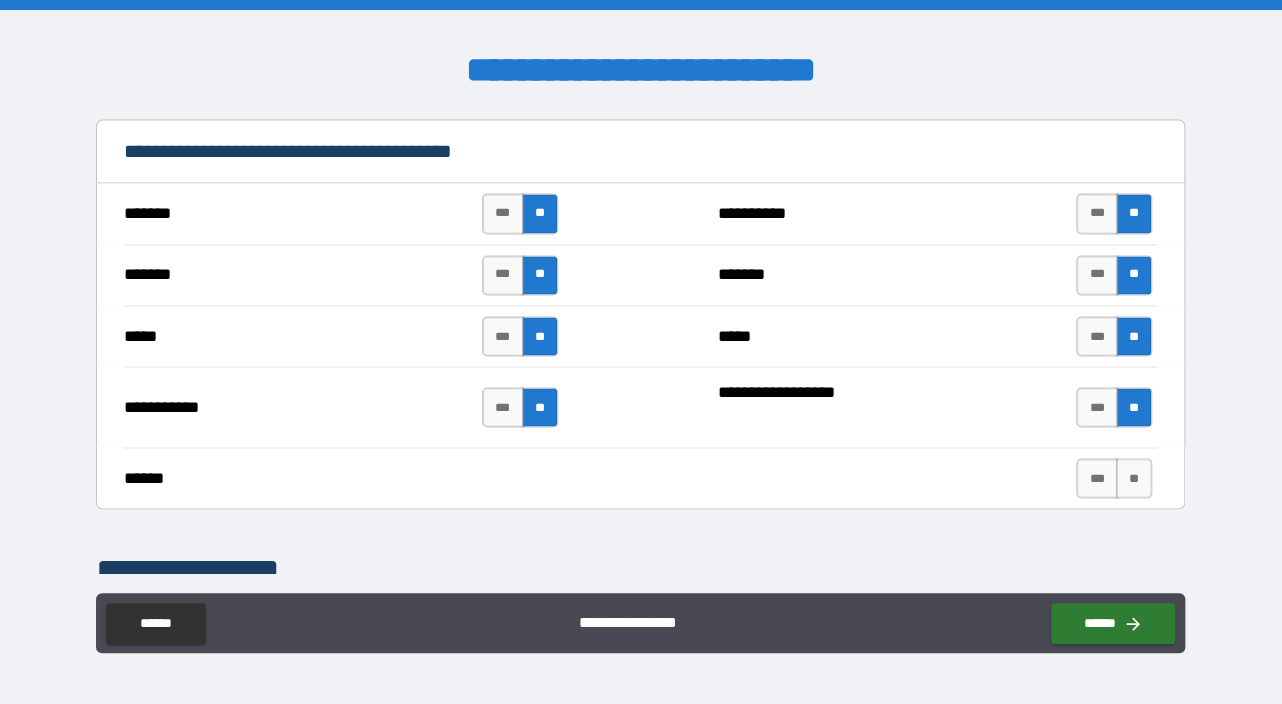 scroll, scrollTop: 1600, scrollLeft: 0, axis: vertical 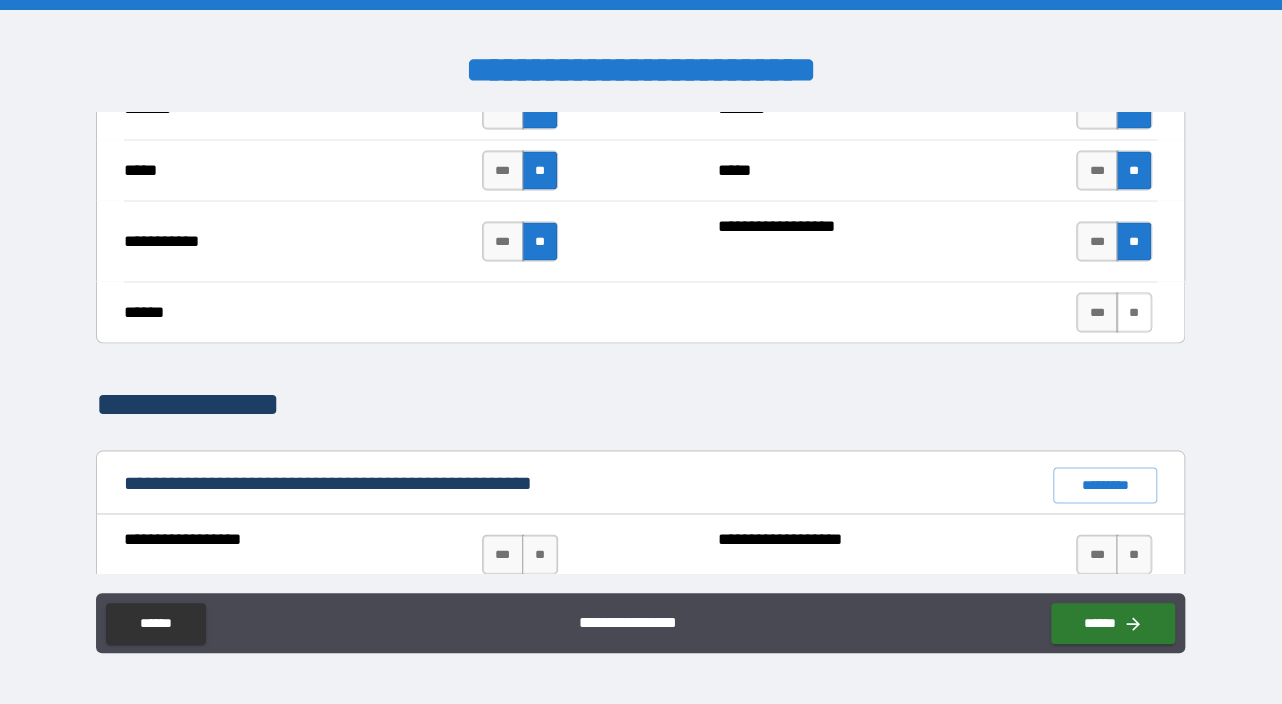 click on "**" at bounding box center (1134, 312) 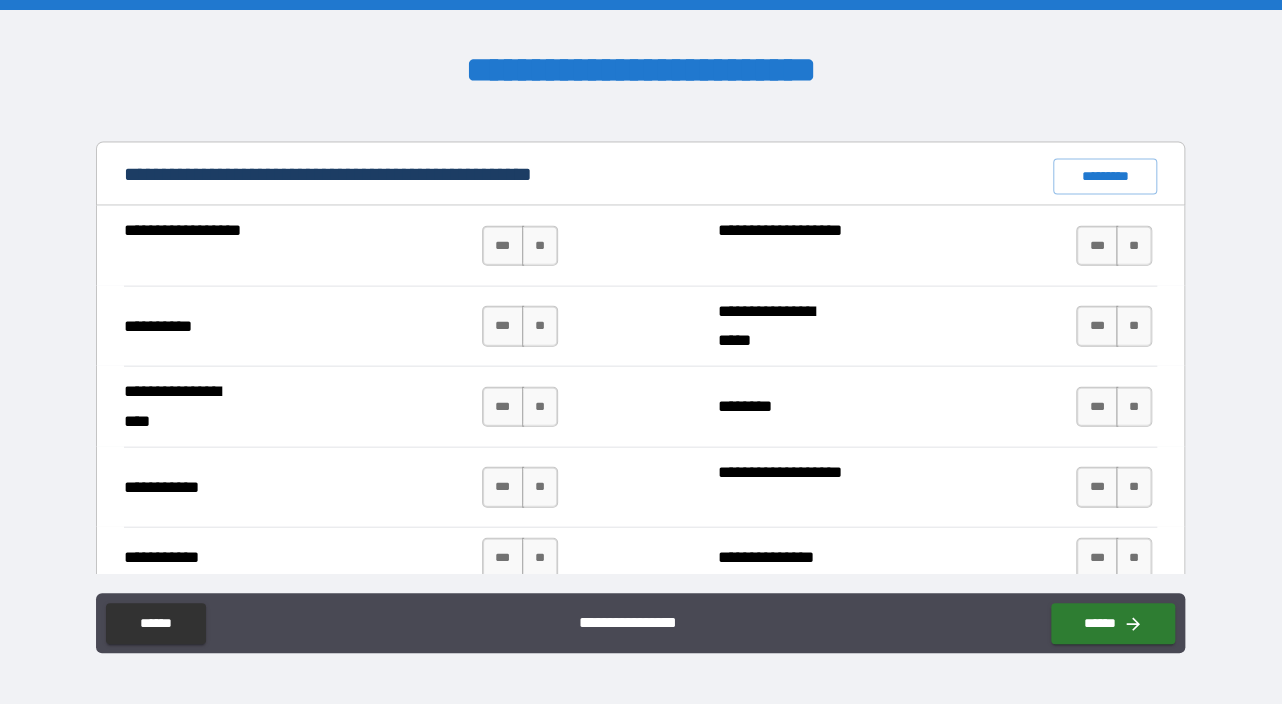 scroll, scrollTop: 1900, scrollLeft: 0, axis: vertical 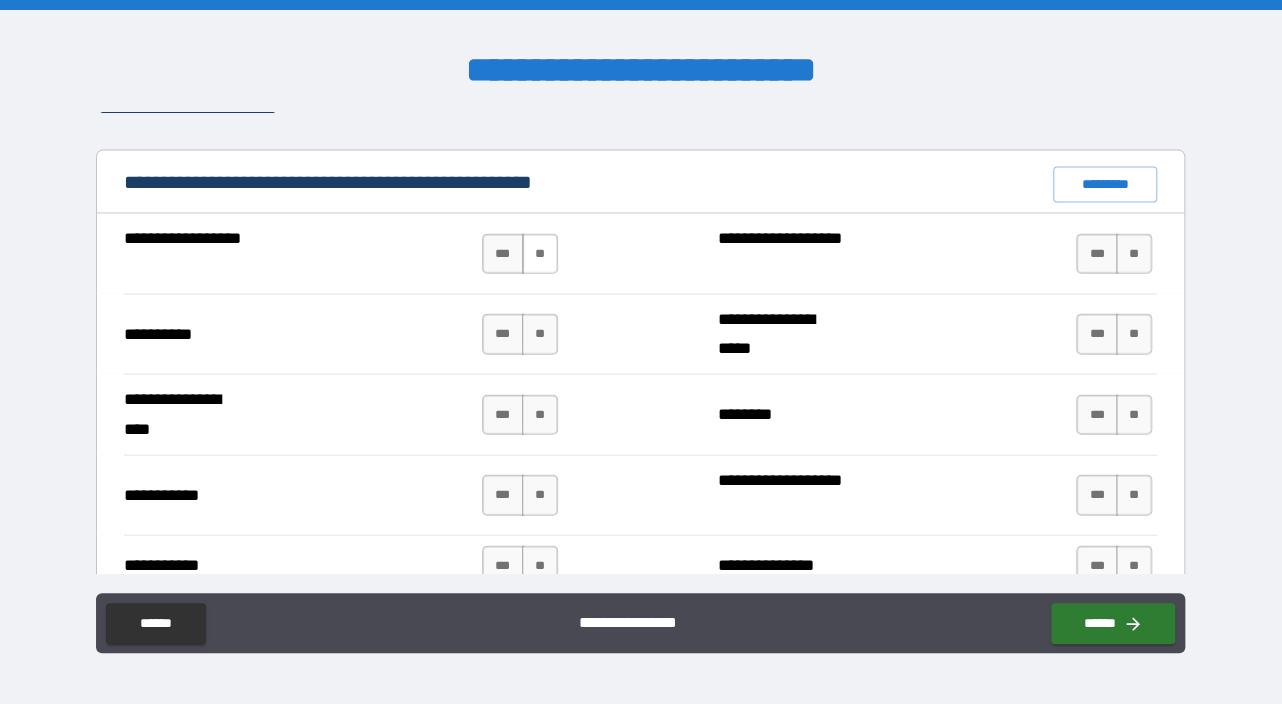 click on "**" at bounding box center (540, 254) 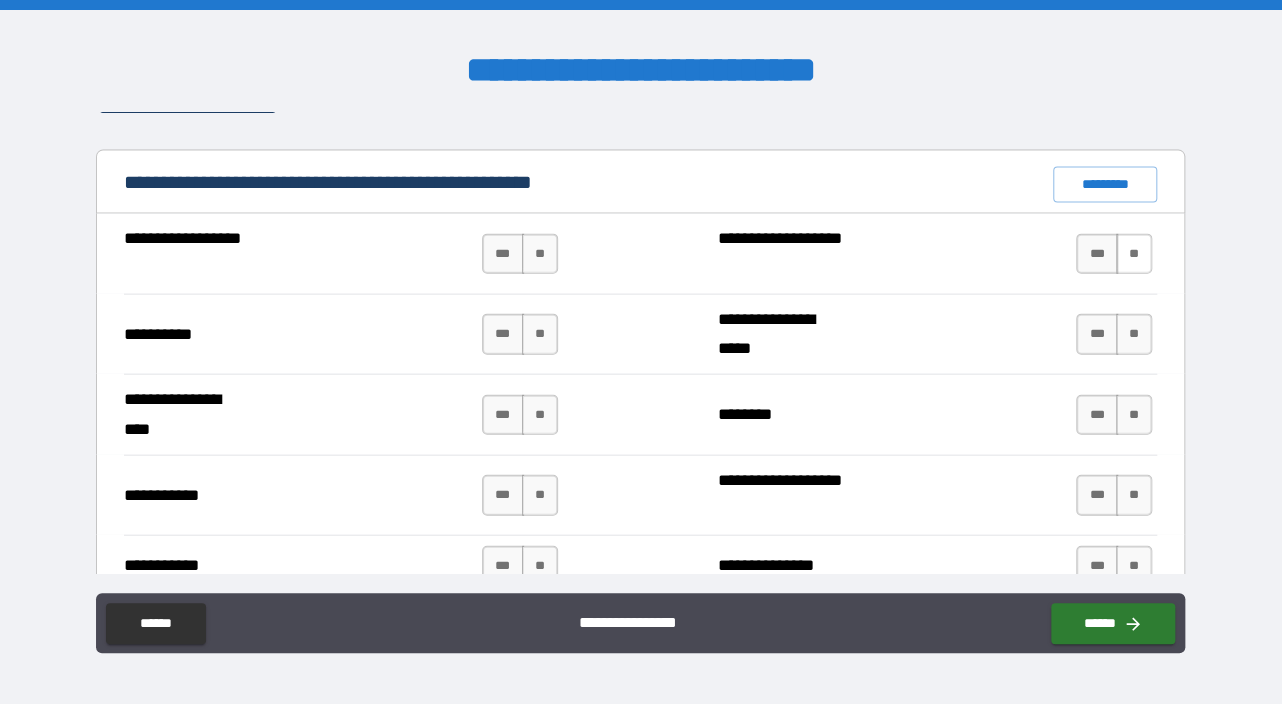 click on "**" at bounding box center [1134, 254] 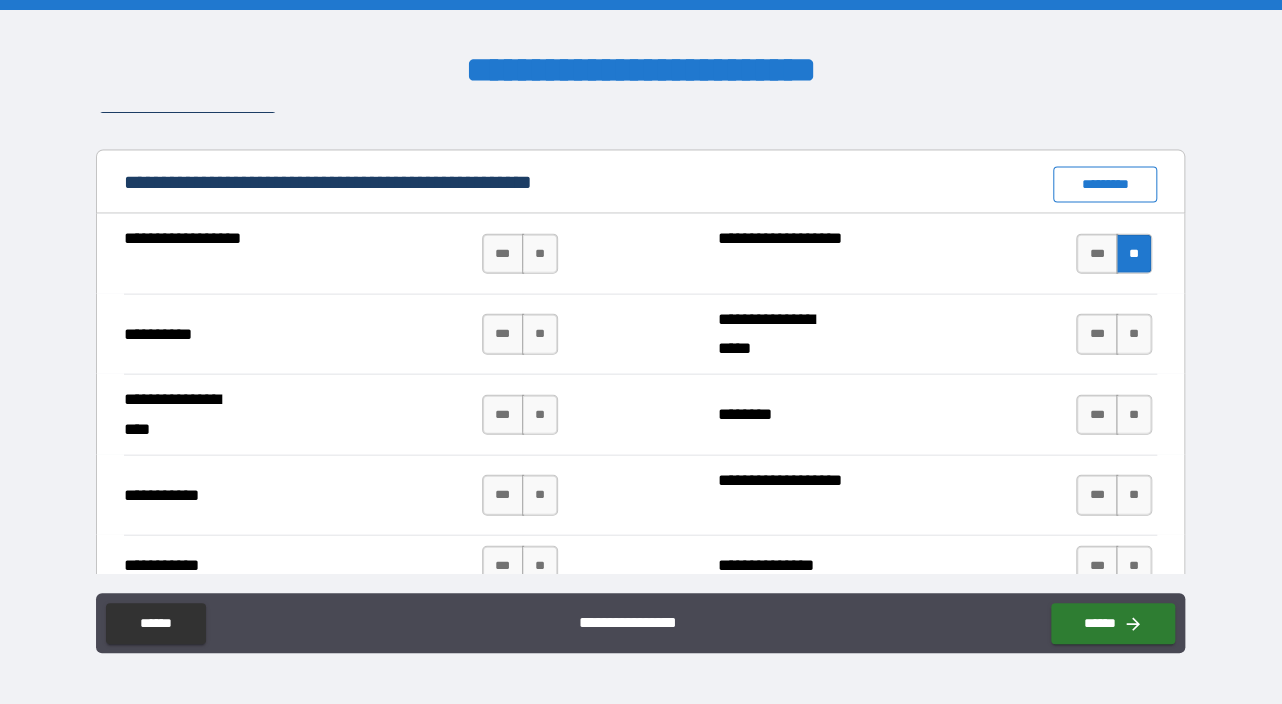 click on "*********" at bounding box center (1105, 185) 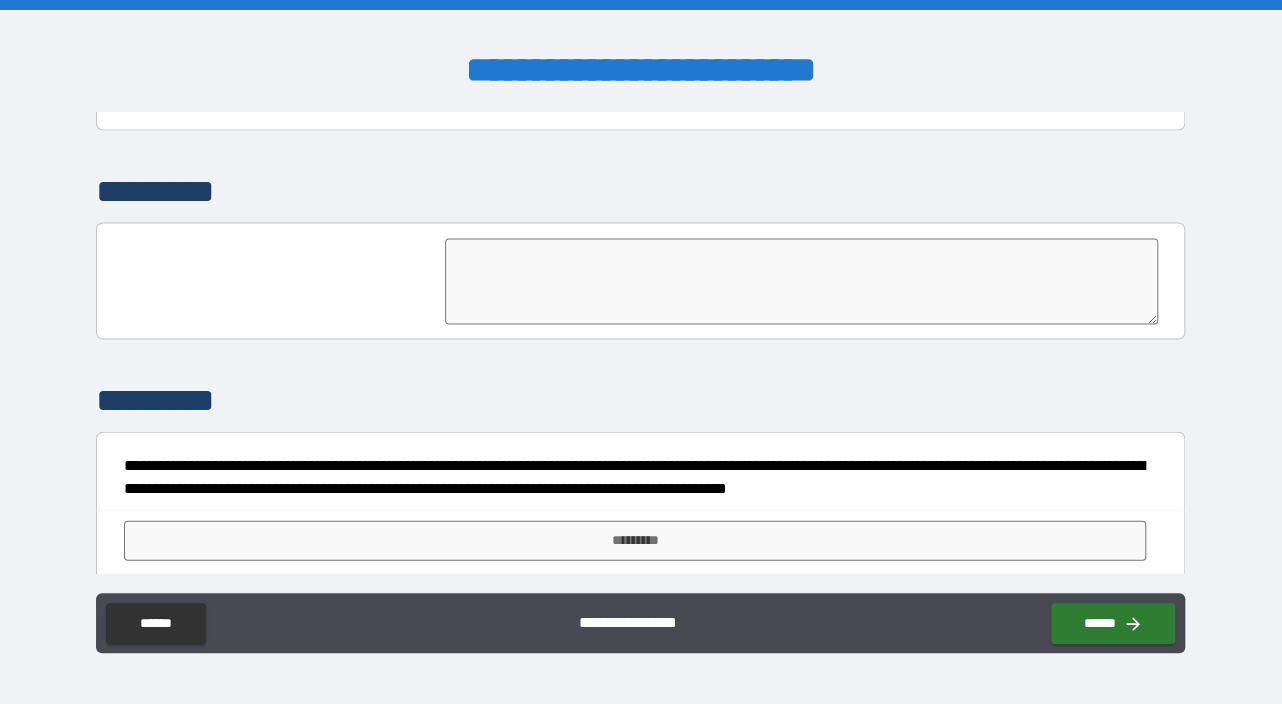 scroll, scrollTop: 4910, scrollLeft: 0, axis: vertical 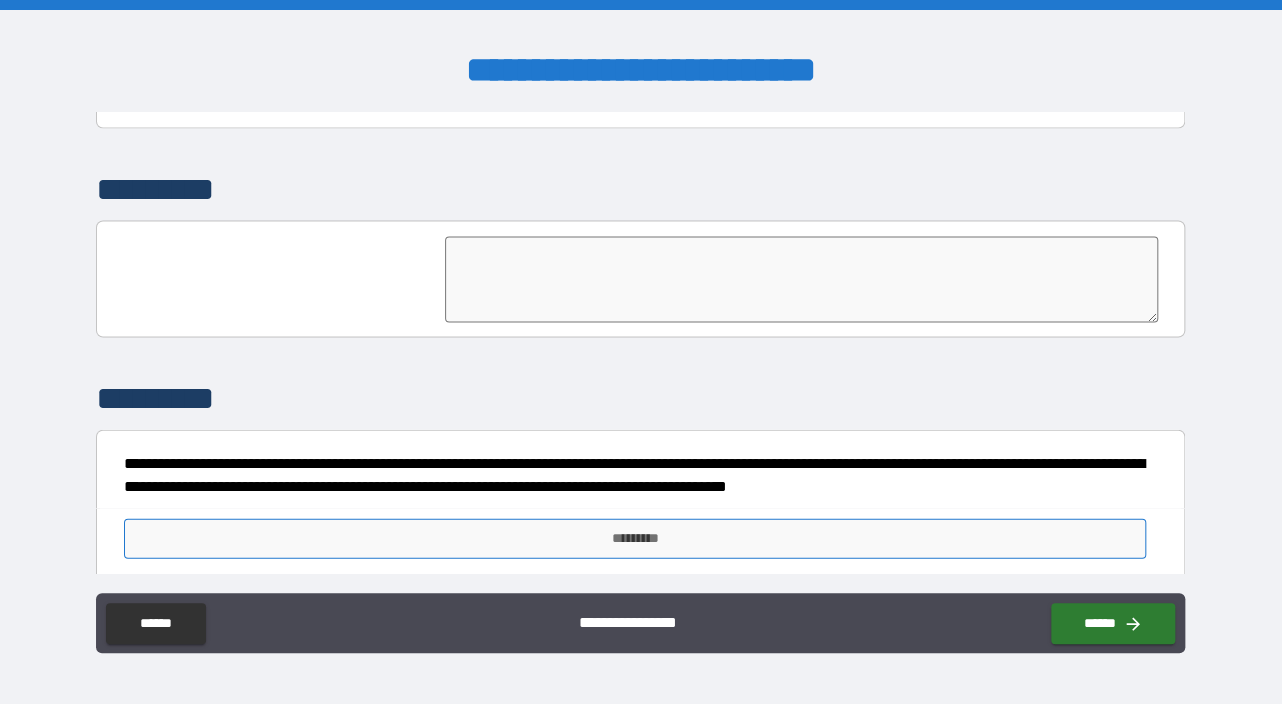 click on "*********" at bounding box center [634, 538] 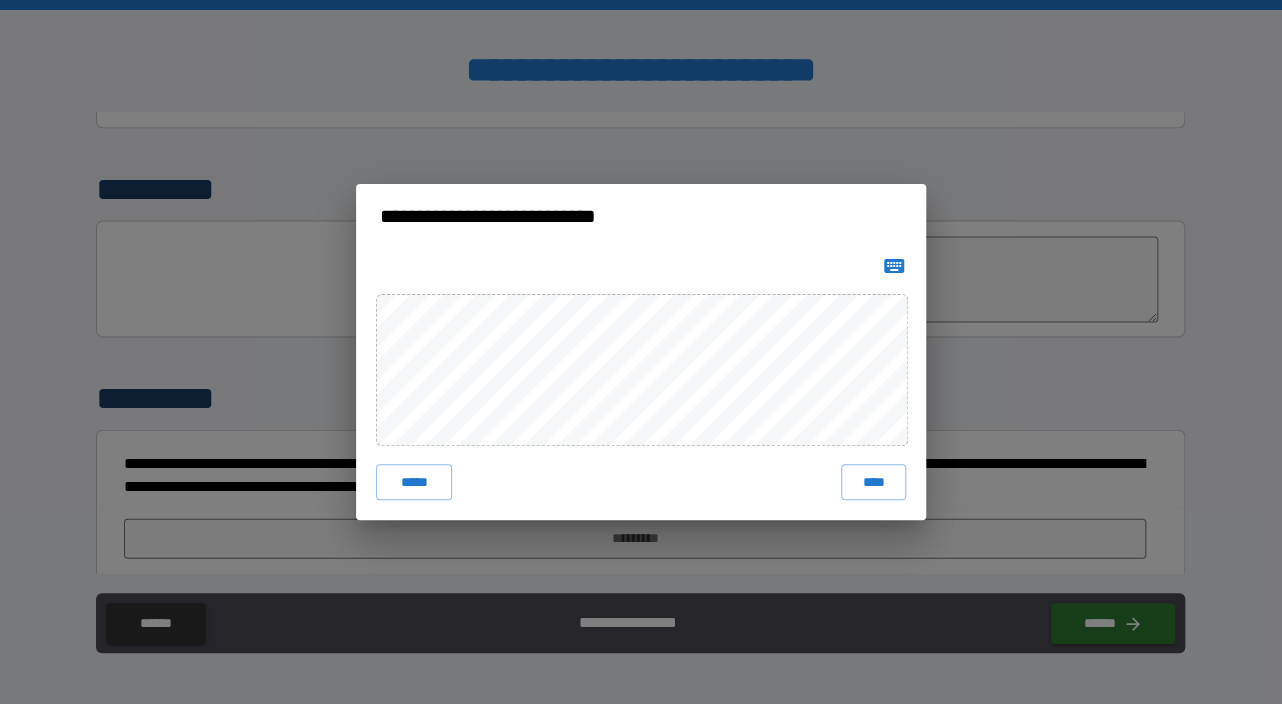 click 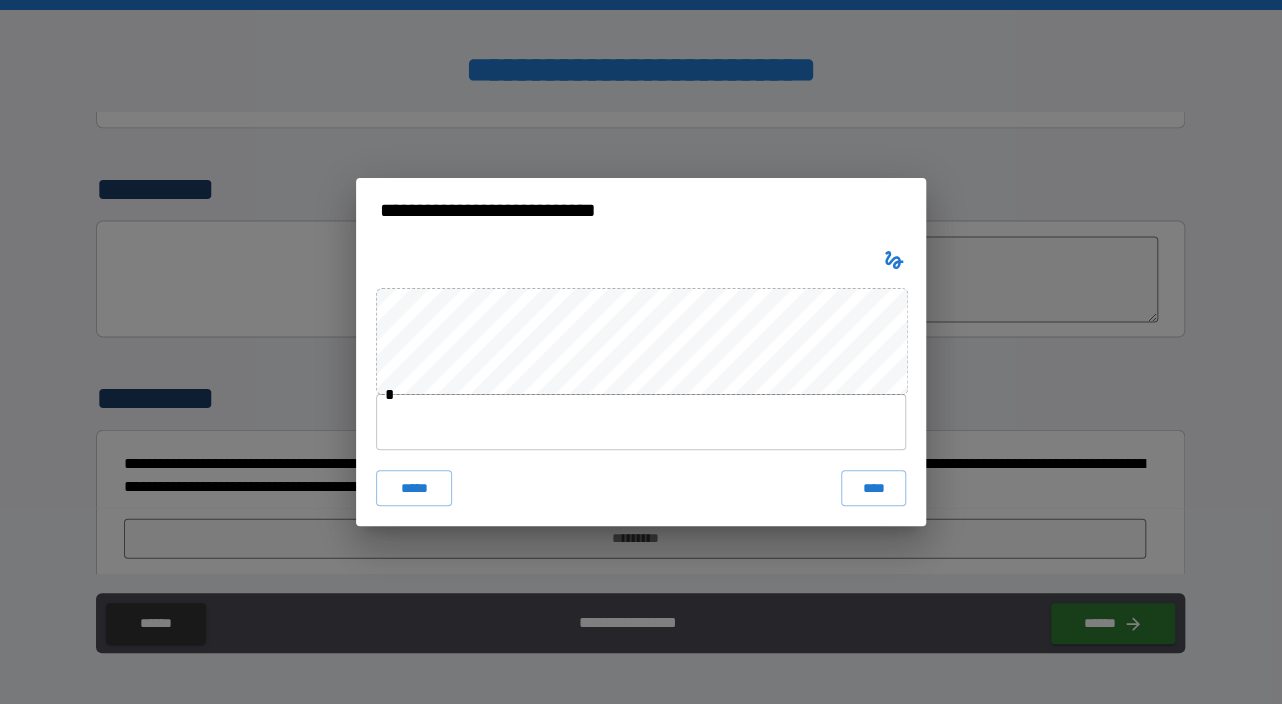 click at bounding box center (641, 422) 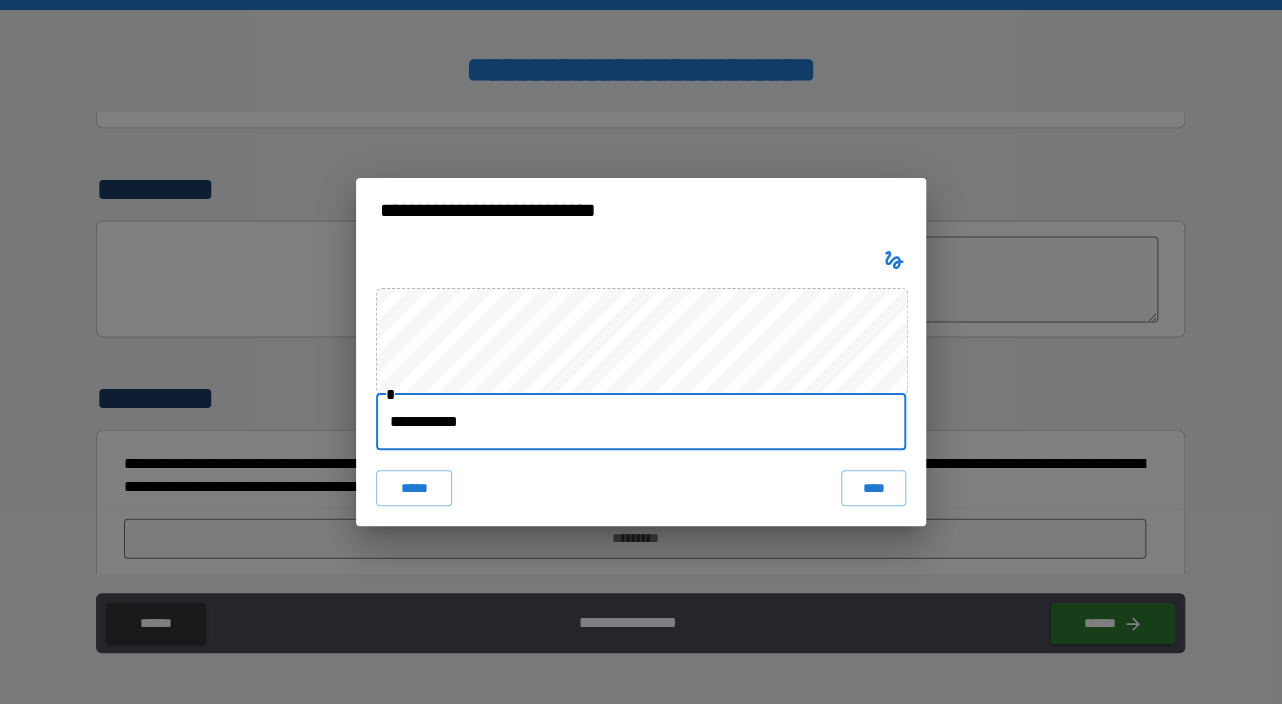 type on "**********" 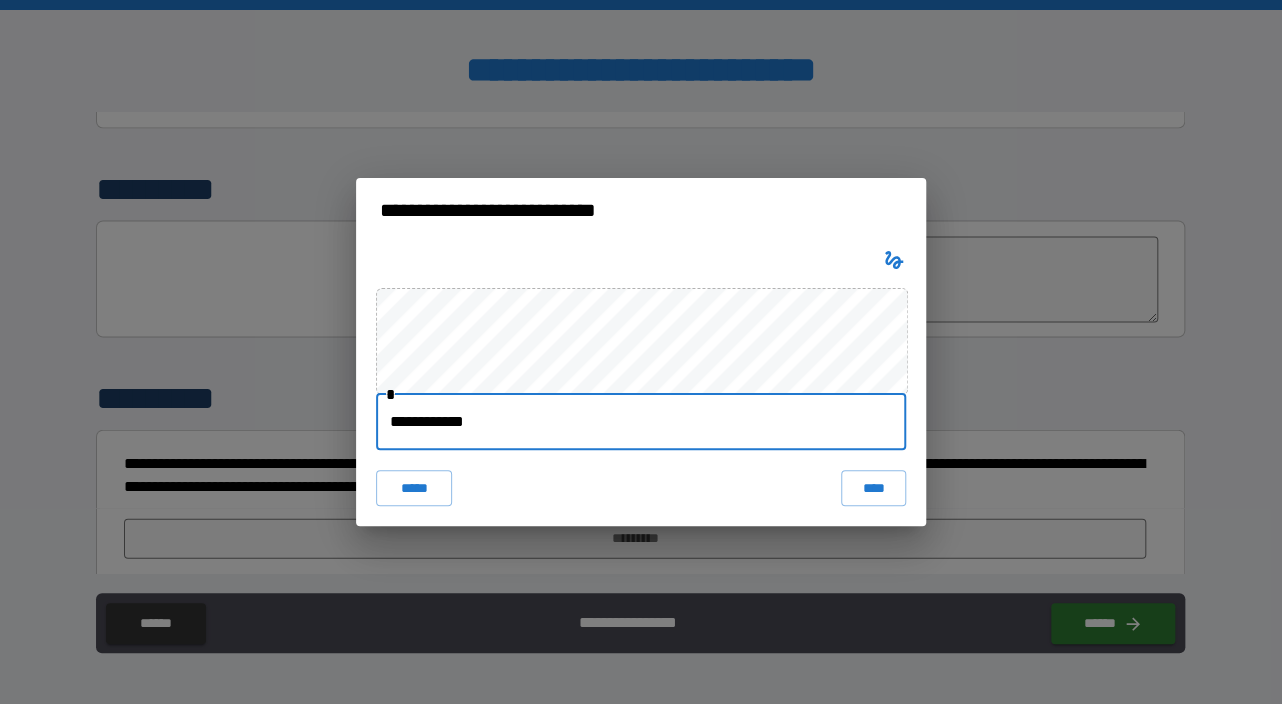 click on "****" at bounding box center (873, 488) 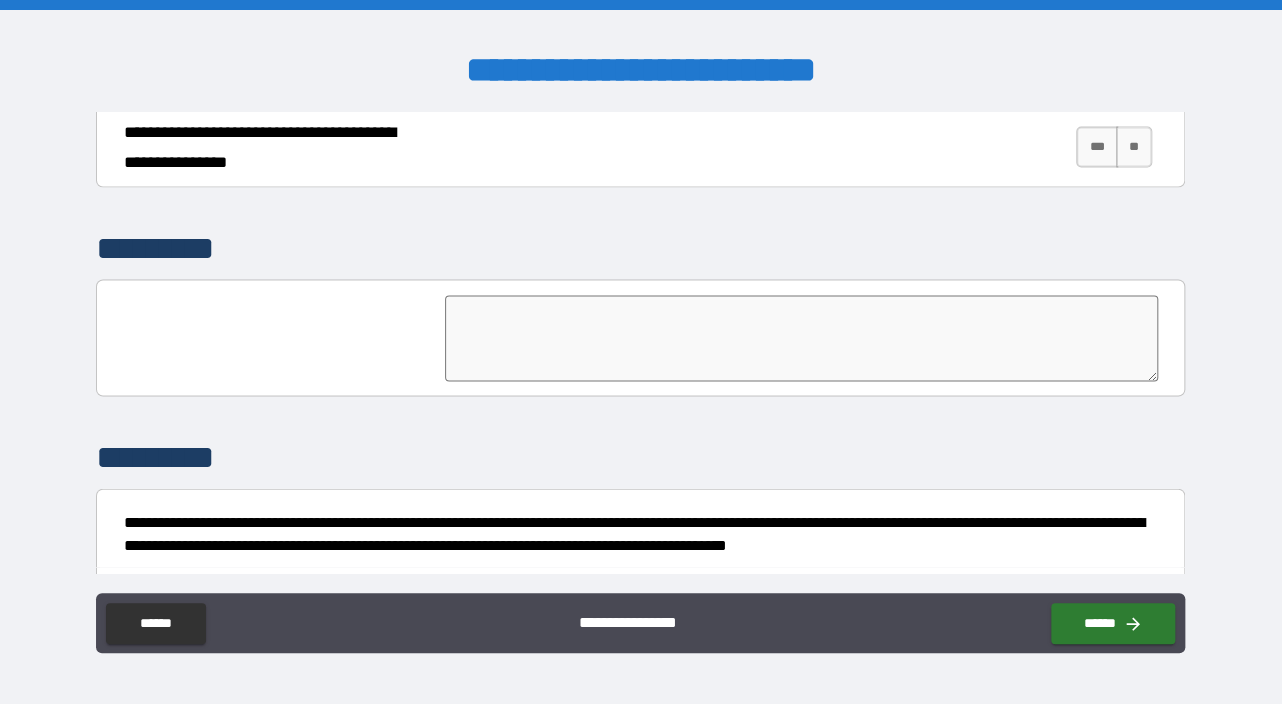 scroll, scrollTop: 4927, scrollLeft: 0, axis: vertical 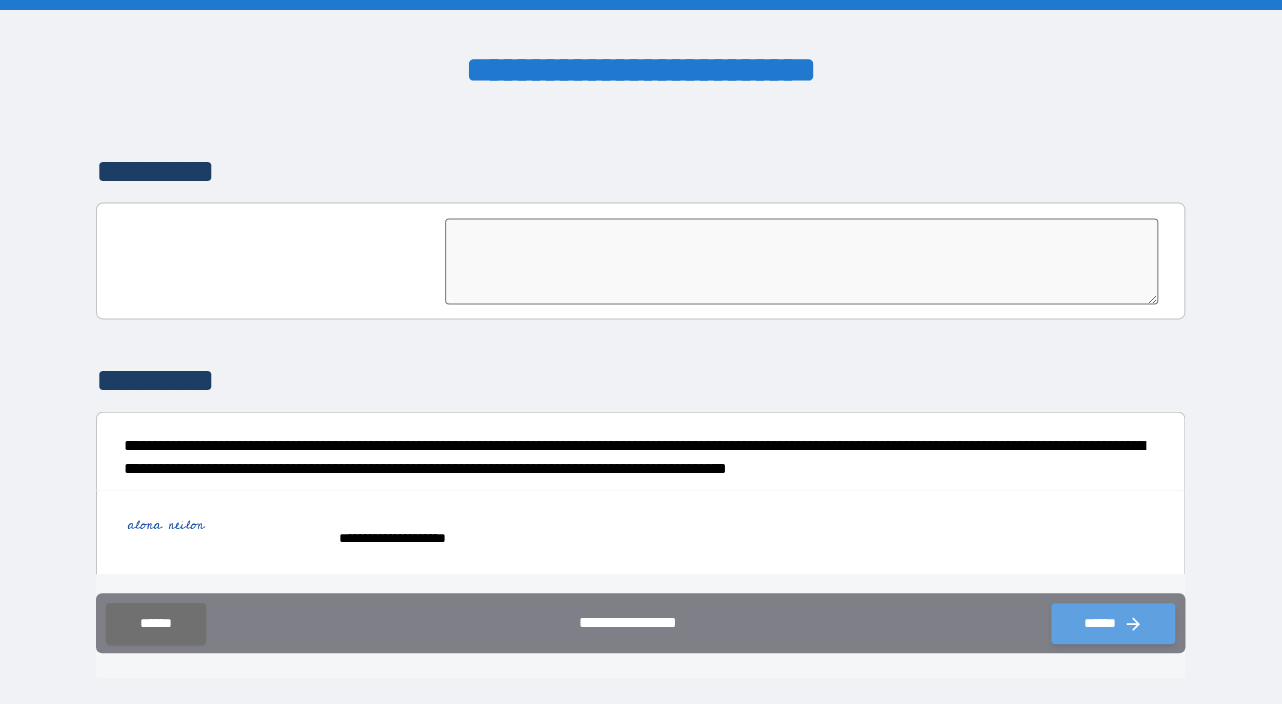 click on "******" at bounding box center [1113, 623] 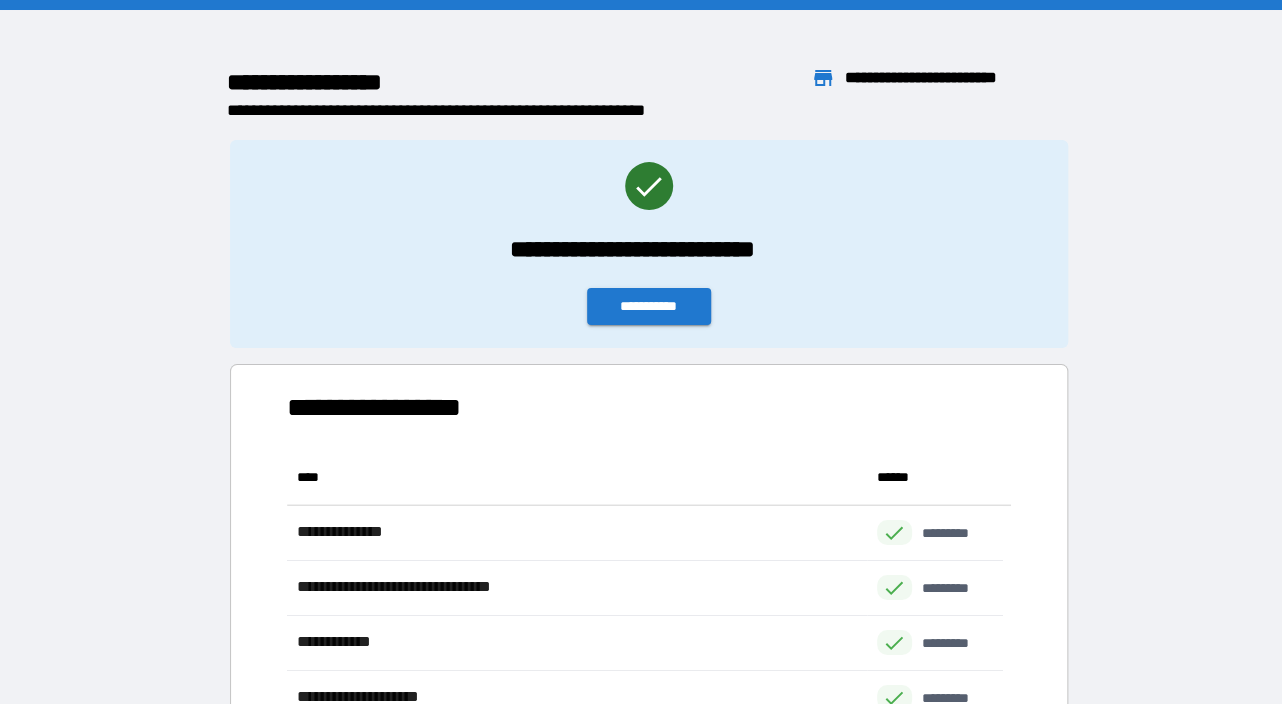 scroll, scrollTop: 480, scrollLeft: 700, axis: both 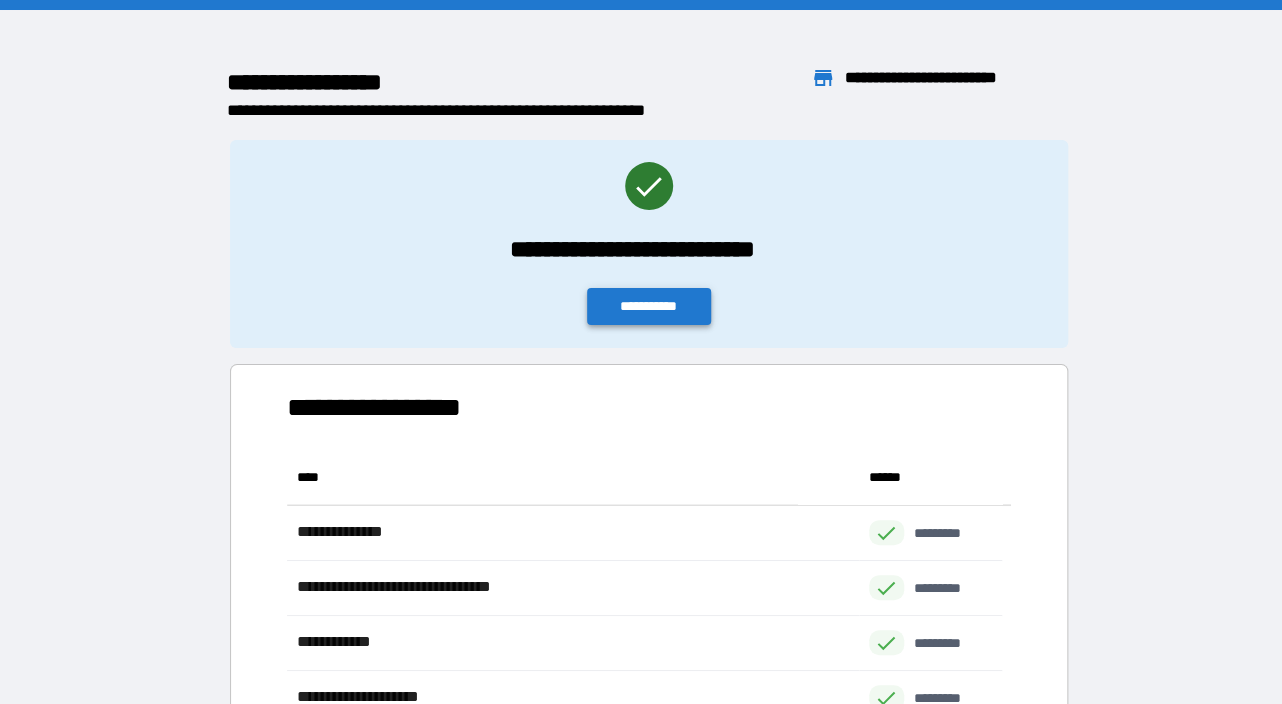click on "**********" at bounding box center (649, 306) 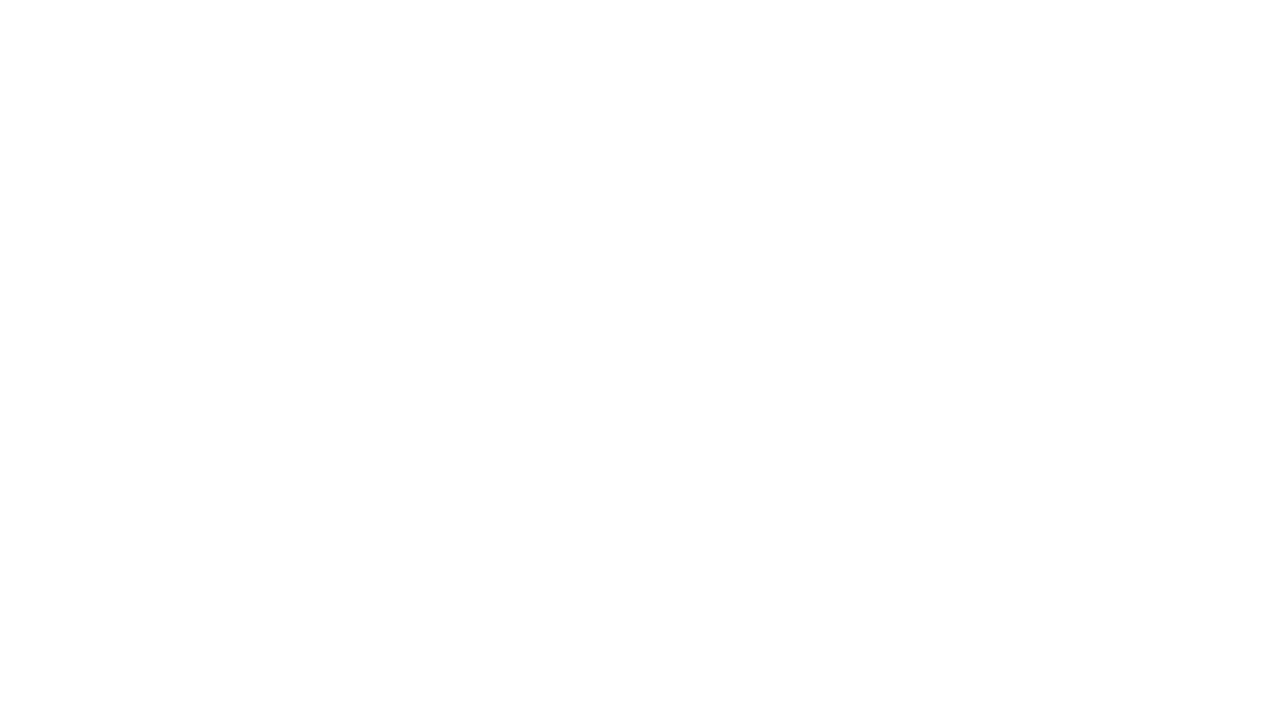 scroll, scrollTop: 0, scrollLeft: 0, axis: both 